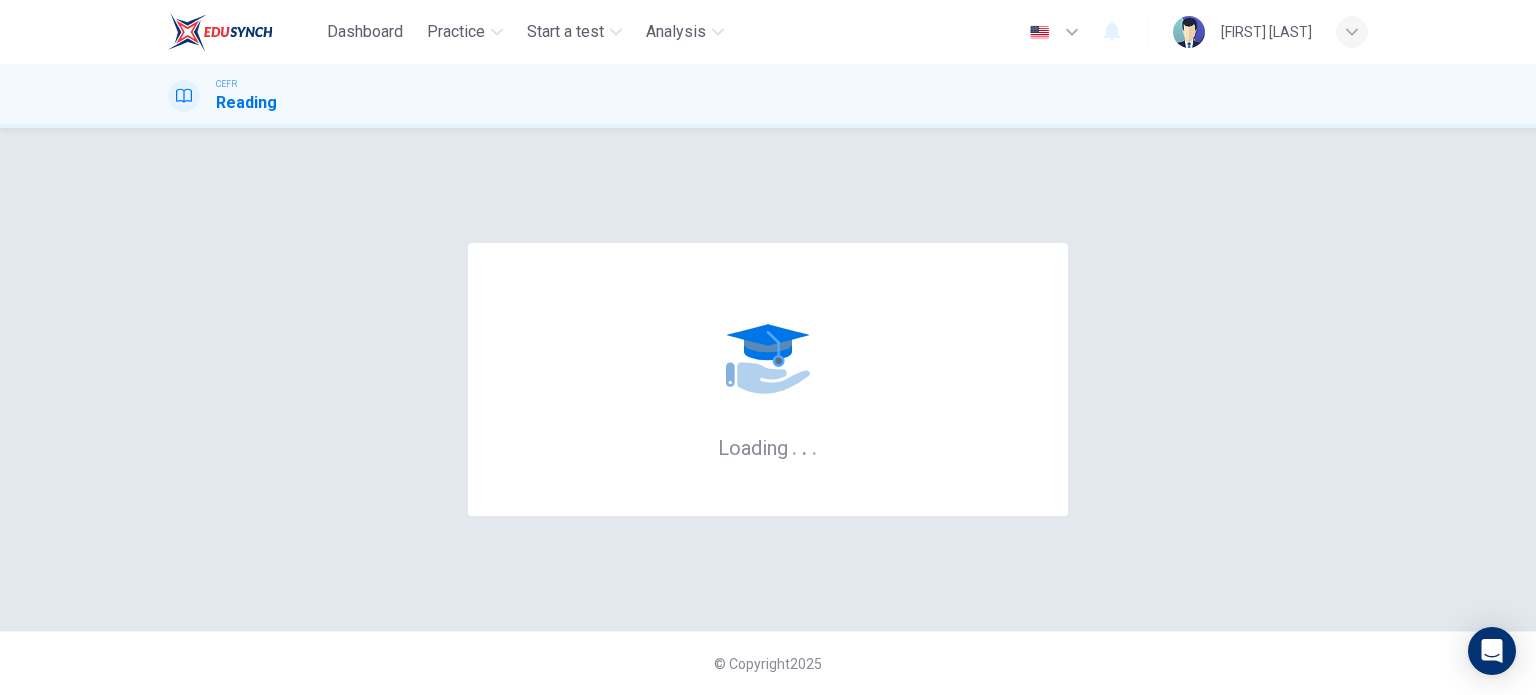 scroll, scrollTop: 0, scrollLeft: 0, axis: both 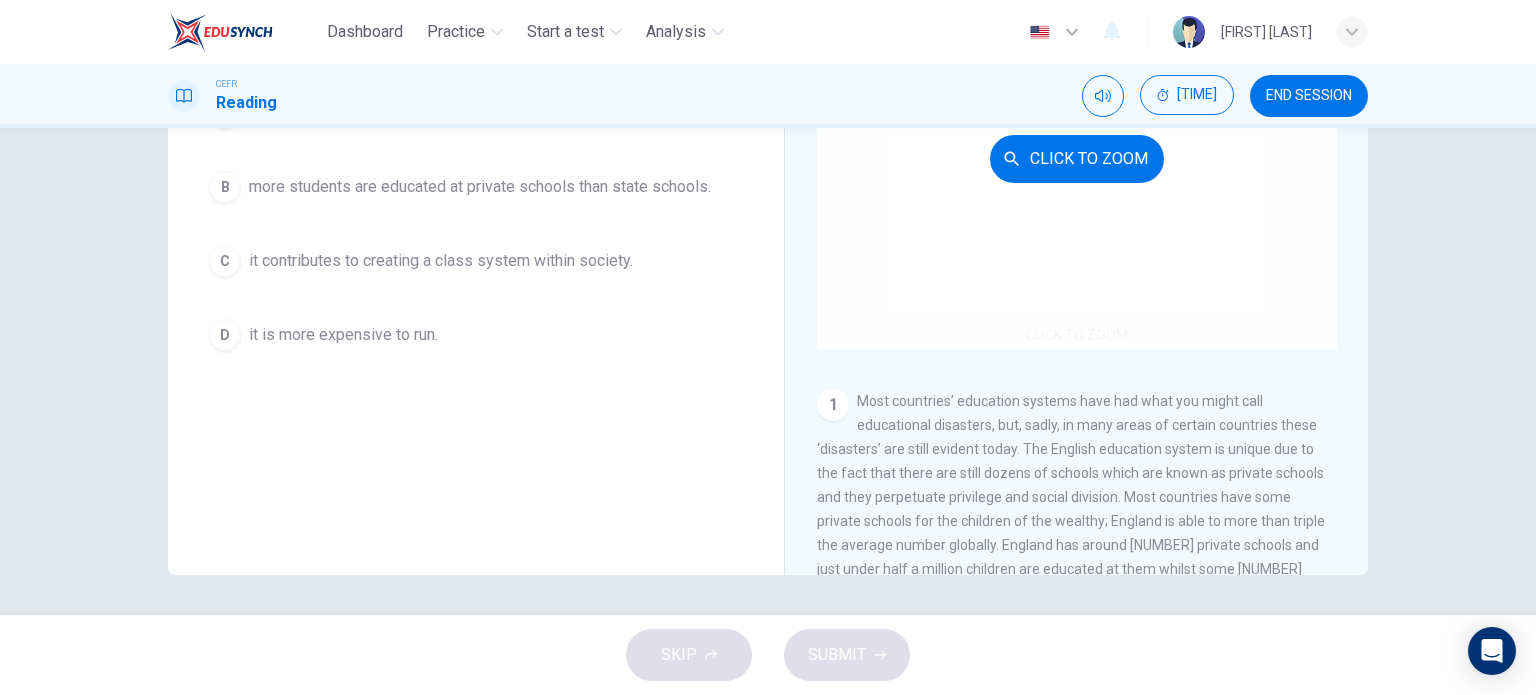 click on "Click to Zoom" at bounding box center (1077, 158) 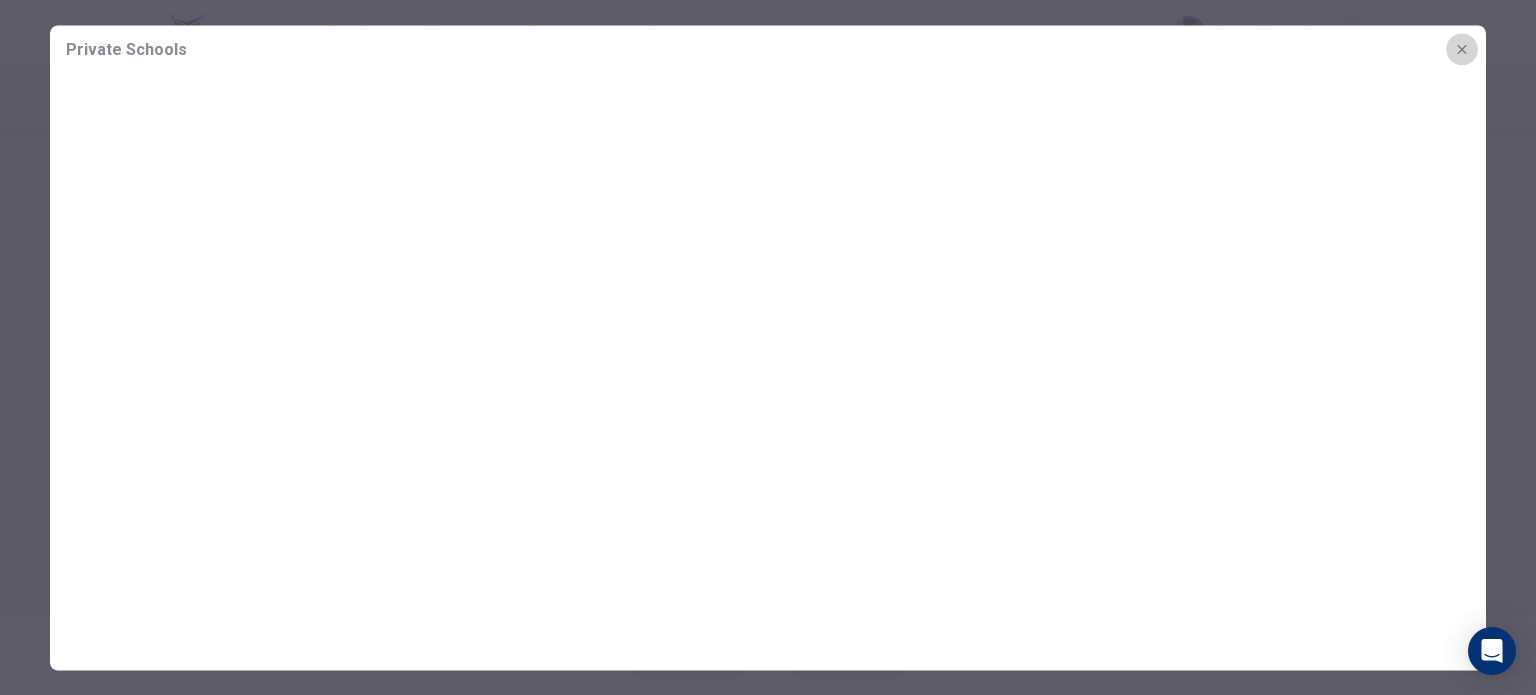 click at bounding box center [1462, 49] 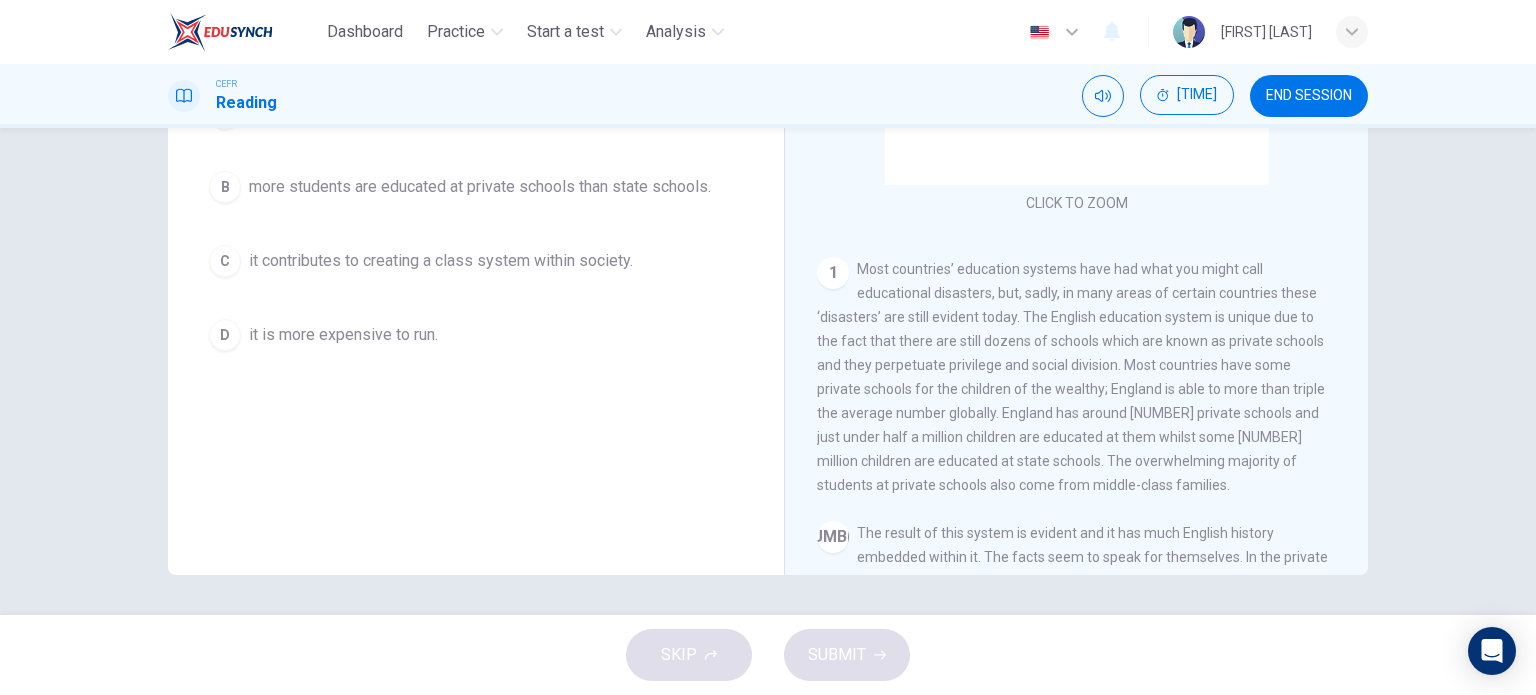 scroll, scrollTop: 130, scrollLeft: 0, axis: vertical 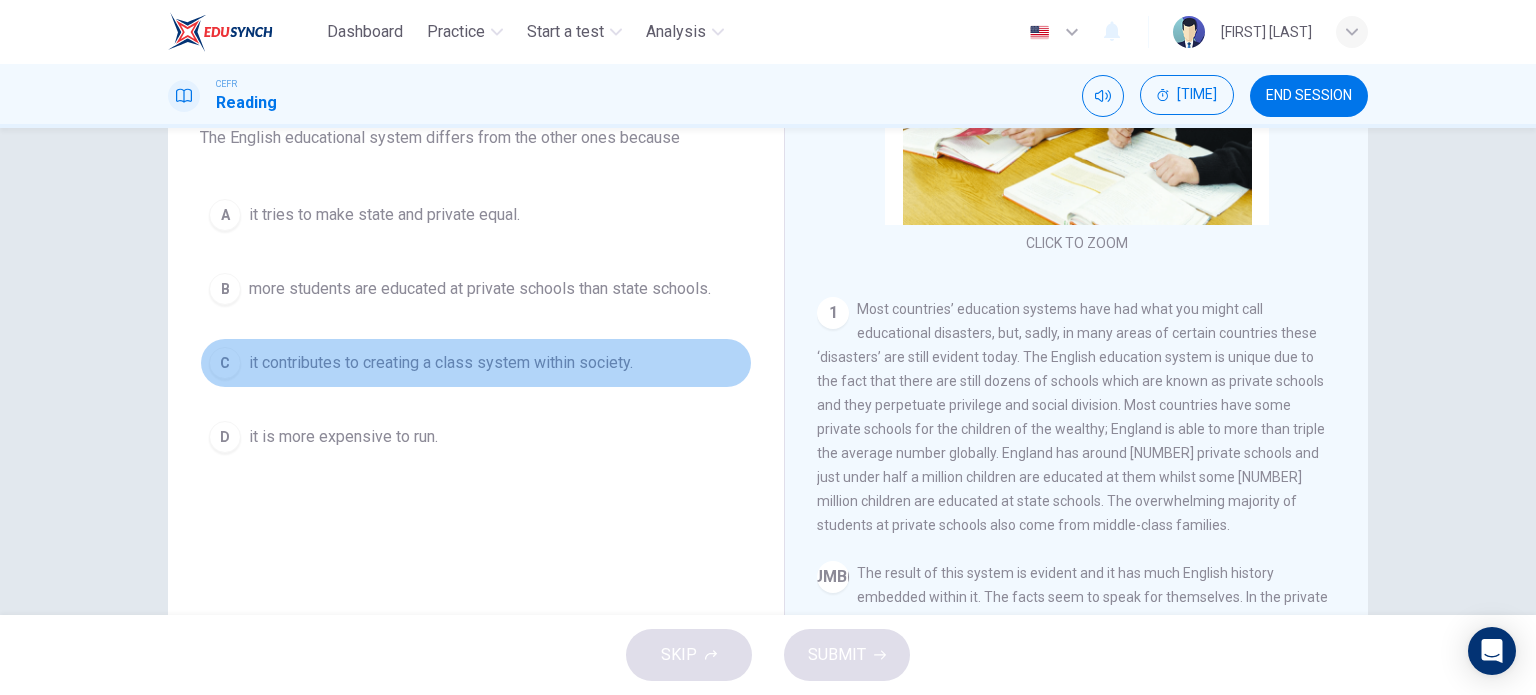 click on "C" at bounding box center [225, 215] 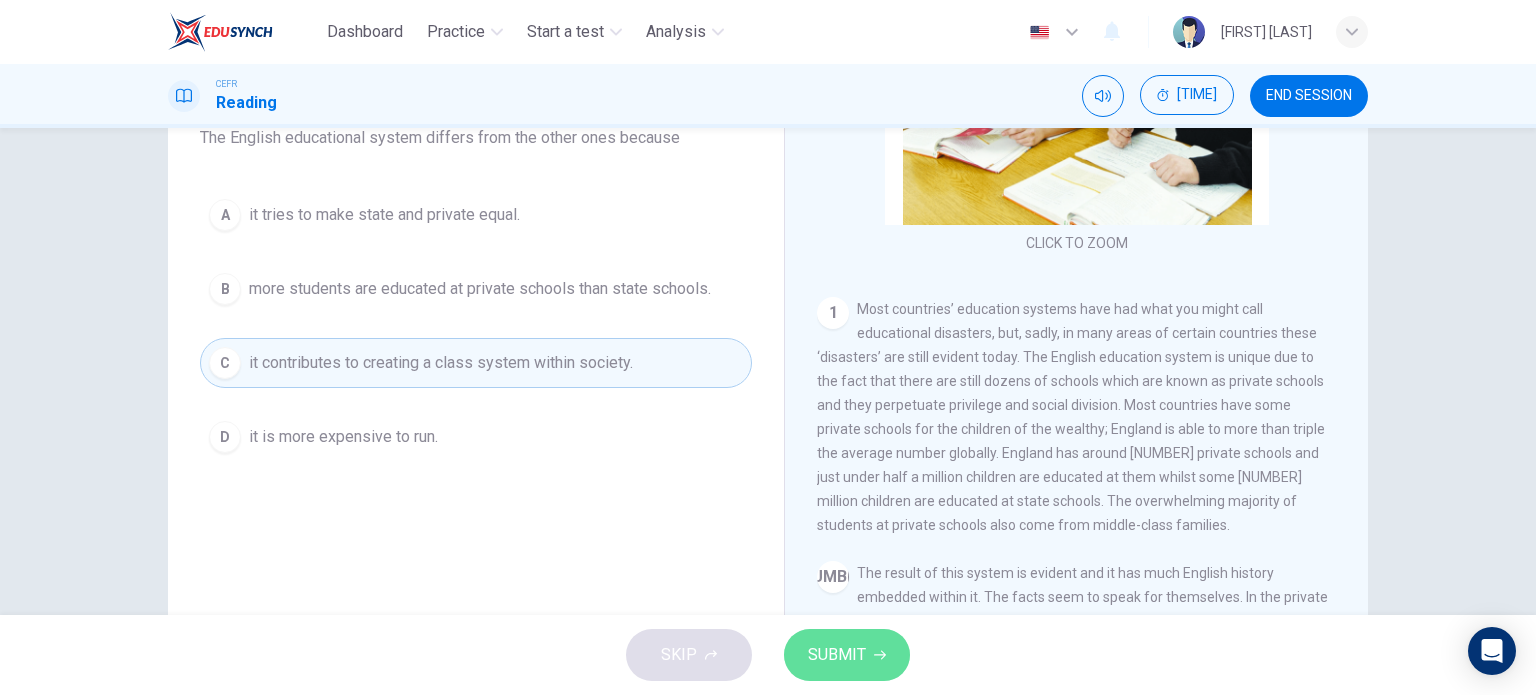 click on "SUBMIT" at bounding box center (847, 655) 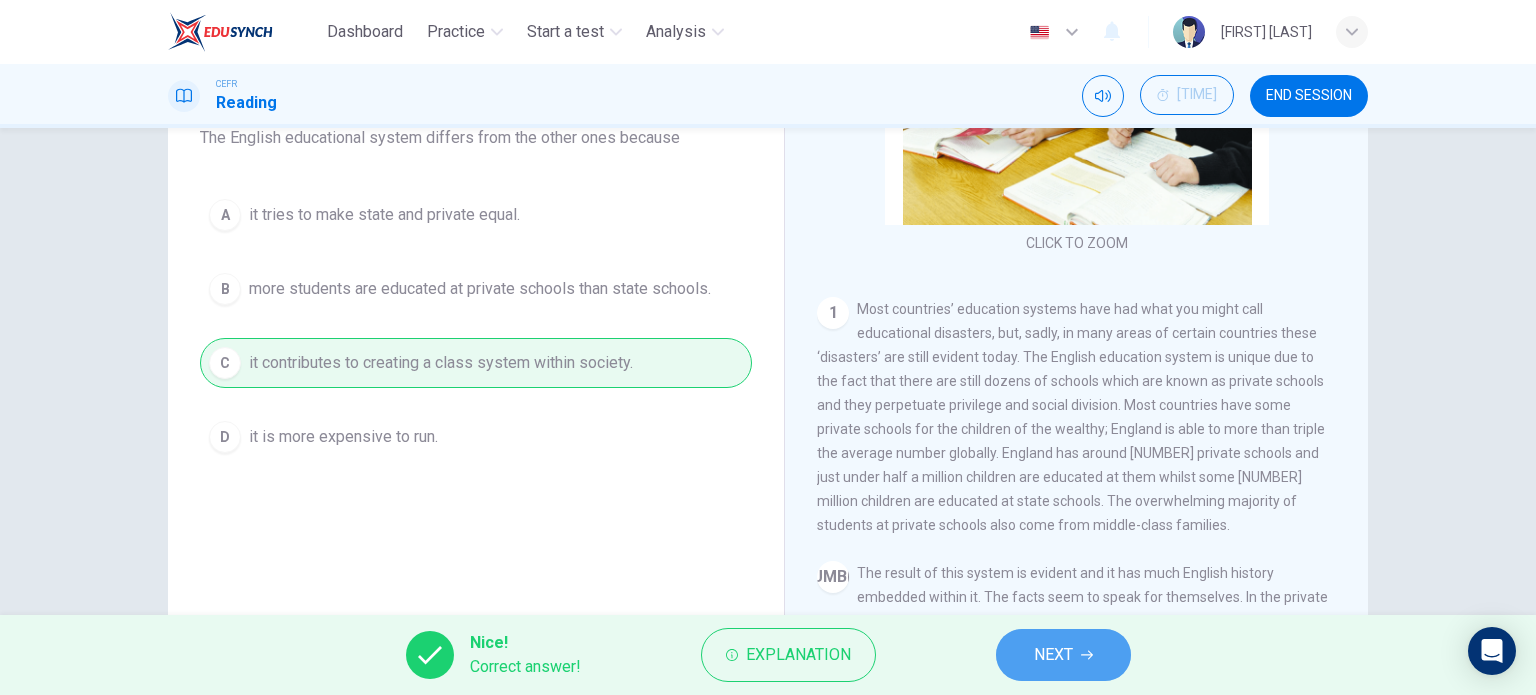 click on "NEXT" at bounding box center (1063, 655) 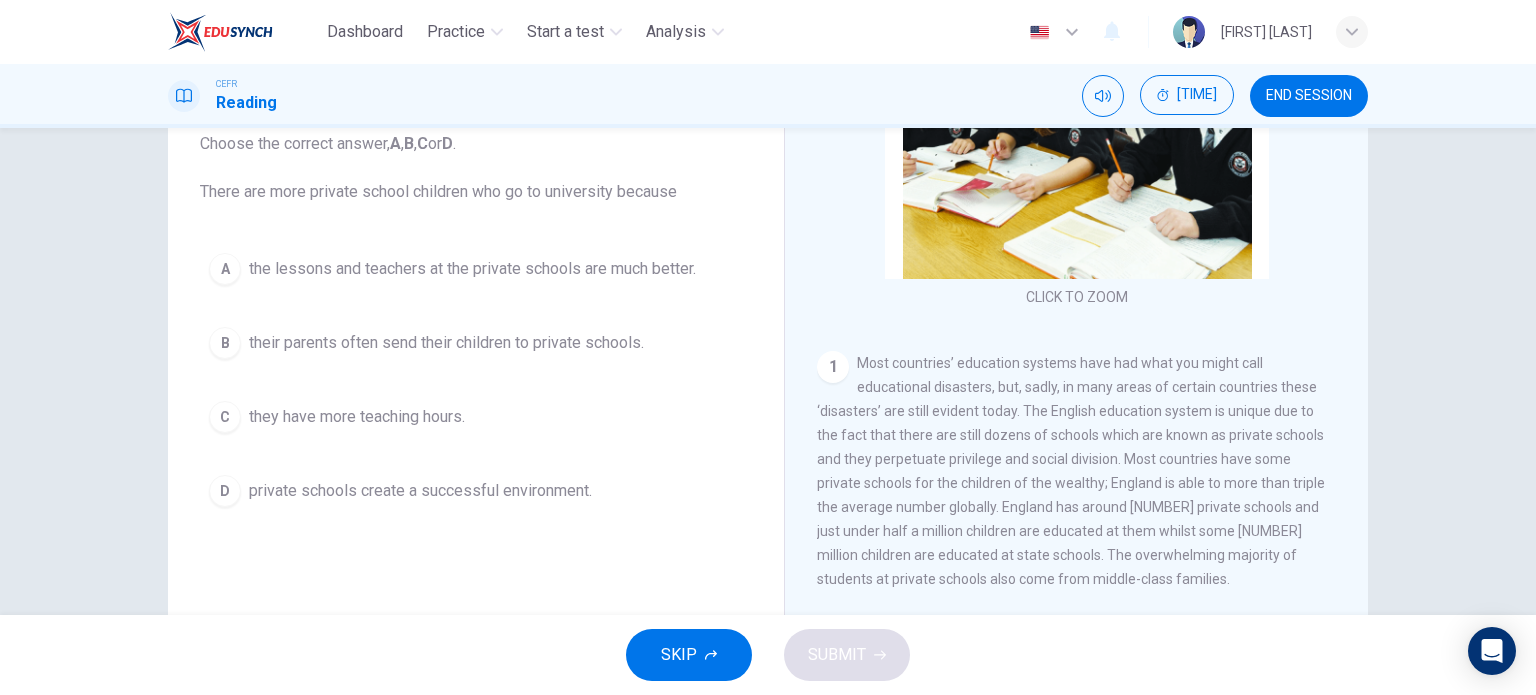 scroll, scrollTop: 135, scrollLeft: 0, axis: vertical 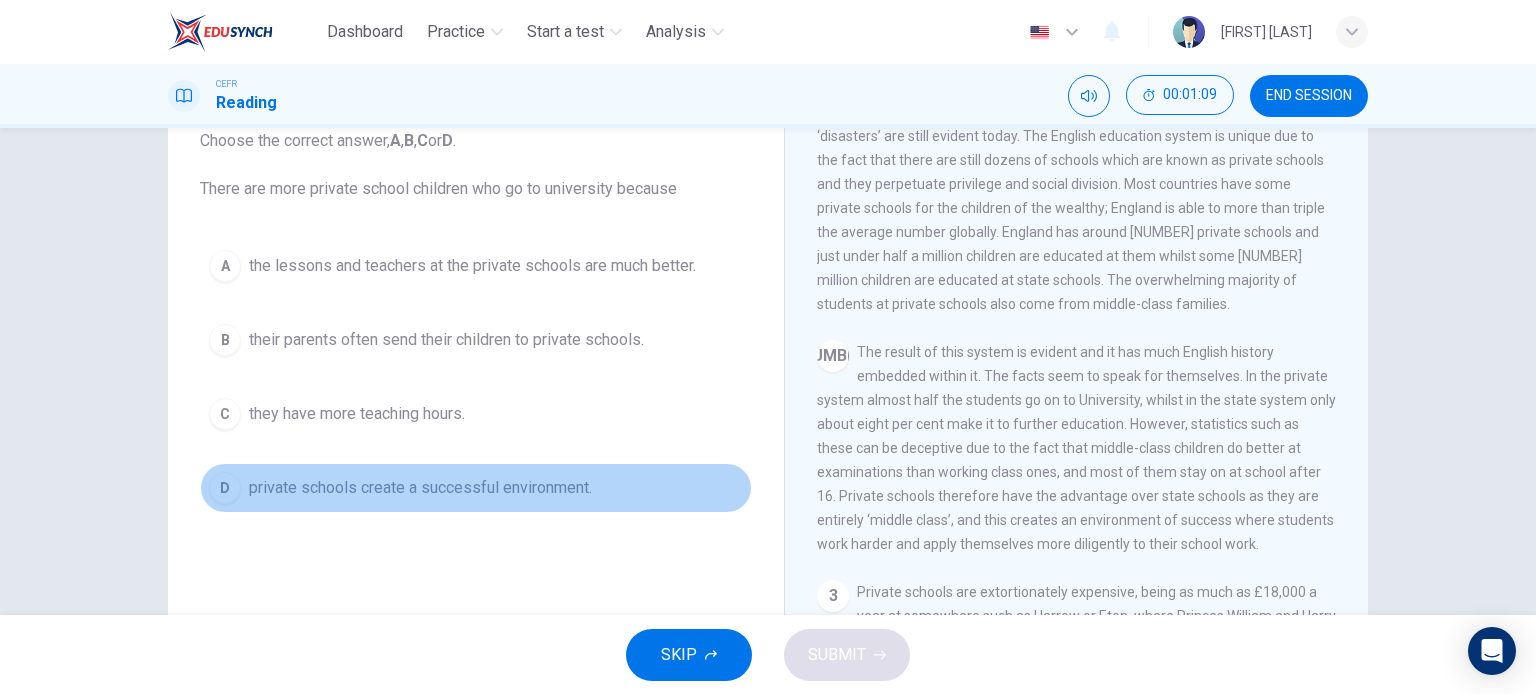 click on "D" at bounding box center (225, 266) 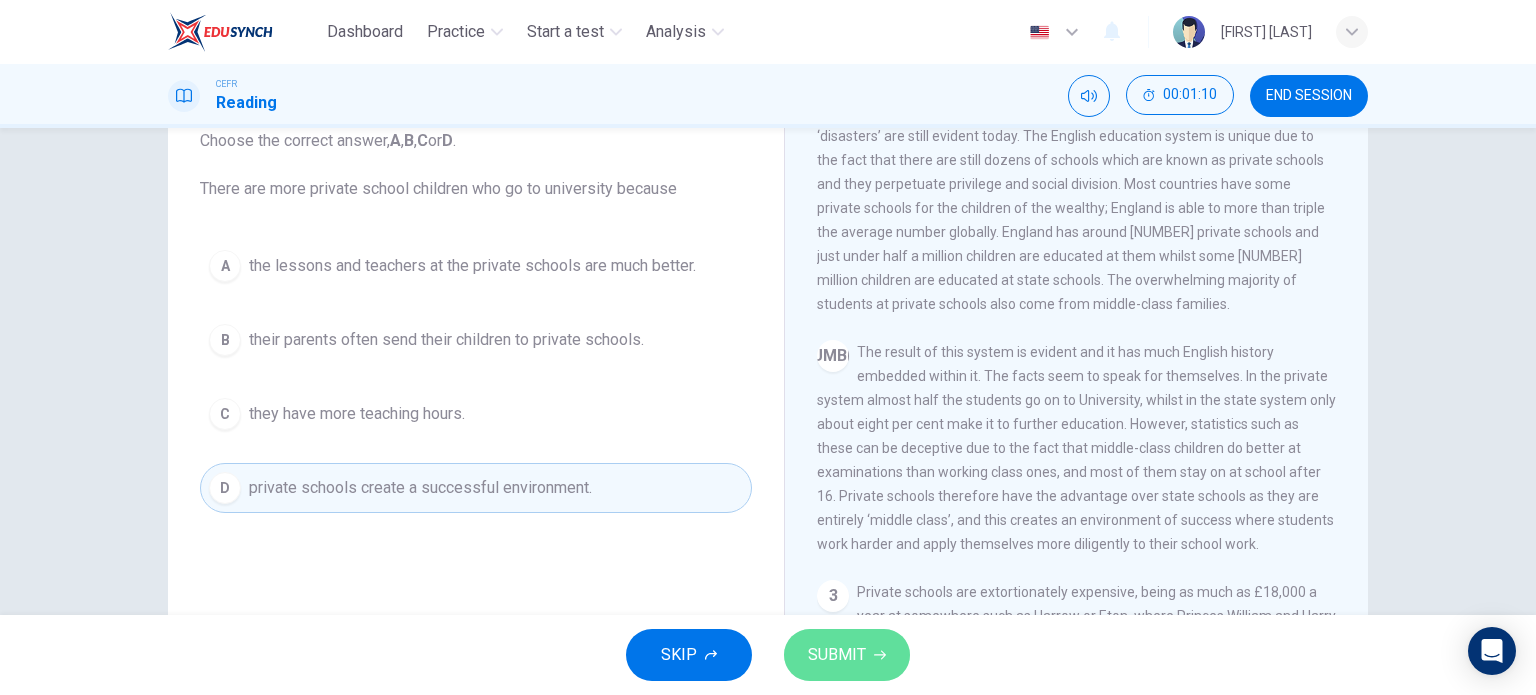 click on "SUBMIT" at bounding box center (837, 655) 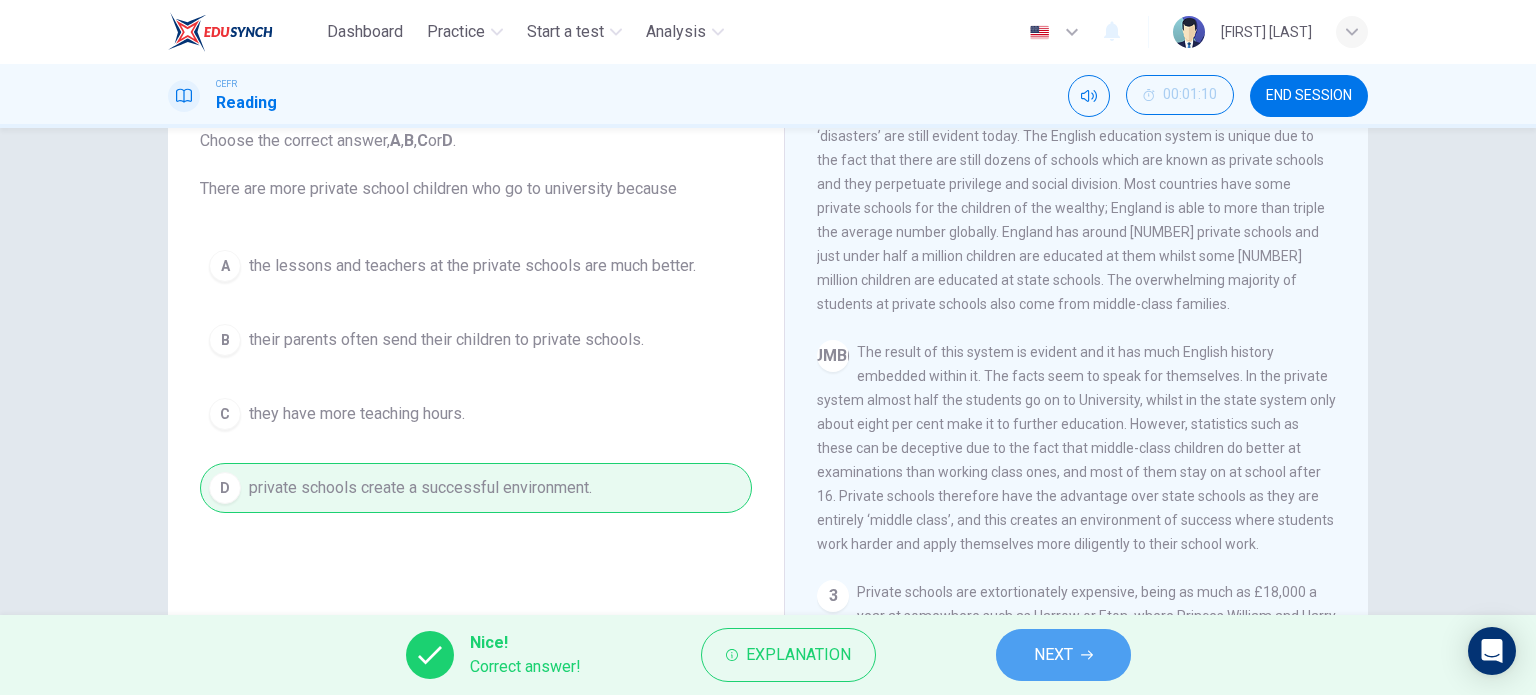 click on "NEXT" at bounding box center (1053, 655) 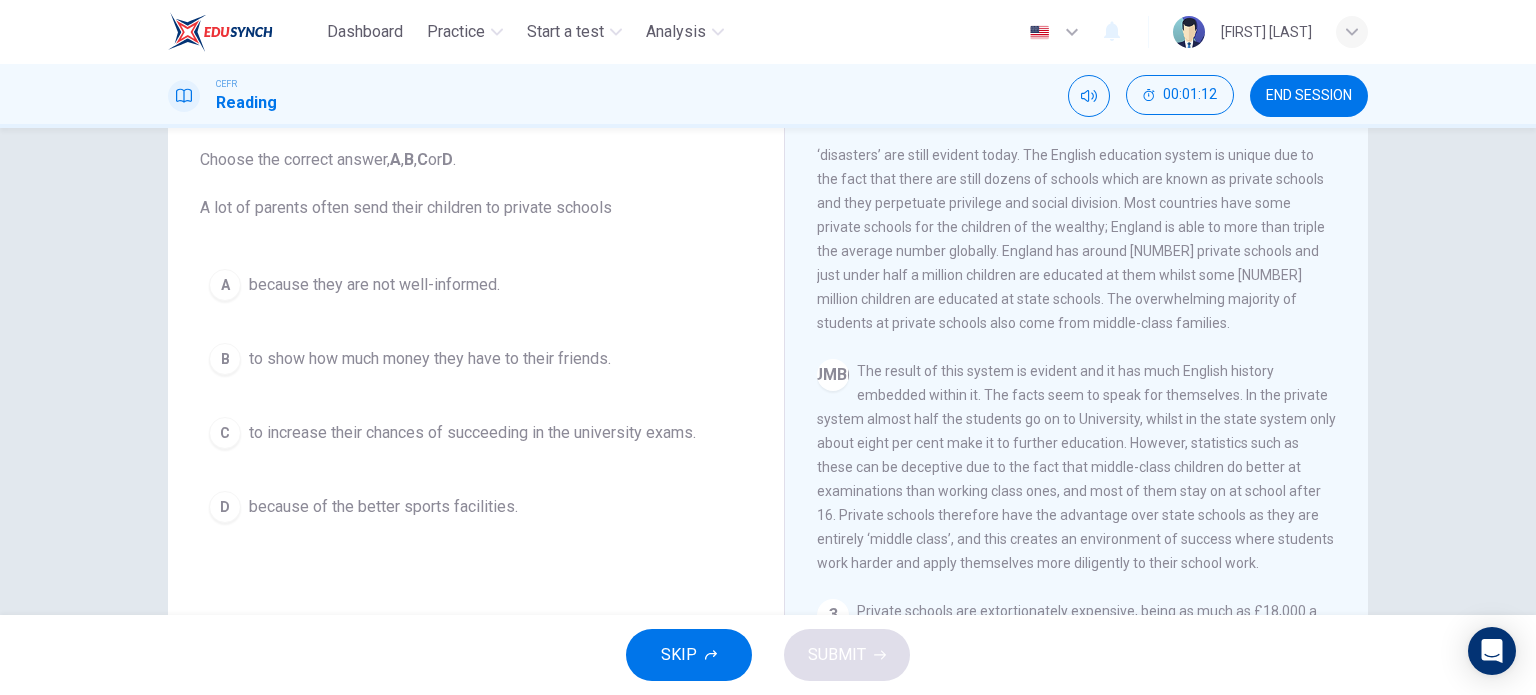 scroll, scrollTop: 118, scrollLeft: 0, axis: vertical 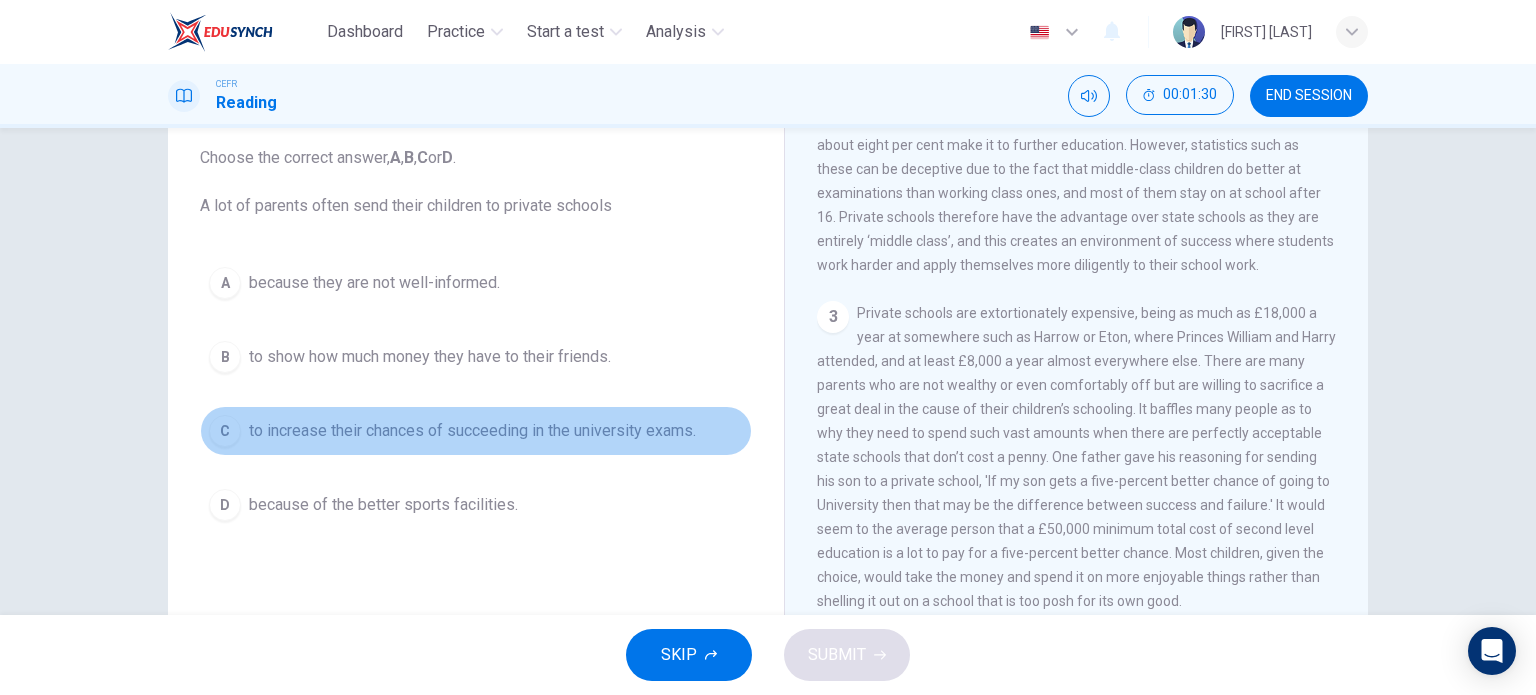 click on "C to increase their chances of succeeding in the university exams." at bounding box center [476, 431] 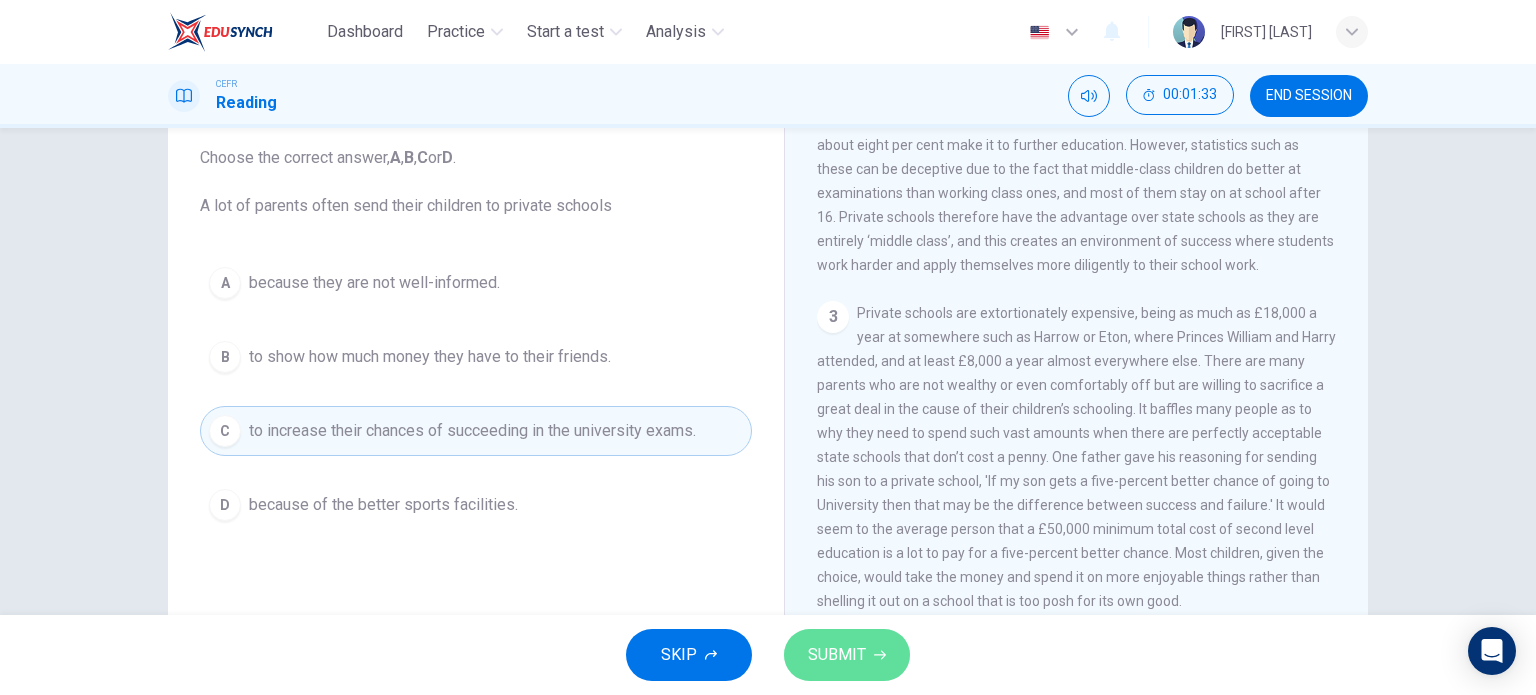click on "SUBMIT" at bounding box center (837, 655) 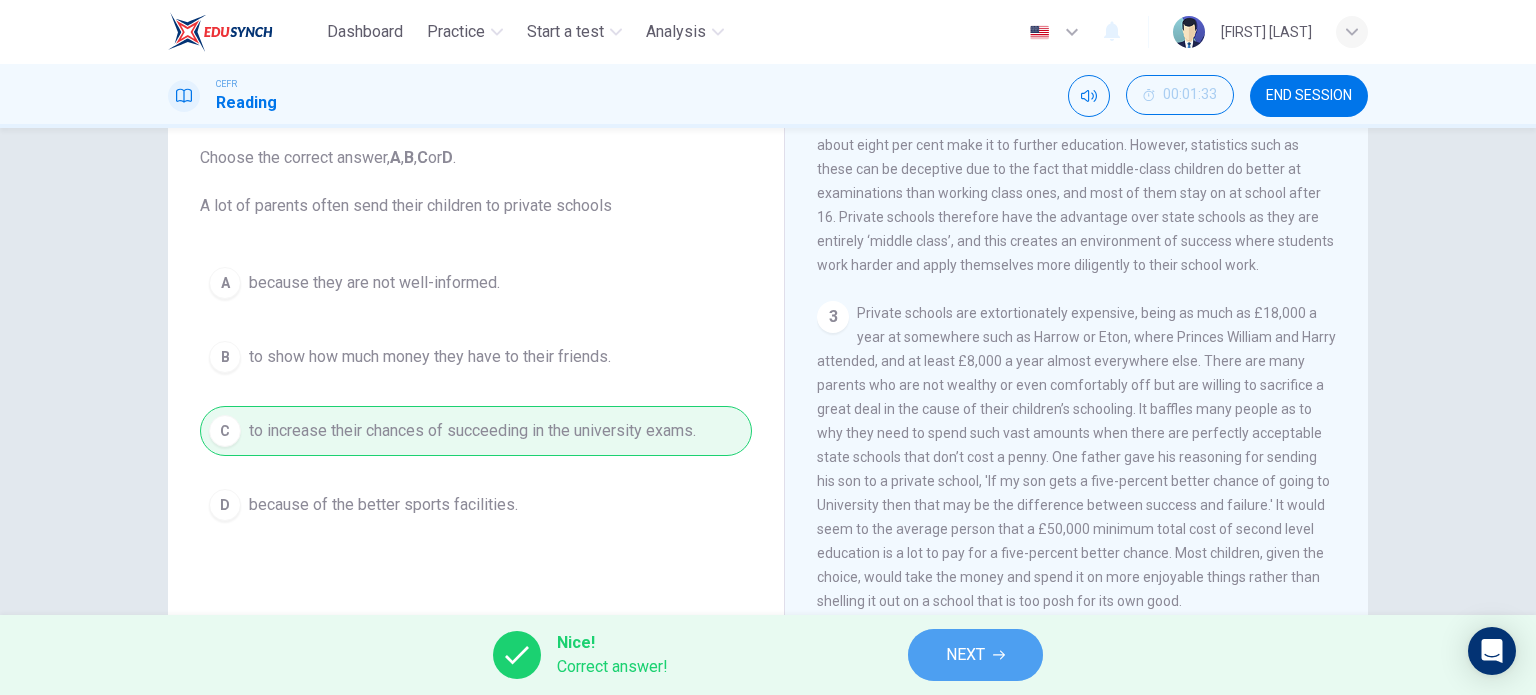 click on "NEXT" at bounding box center [975, 655] 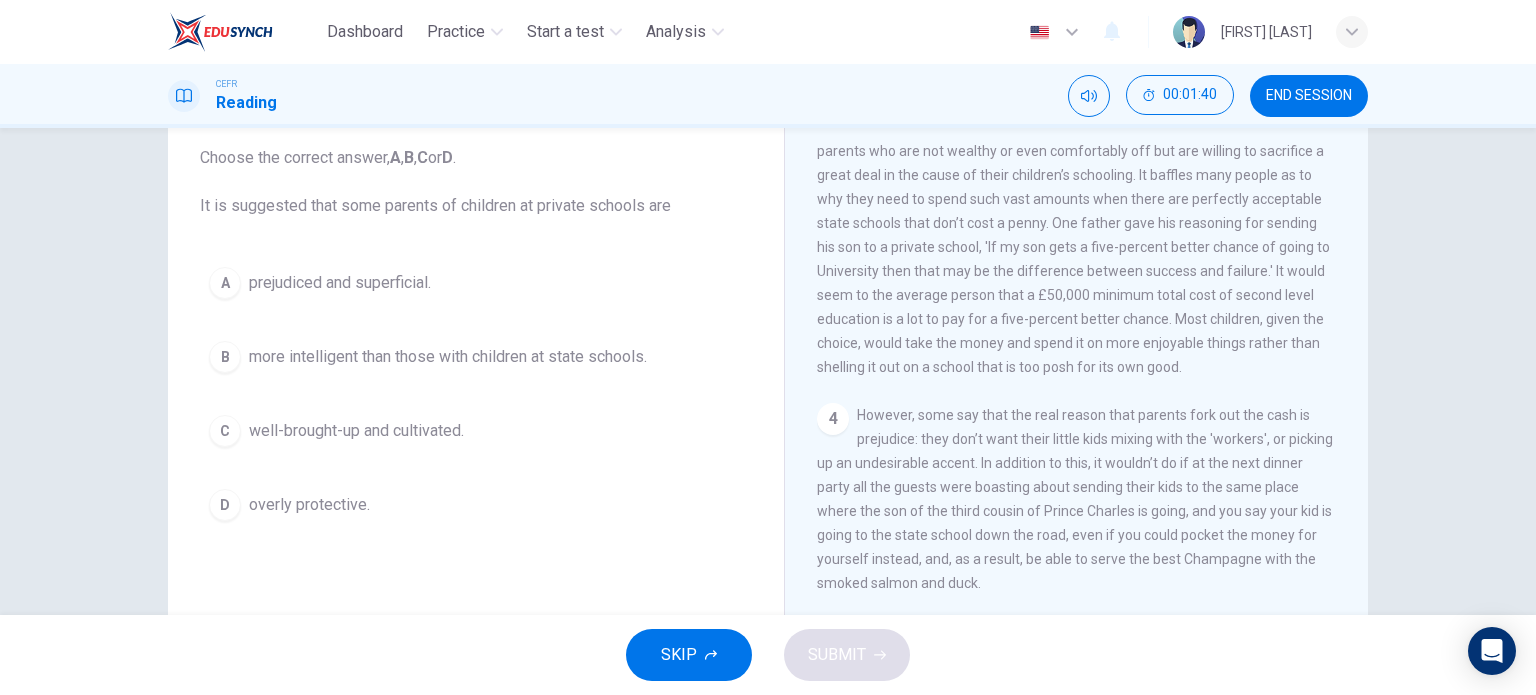 scroll, scrollTop: 1035, scrollLeft: 0, axis: vertical 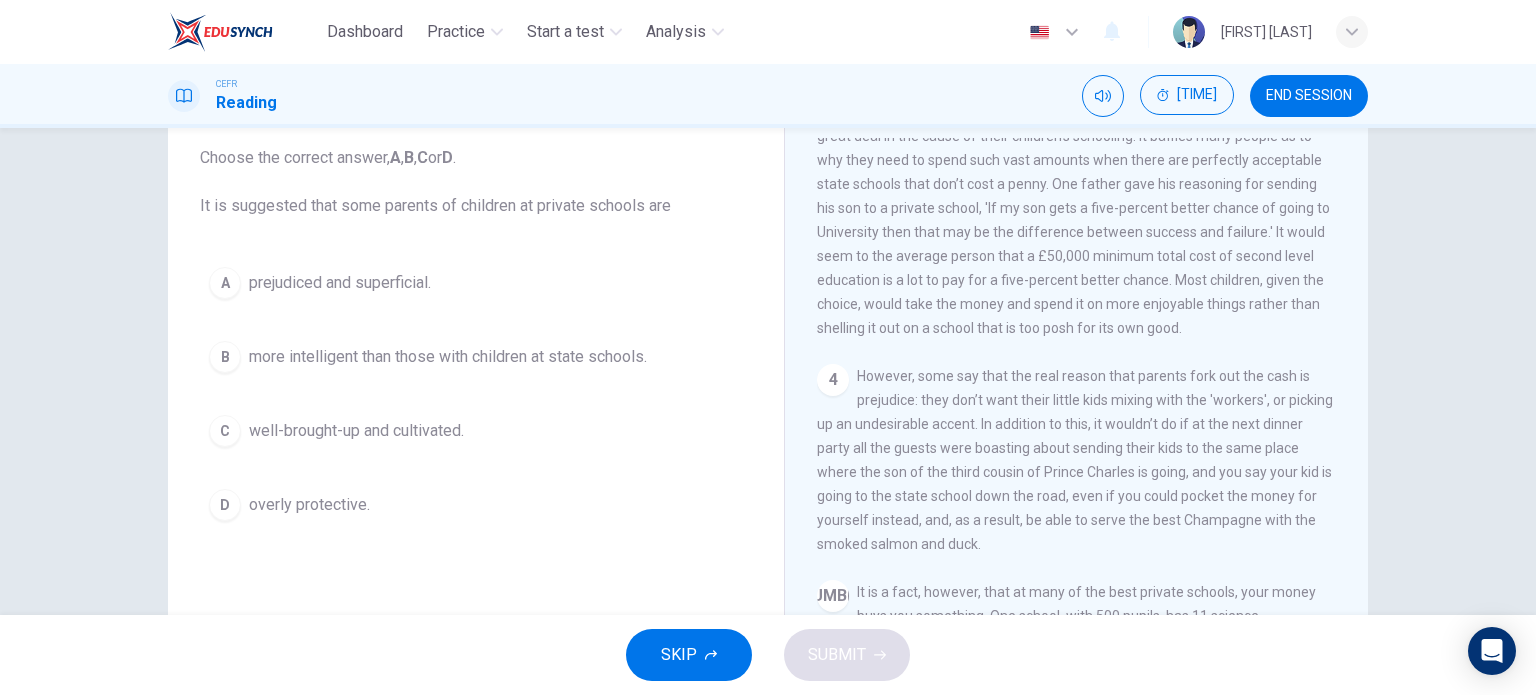 click on "A" at bounding box center (225, 283) 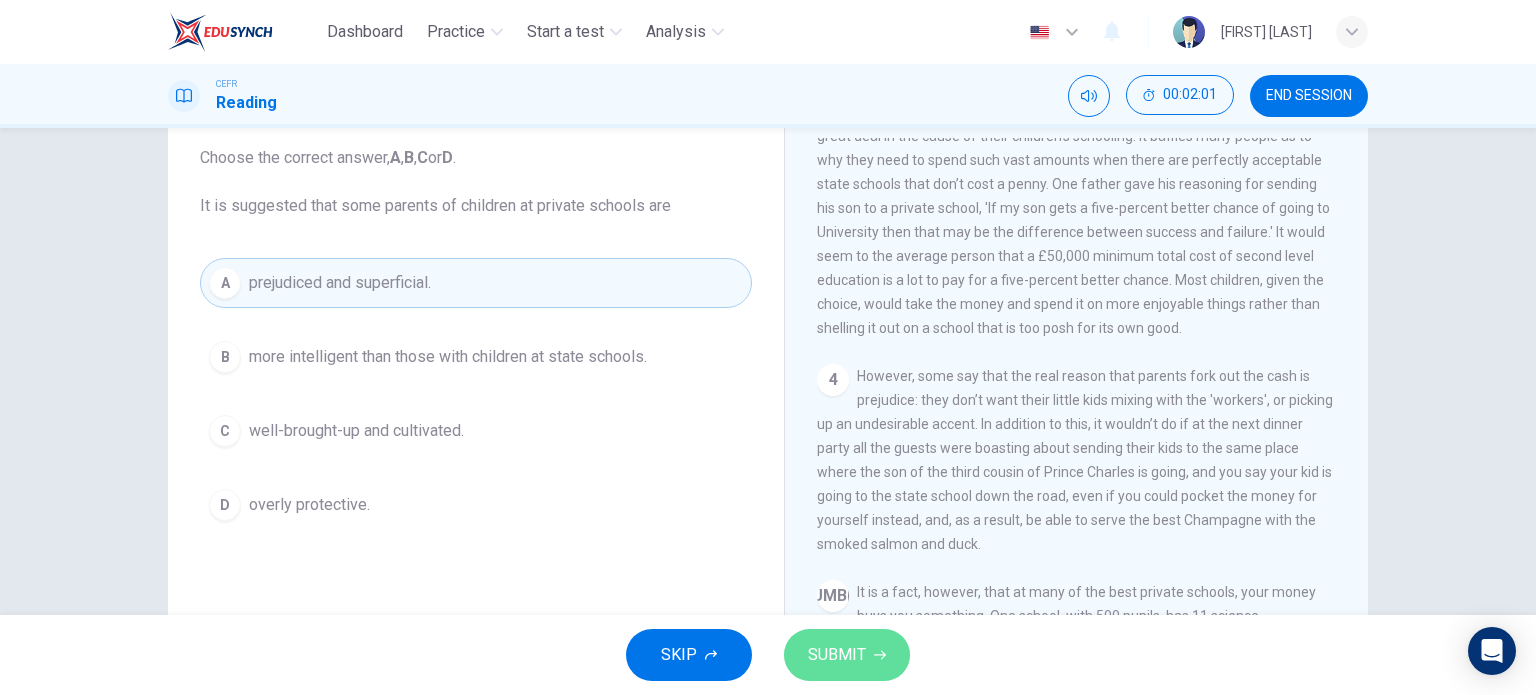 click on "SUBMIT" at bounding box center [847, 655] 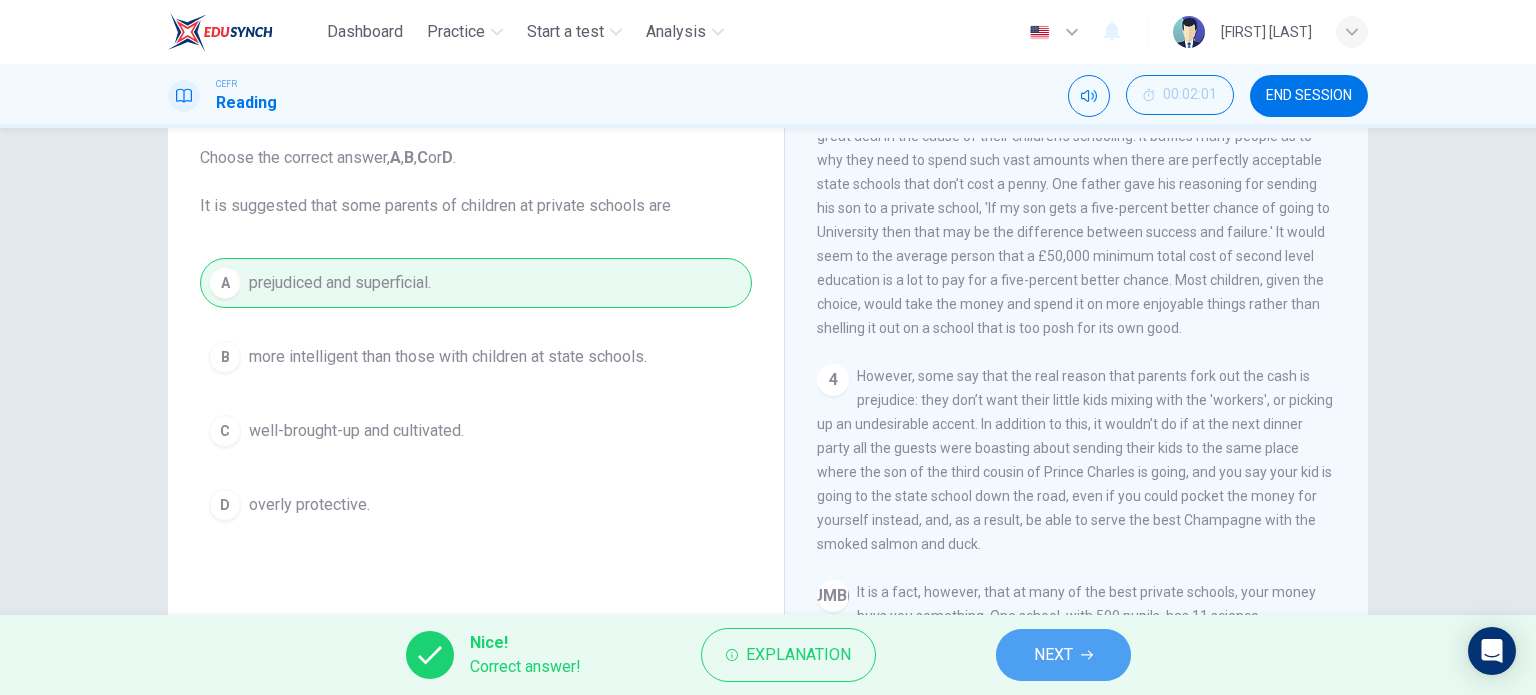 click on "NEXT" at bounding box center (1053, 655) 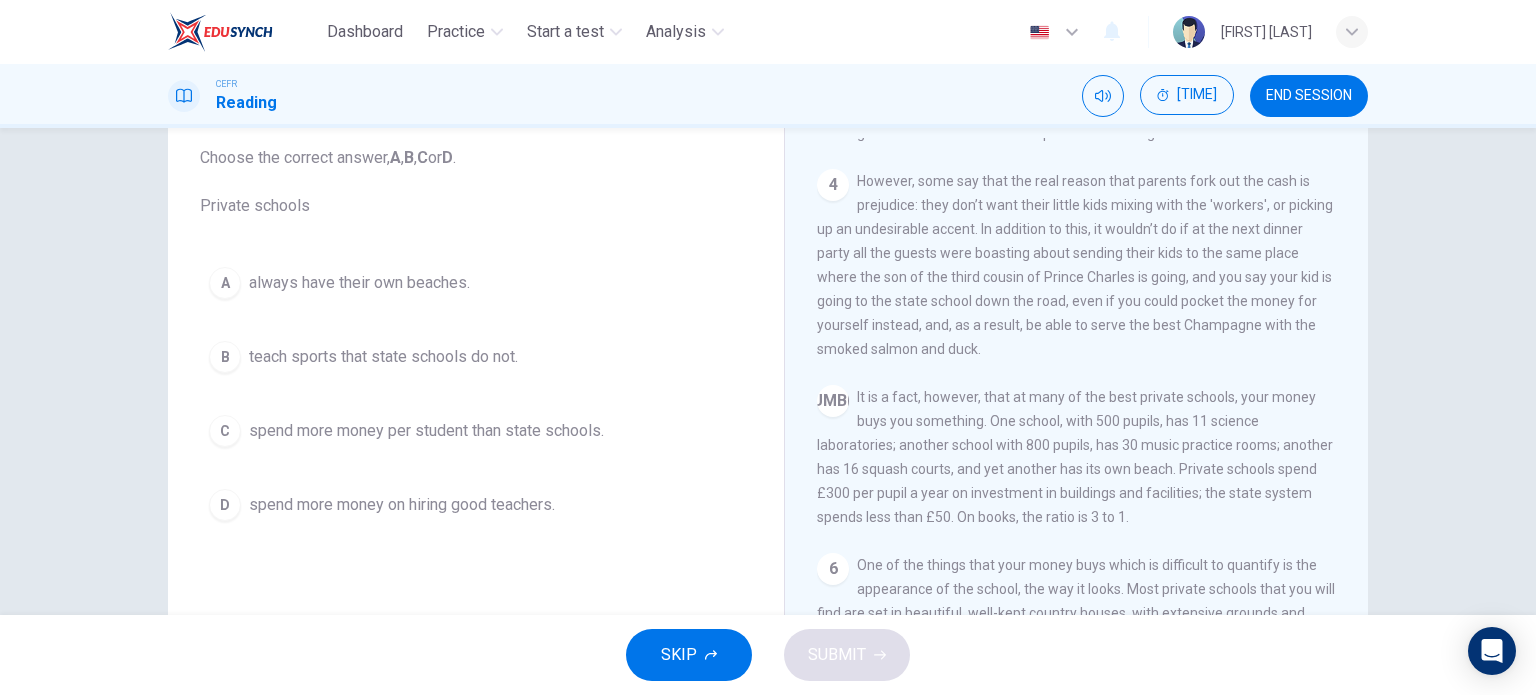 scroll, scrollTop: 1272, scrollLeft: 0, axis: vertical 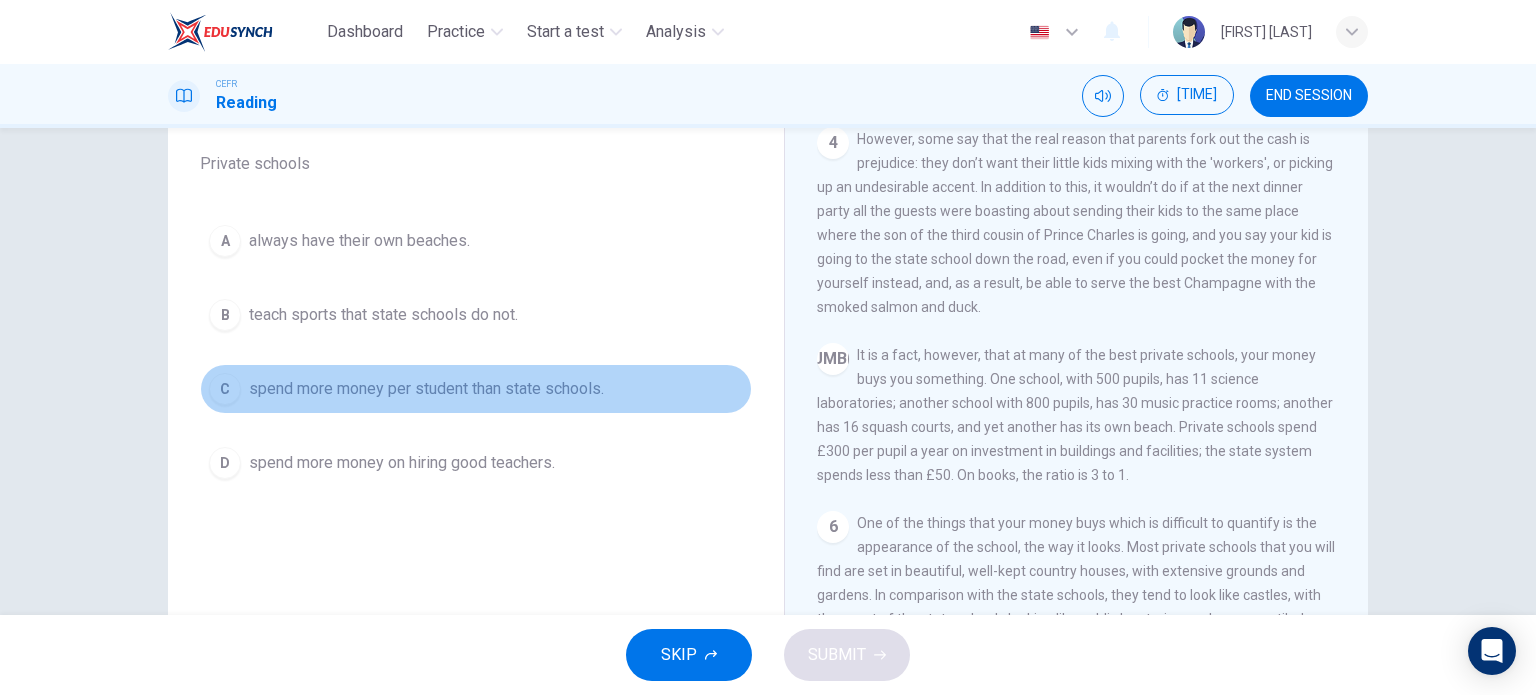 click on "C" at bounding box center [225, 241] 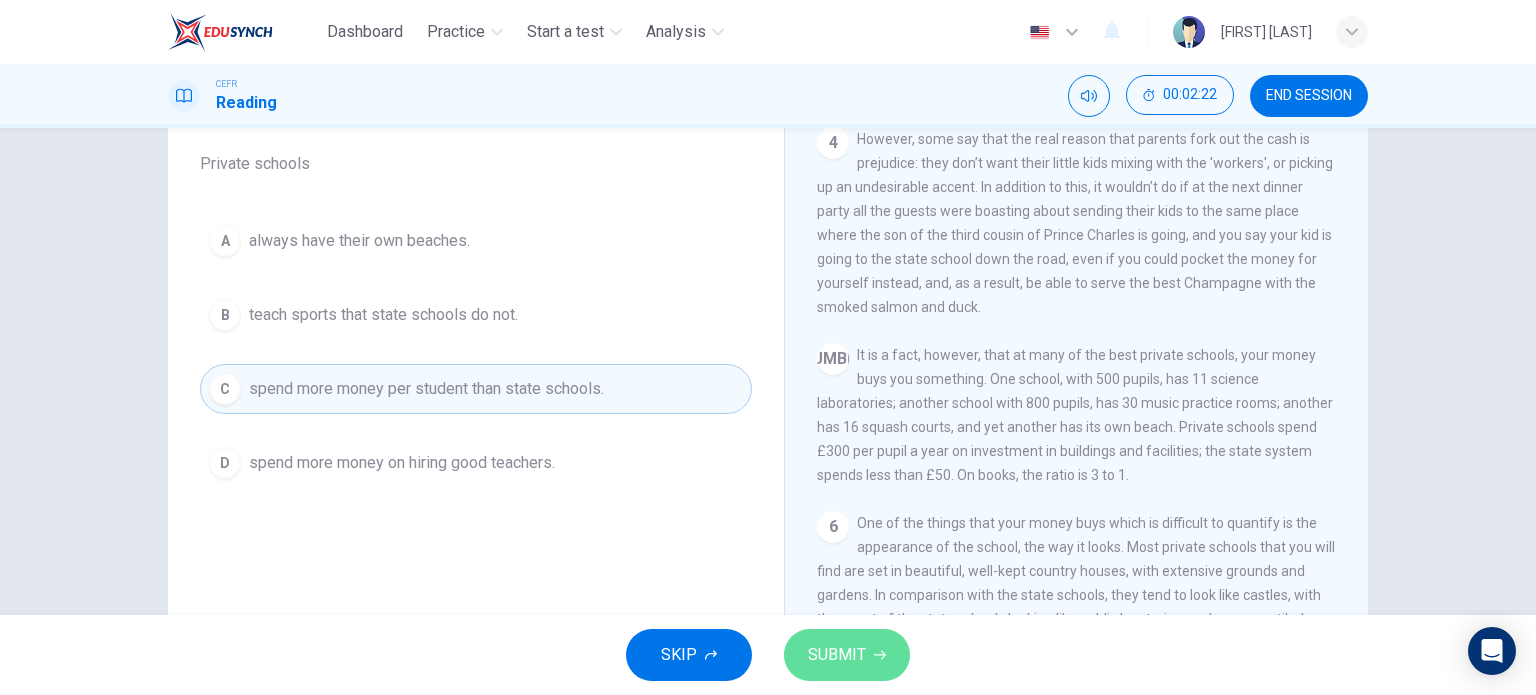 click on "SUBMIT" at bounding box center [837, 655] 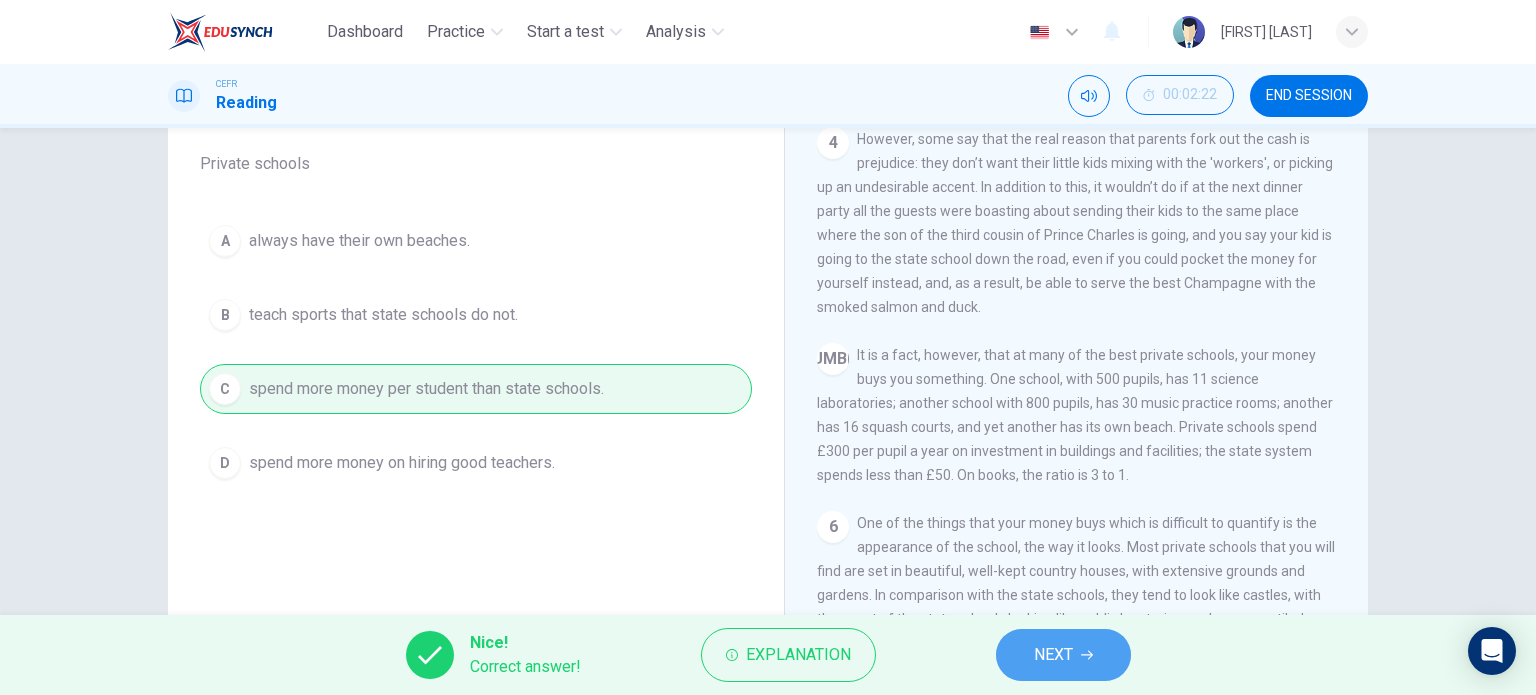 click on "NEXT" at bounding box center (1063, 655) 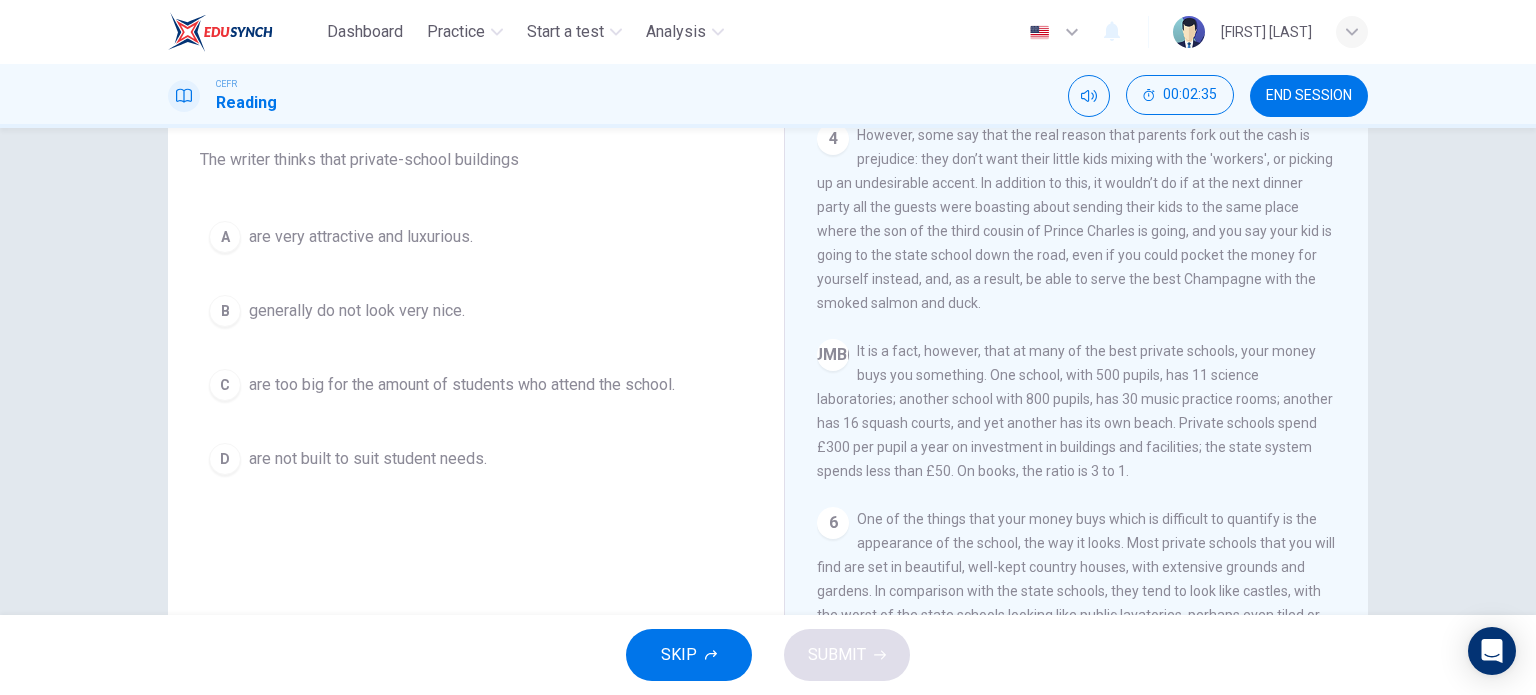 scroll, scrollTop: 160, scrollLeft: 0, axis: vertical 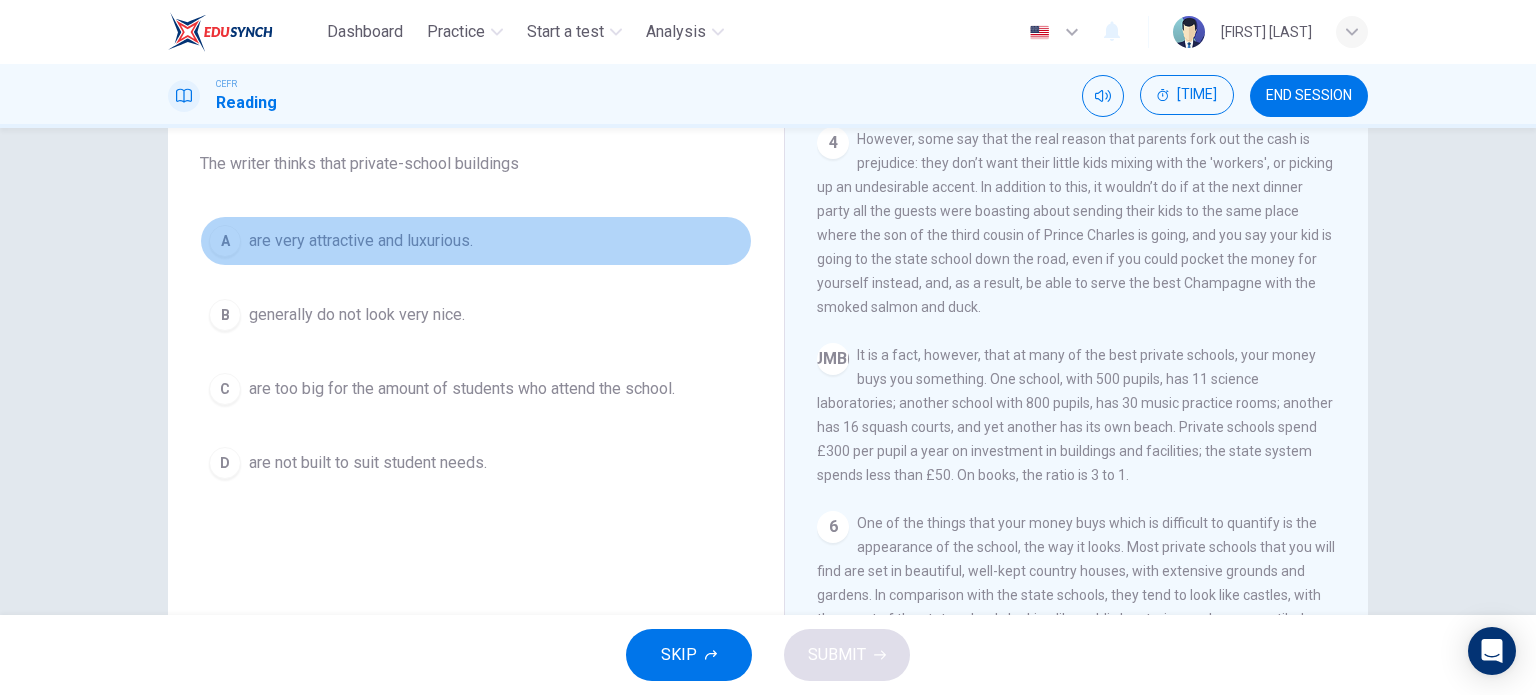 click on "A" at bounding box center (225, 241) 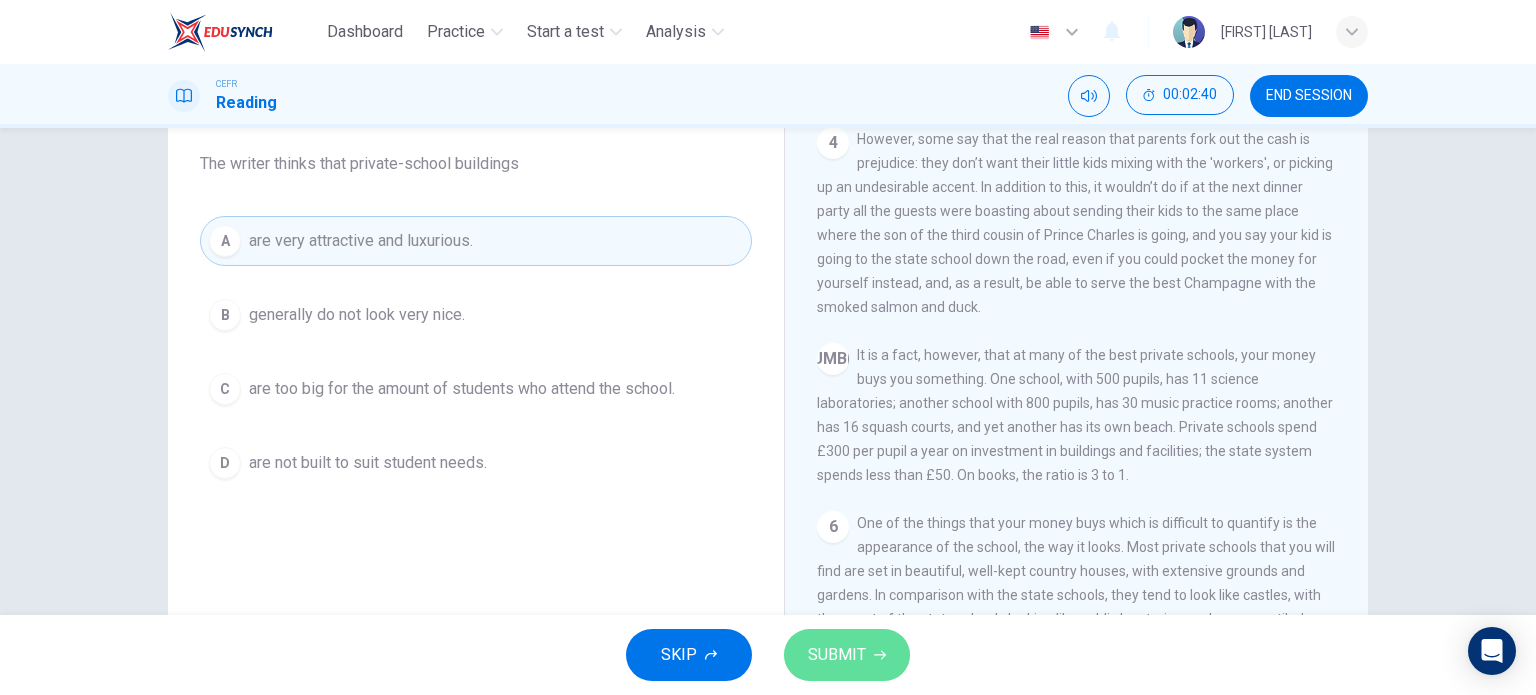 click on "SUBMIT" at bounding box center (847, 655) 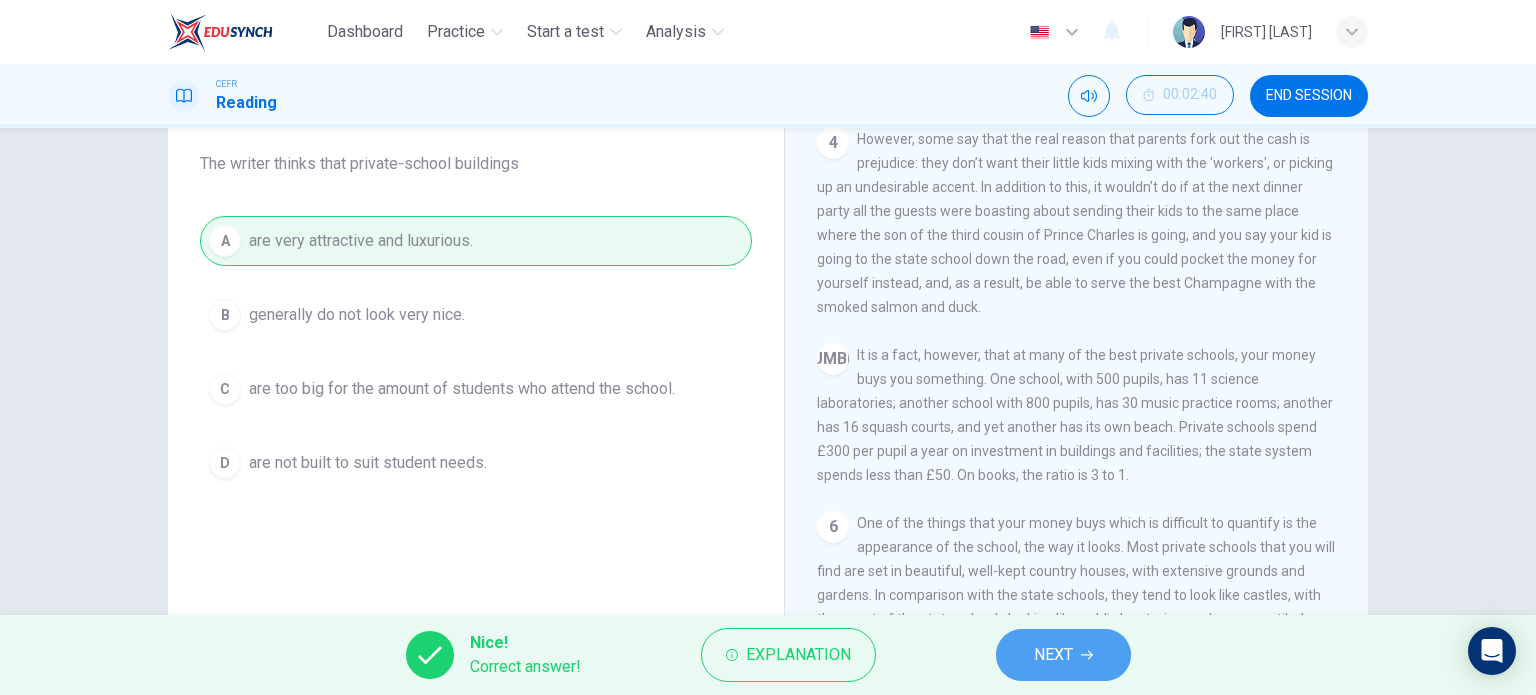 click on "NEXT" at bounding box center (1063, 655) 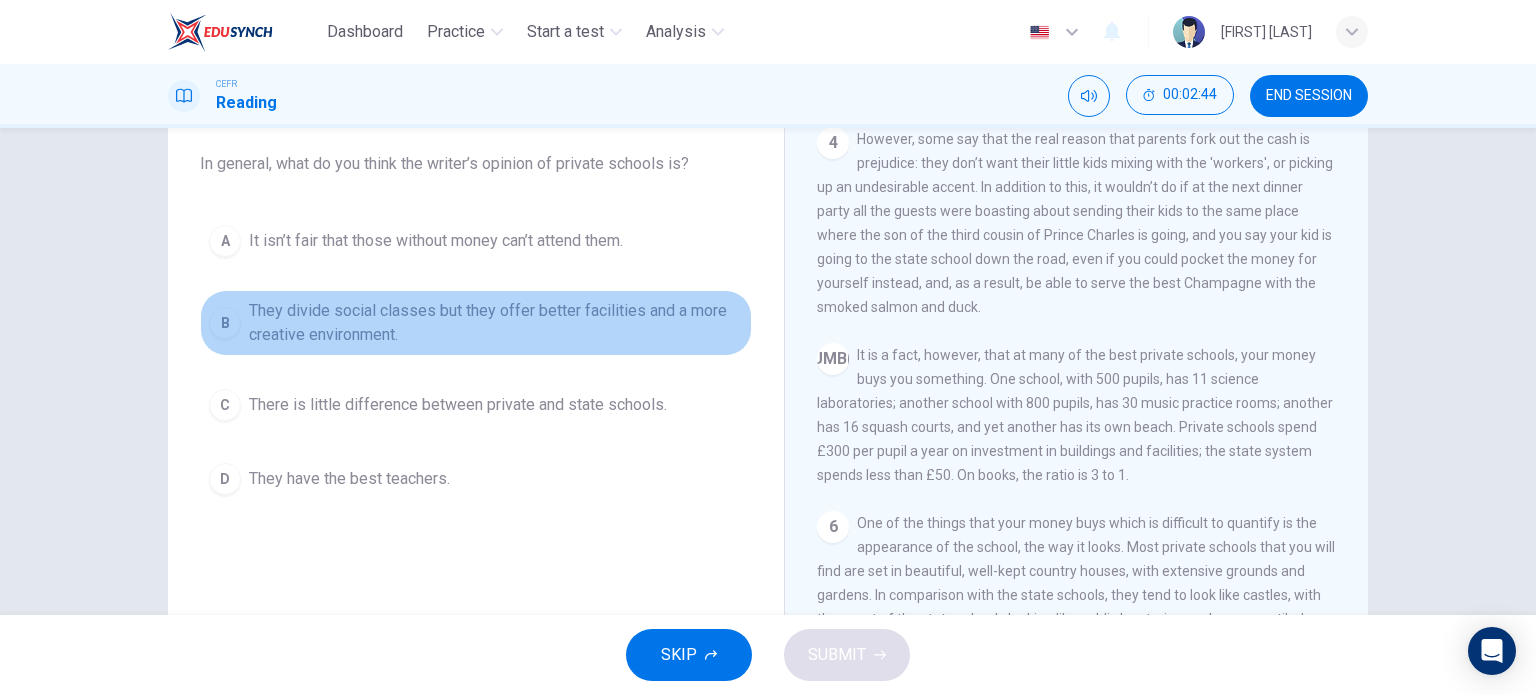 click on "B" at bounding box center (225, 241) 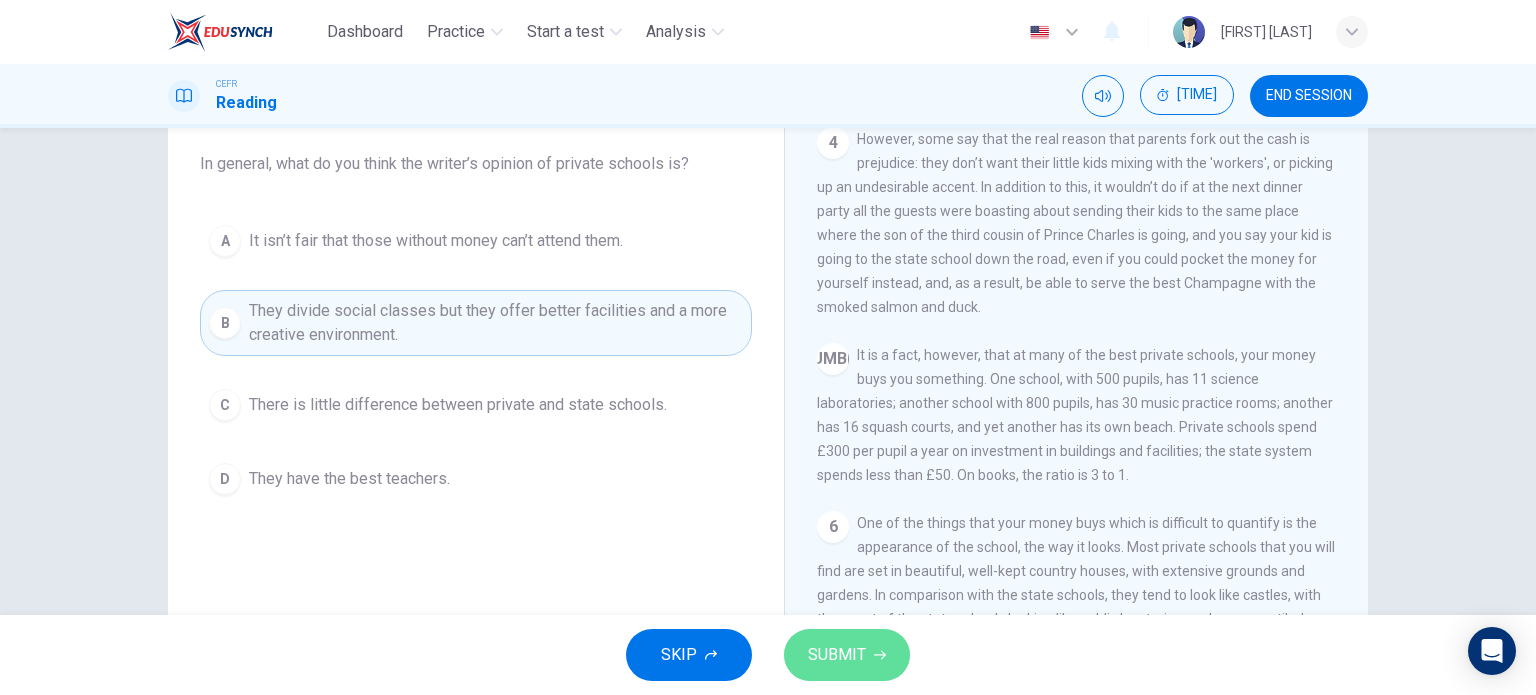 click on "SUBMIT" at bounding box center [837, 655] 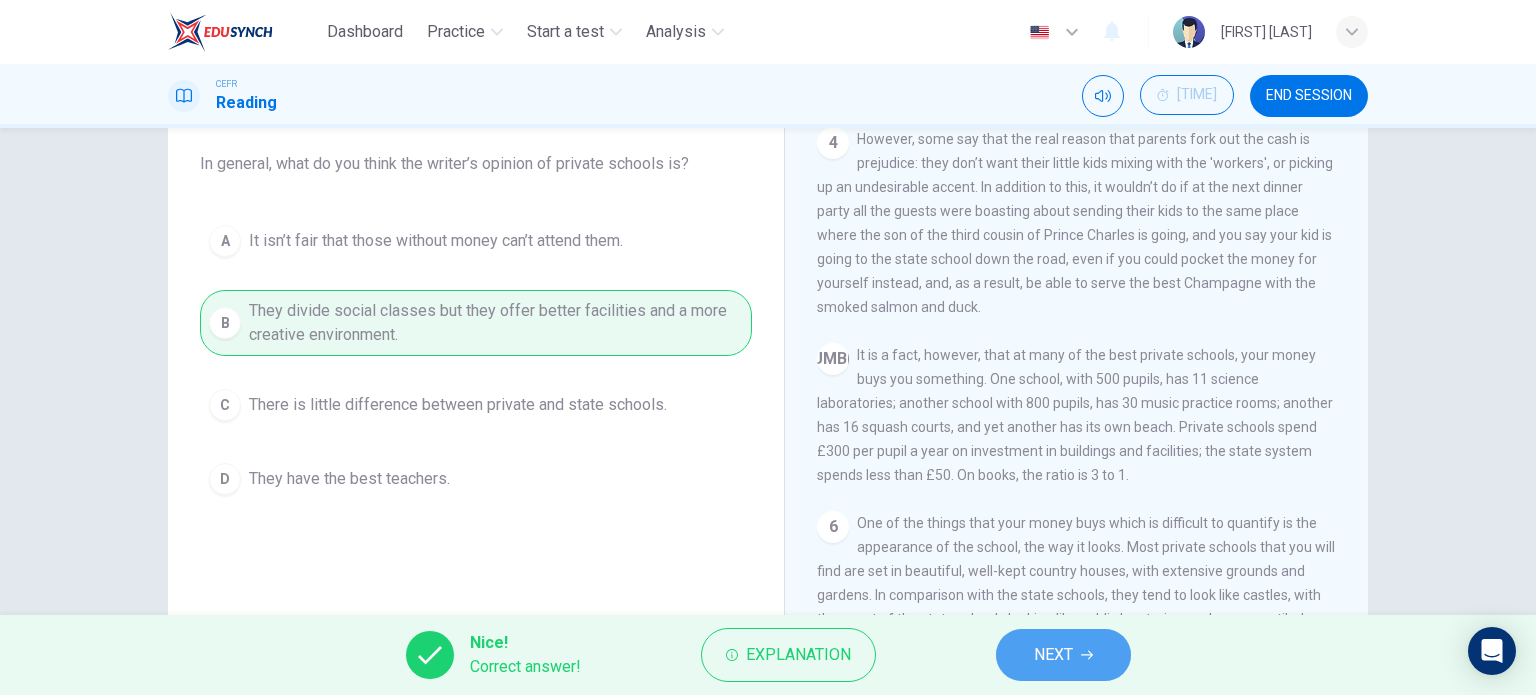 click on "NEXT" at bounding box center [1063, 655] 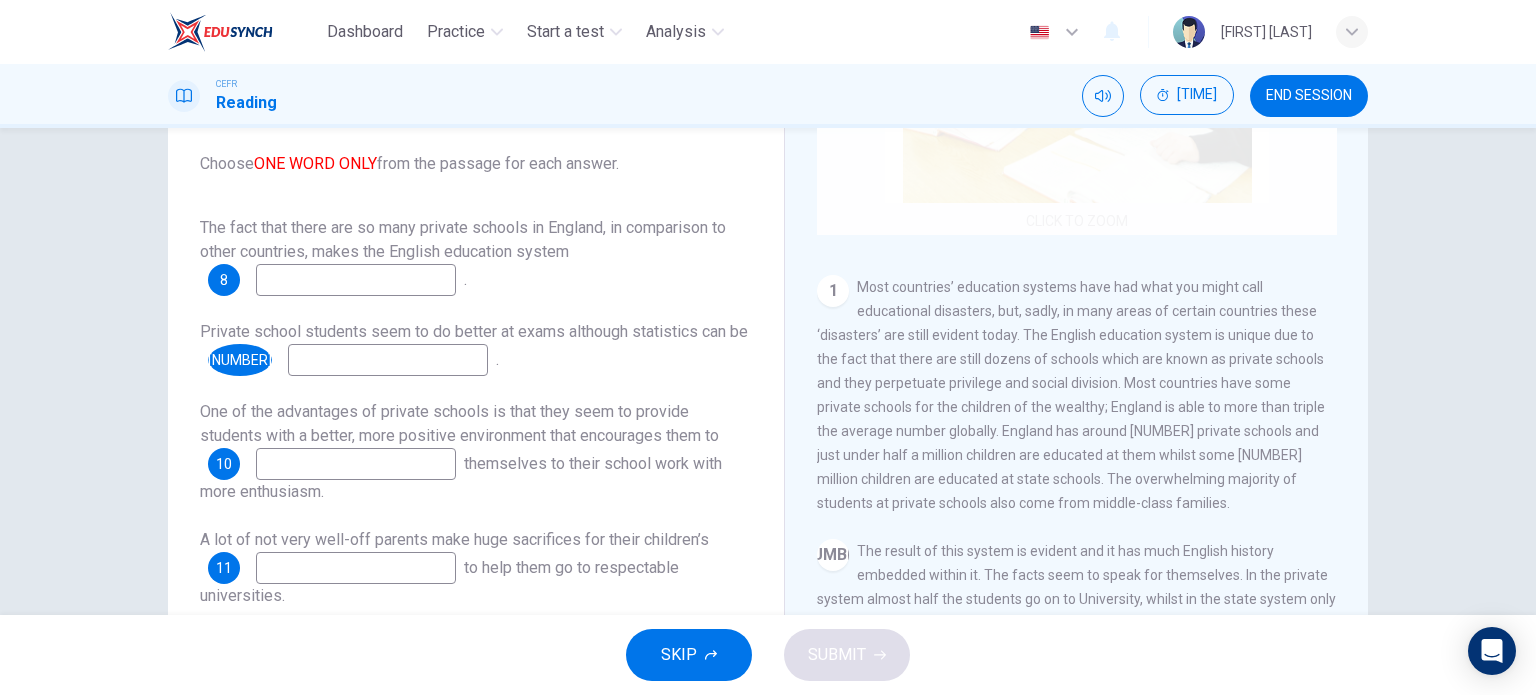 scroll, scrollTop: 247, scrollLeft: 0, axis: vertical 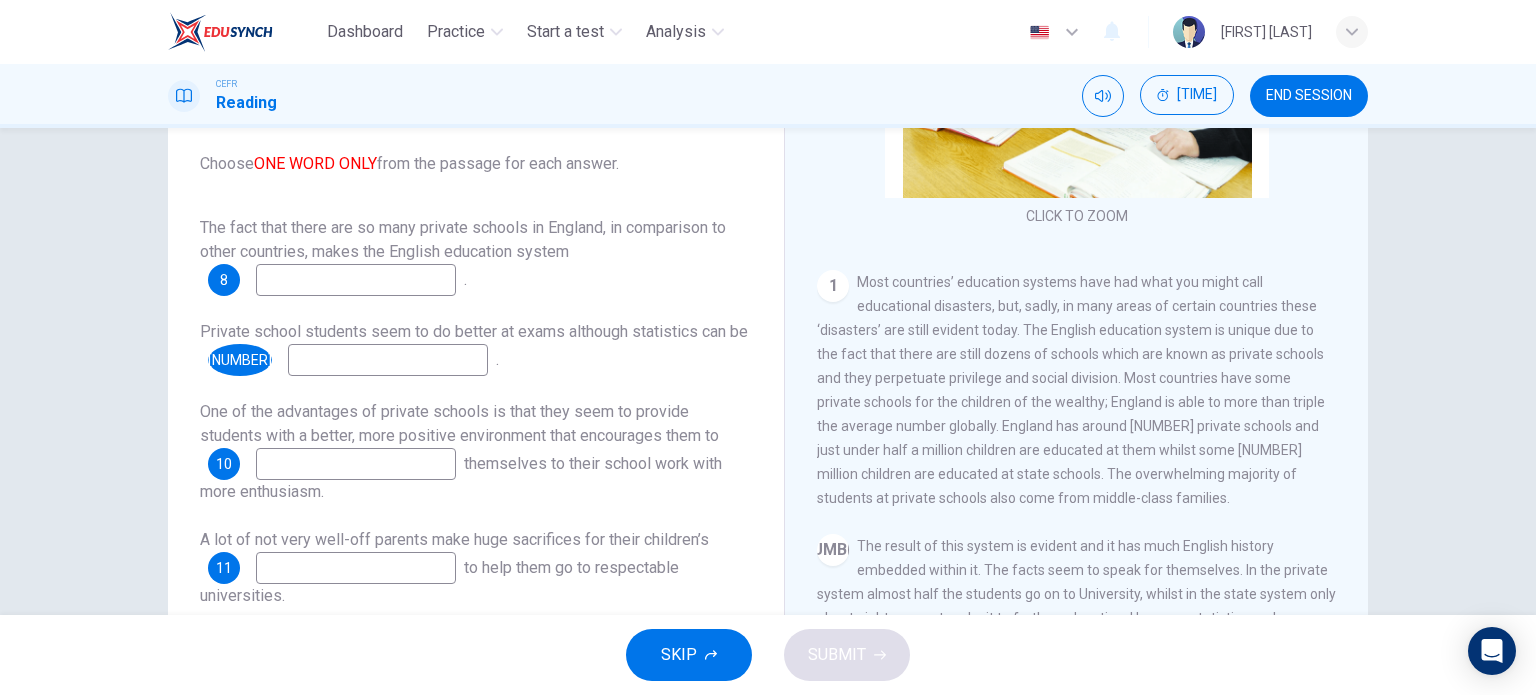 click at bounding box center (356, 280) 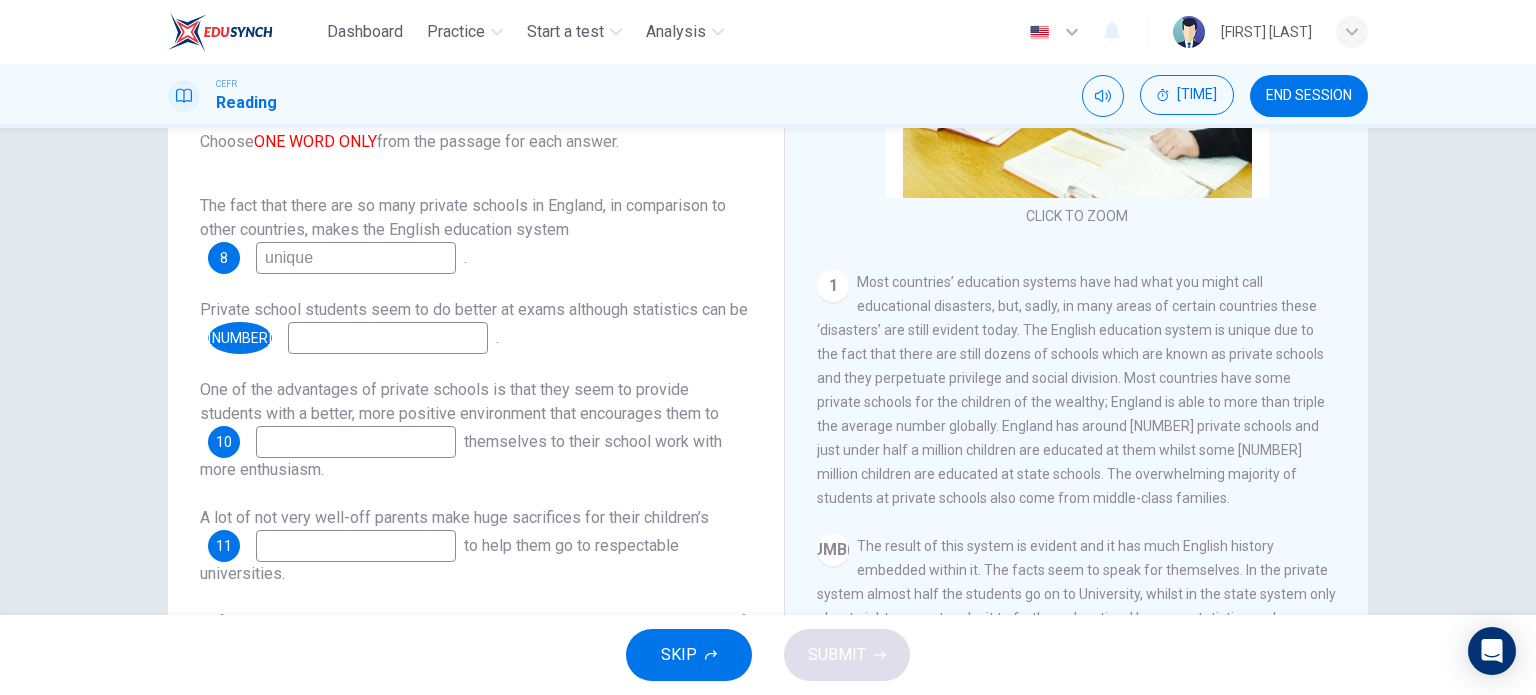 scroll, scrollTop: 24, scrollLeft: 0, axis: vertical 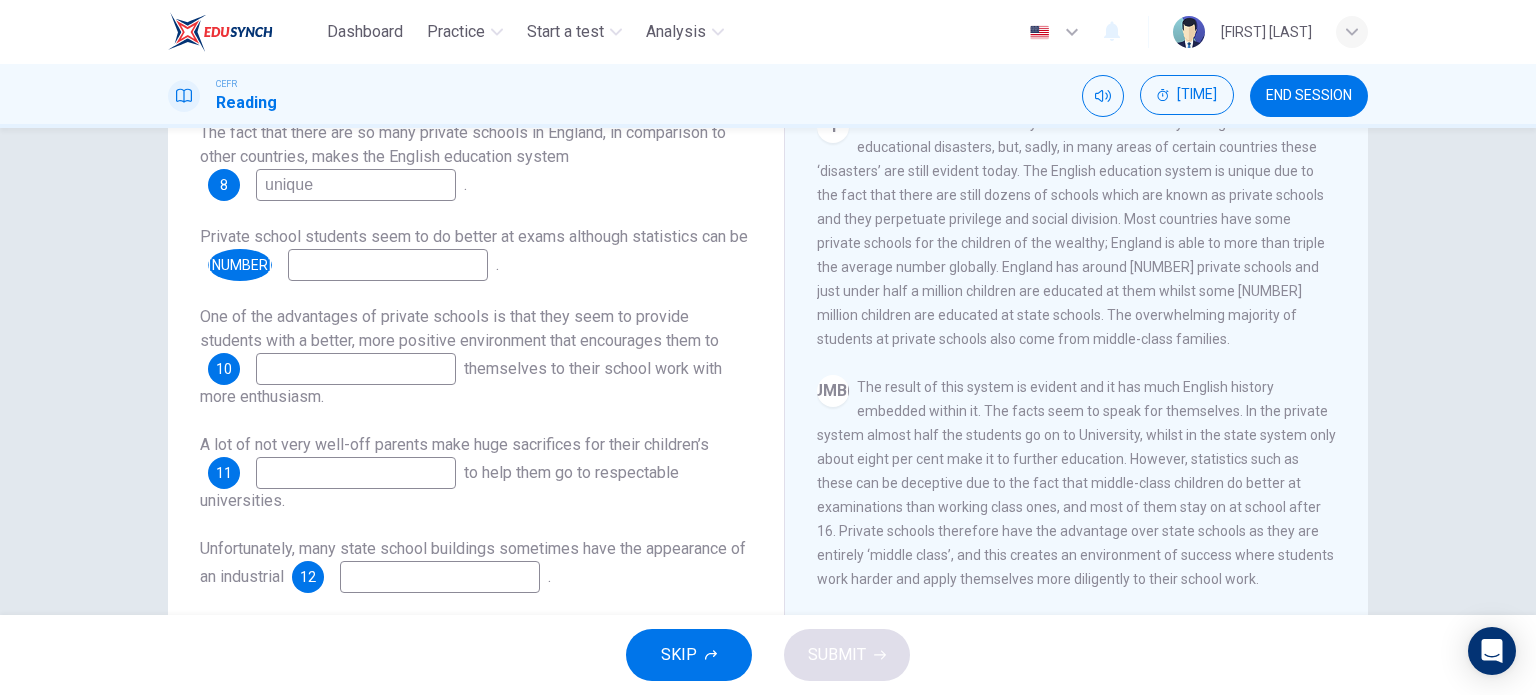 type on "unique" 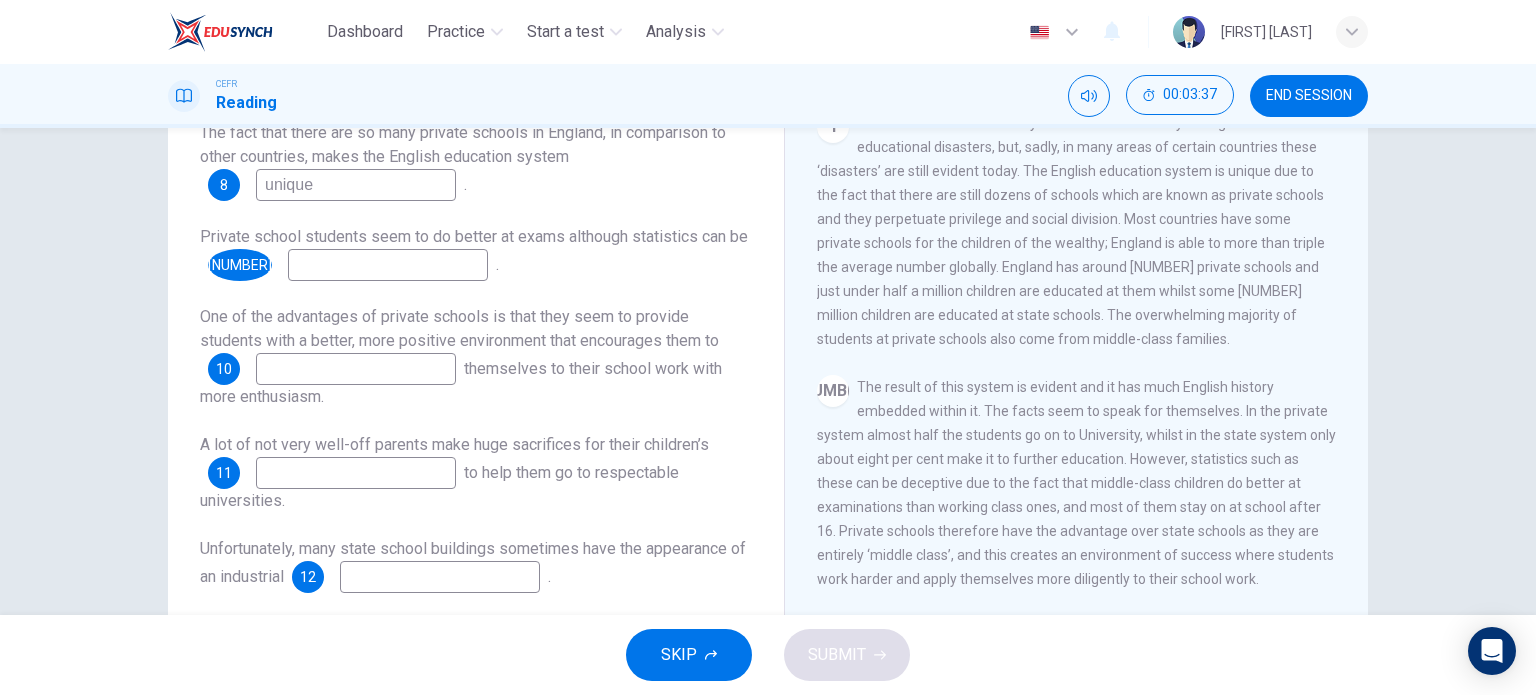 click at bounding box center (356, 185) 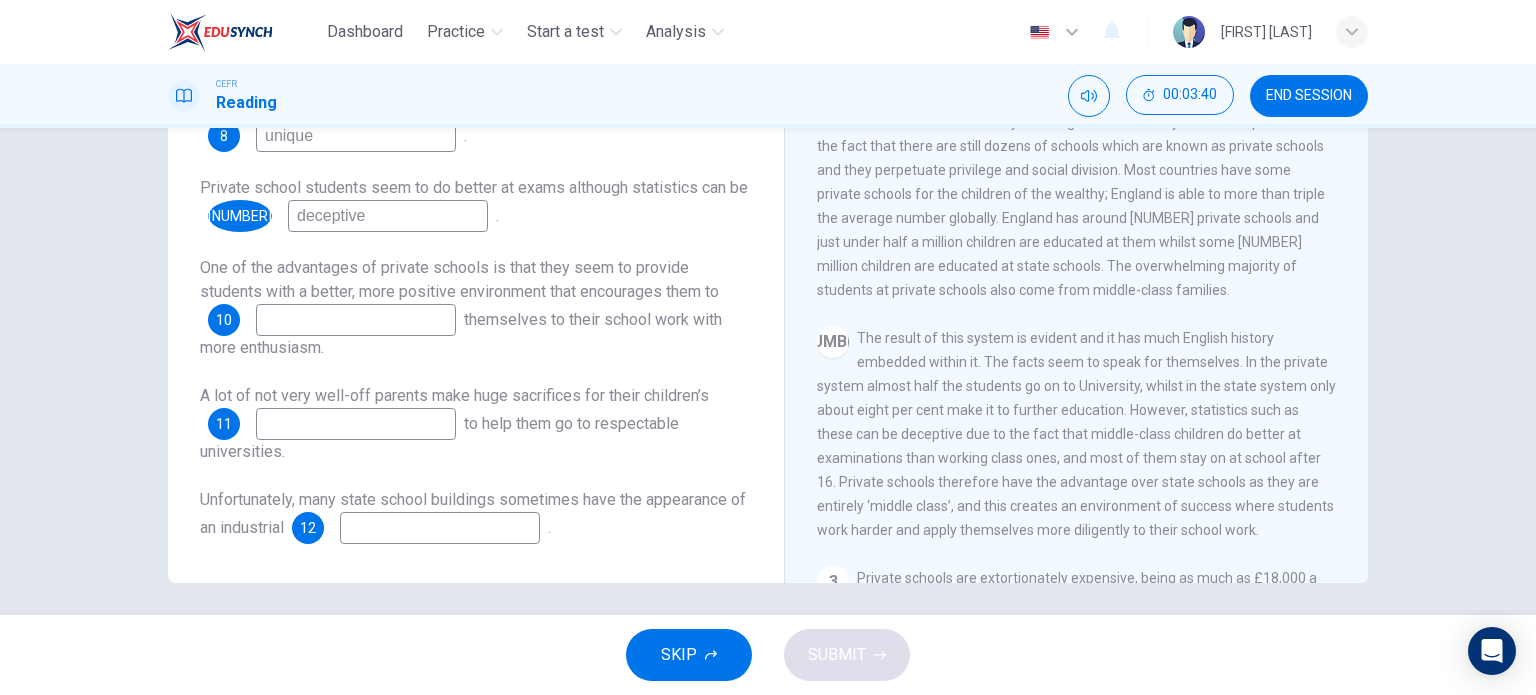 scroll, scrollTop: 280, scrollLeft: 0, axis: vertical 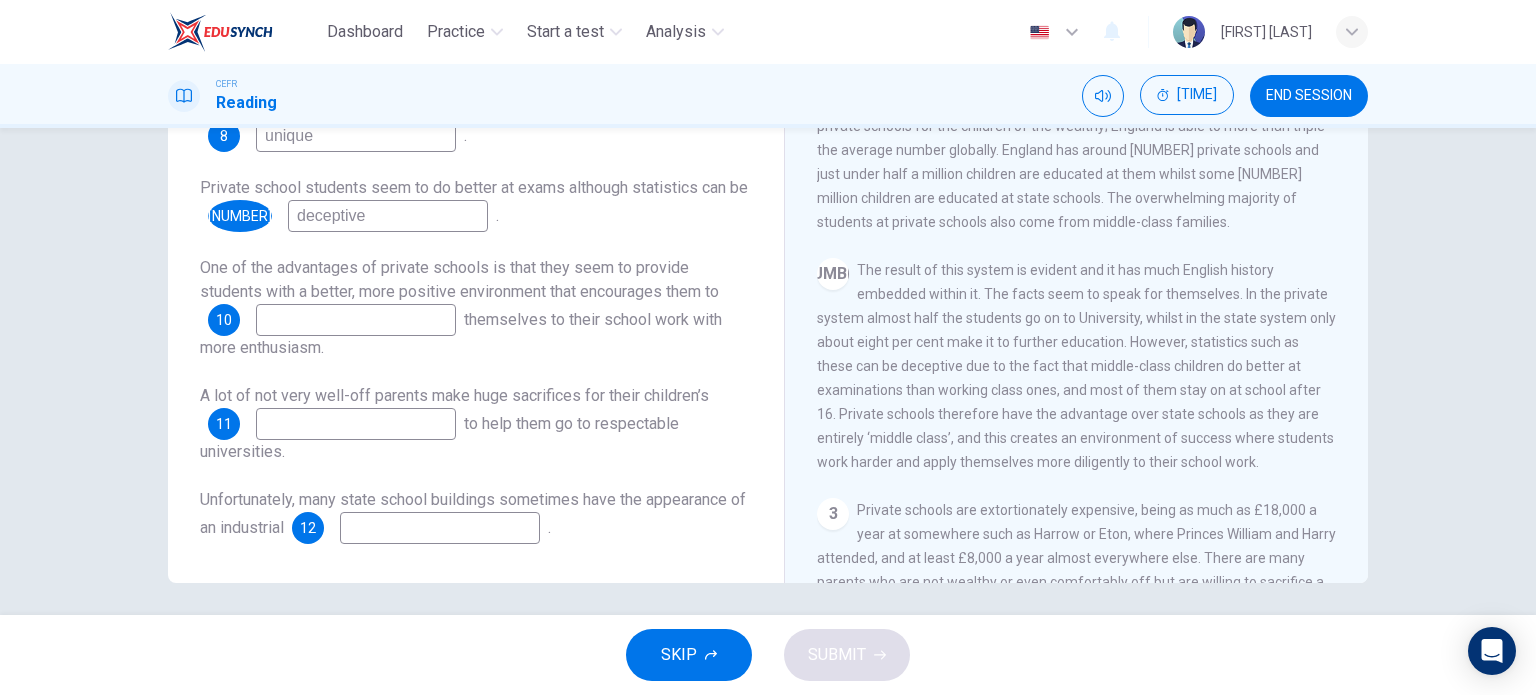 type on "deceptive" 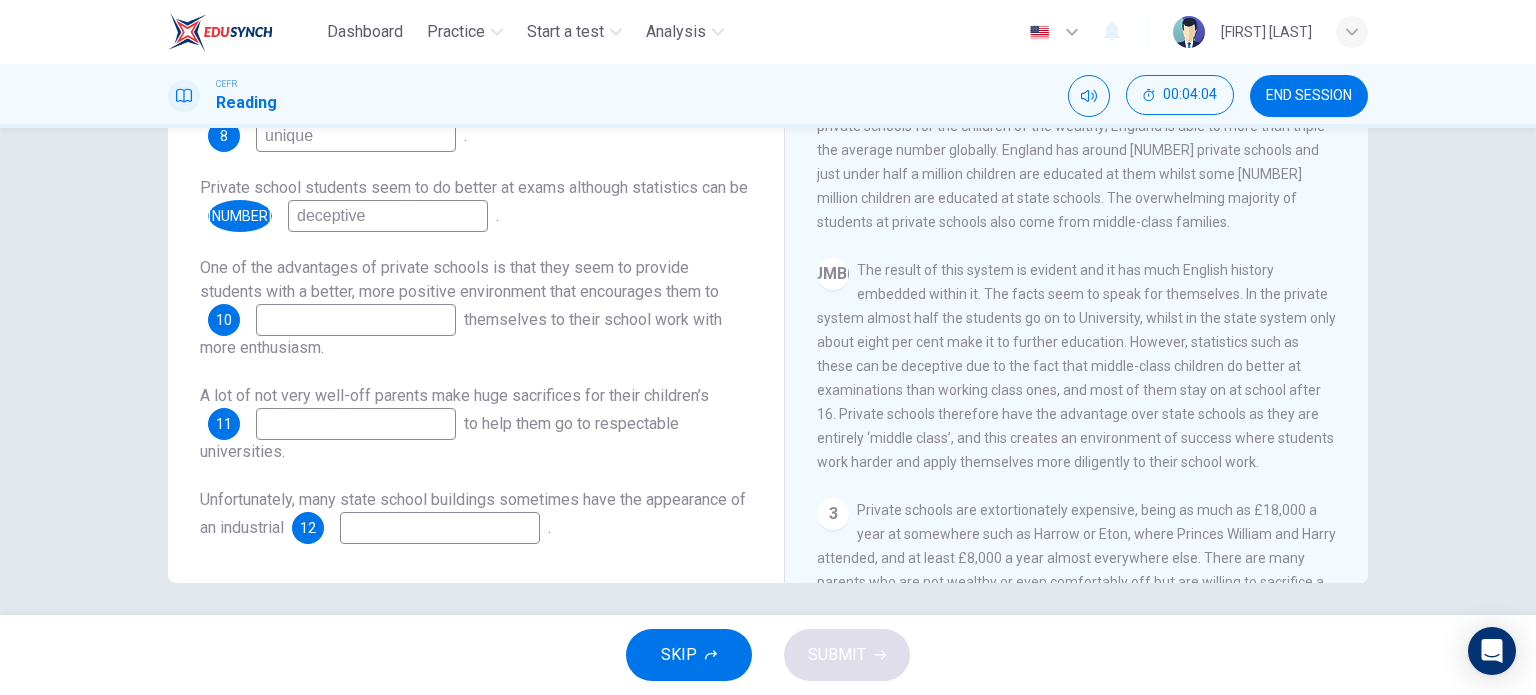 click at bounding box center [356, 136] 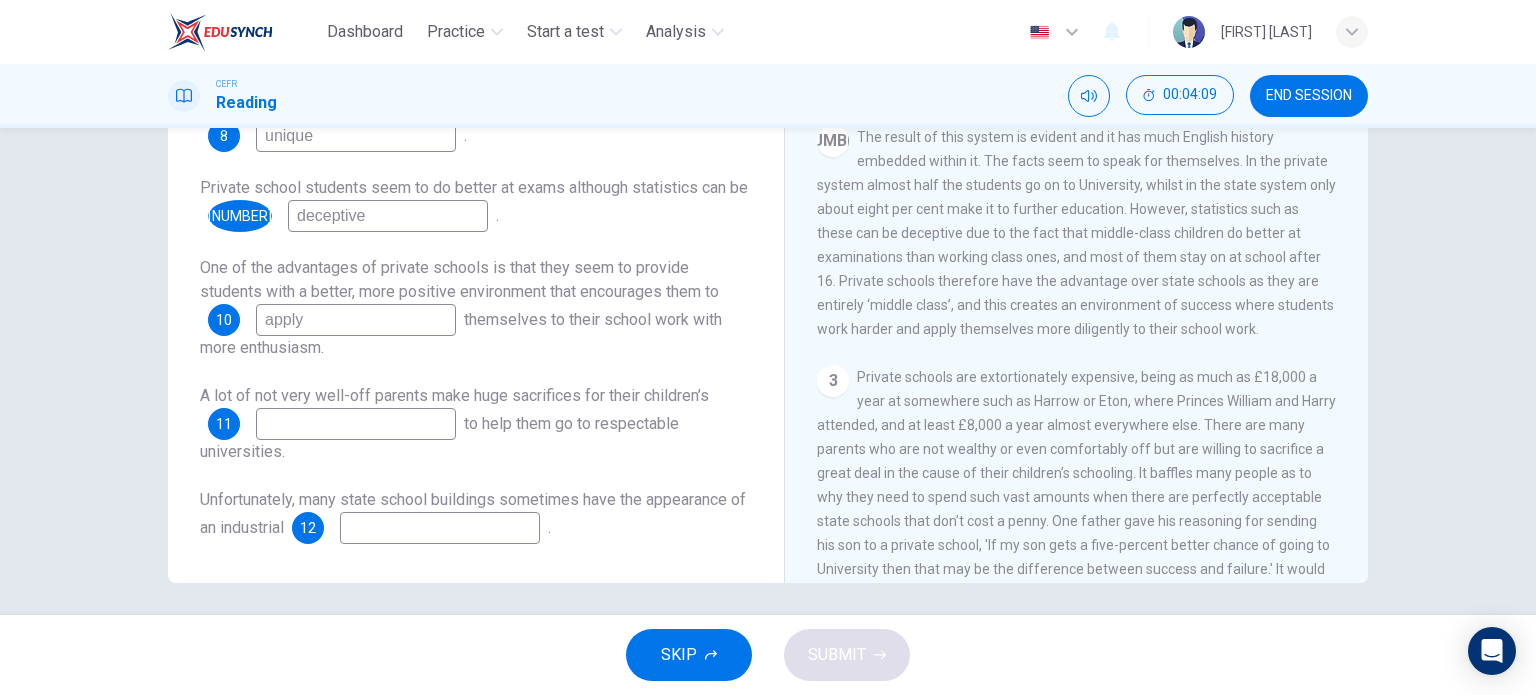 scroll, scrollTop: 548, scrollLeft: 0, axis: vertical 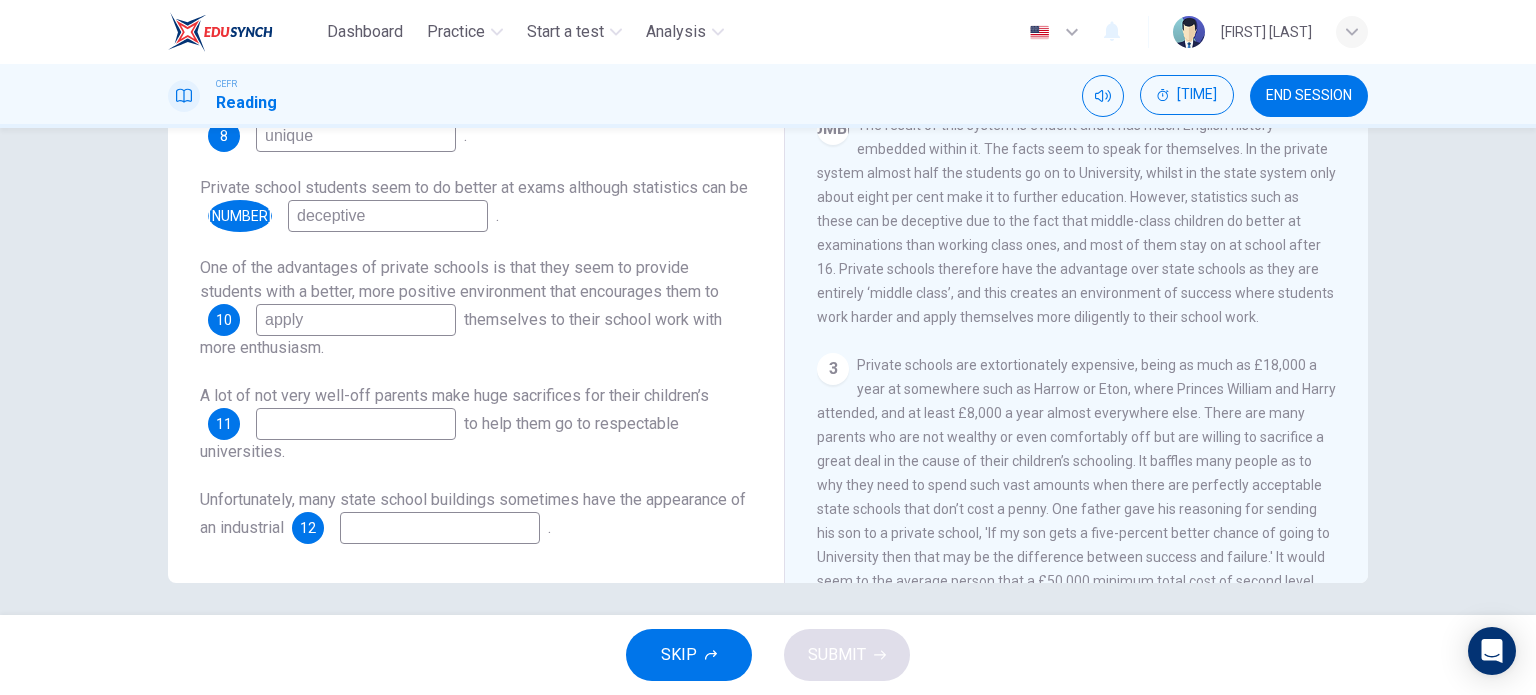 type on "apply" 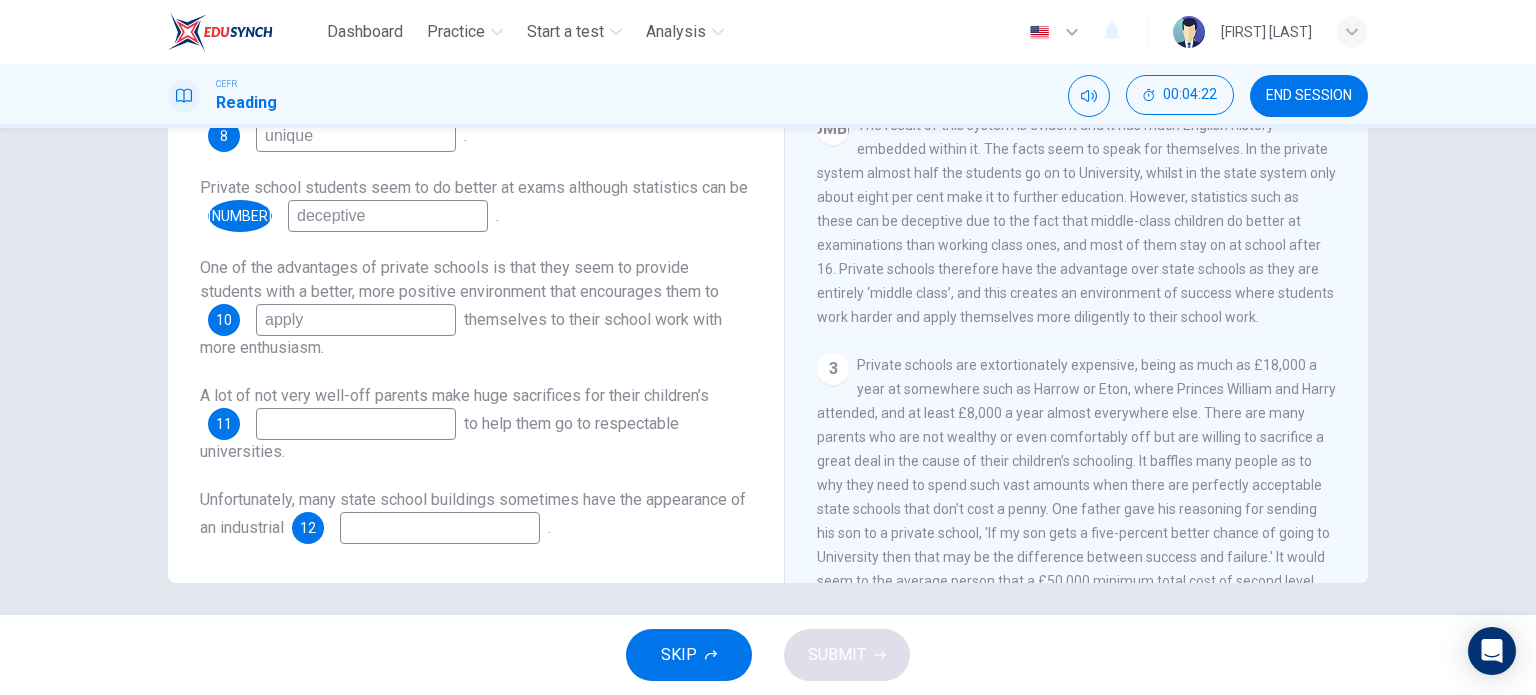 click at bounding box center (356, 136) 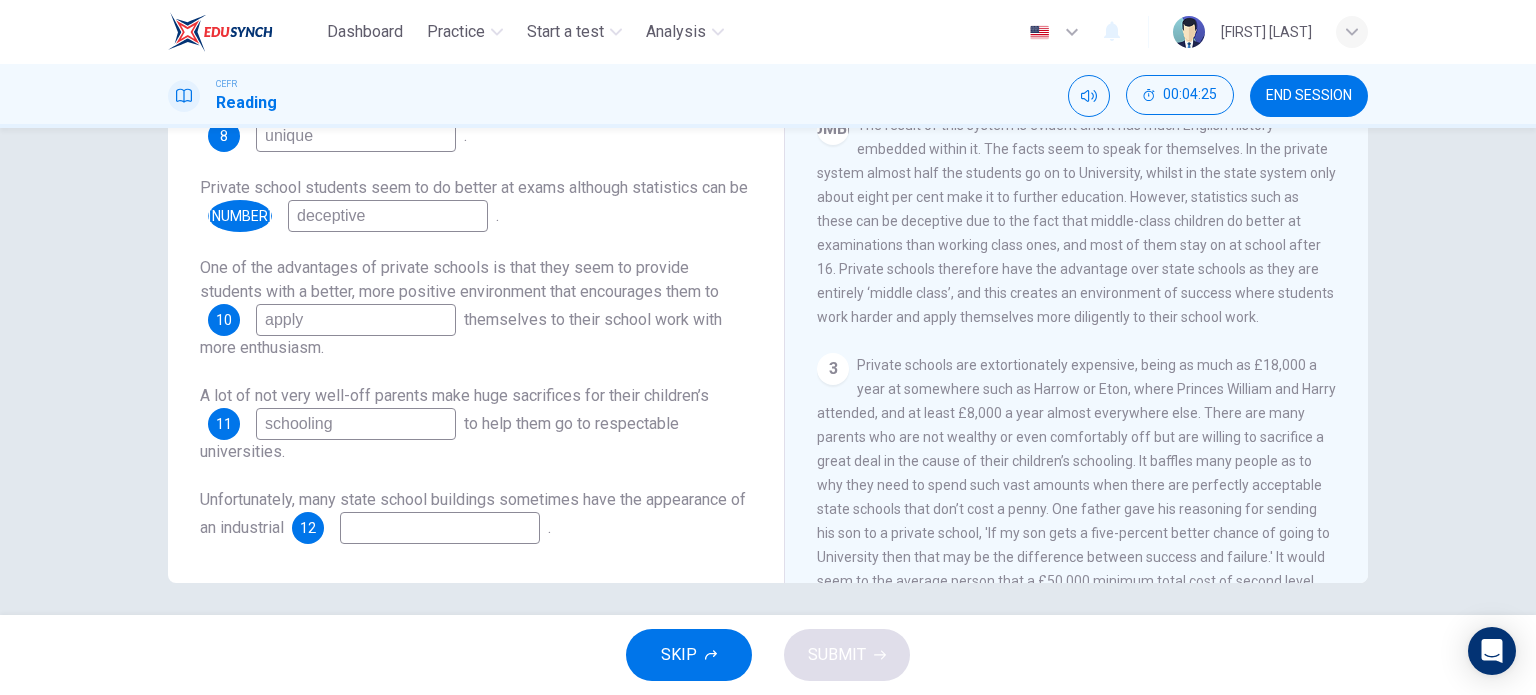 scroll, scrollTop: 288, scrollLeft: 0, axis: vertical 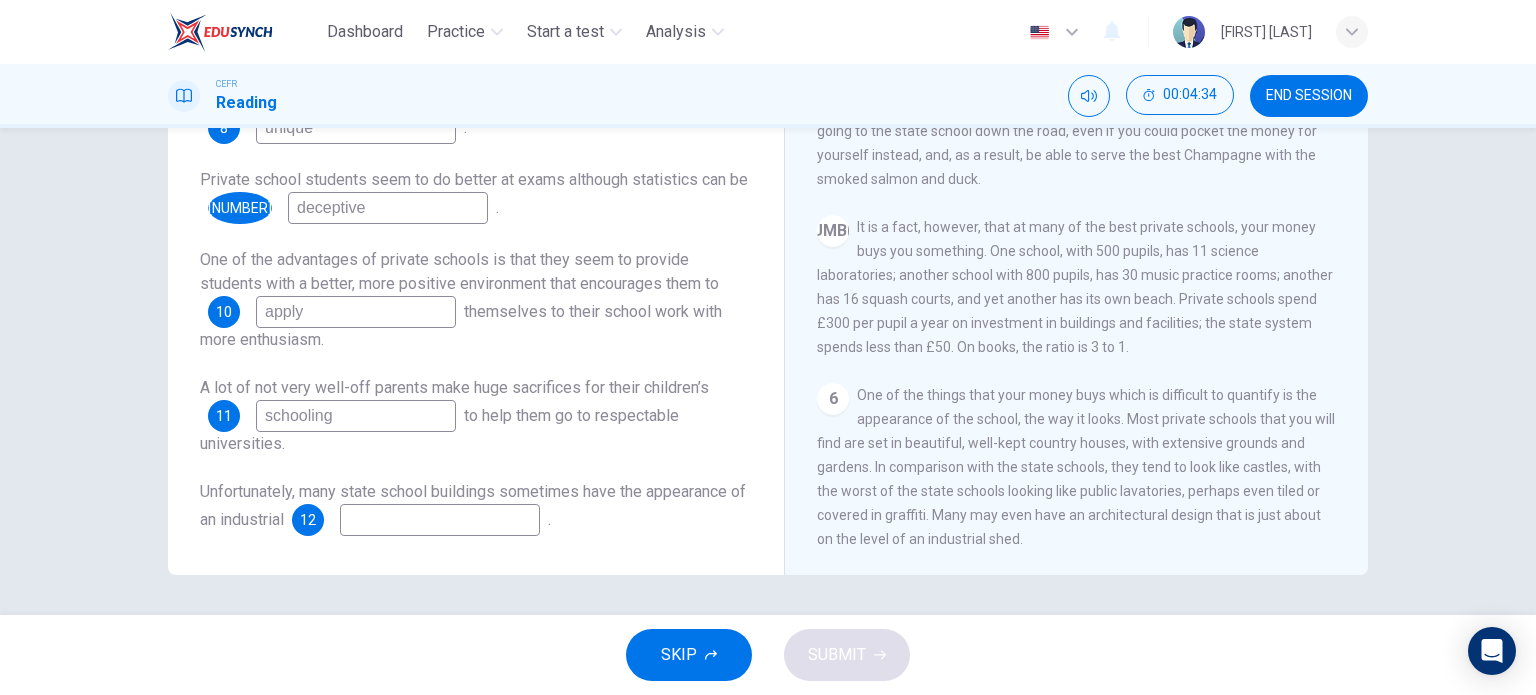type on "schooling" 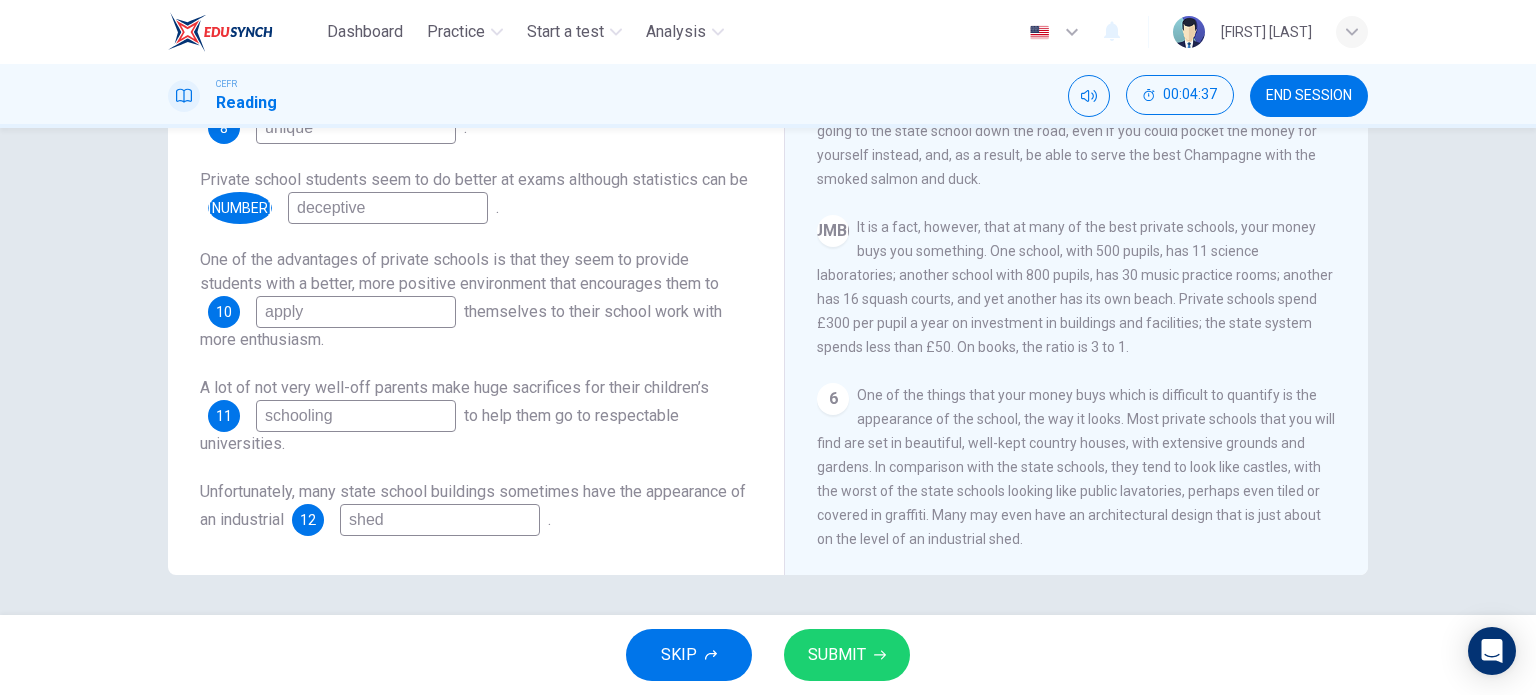 type on "shed" 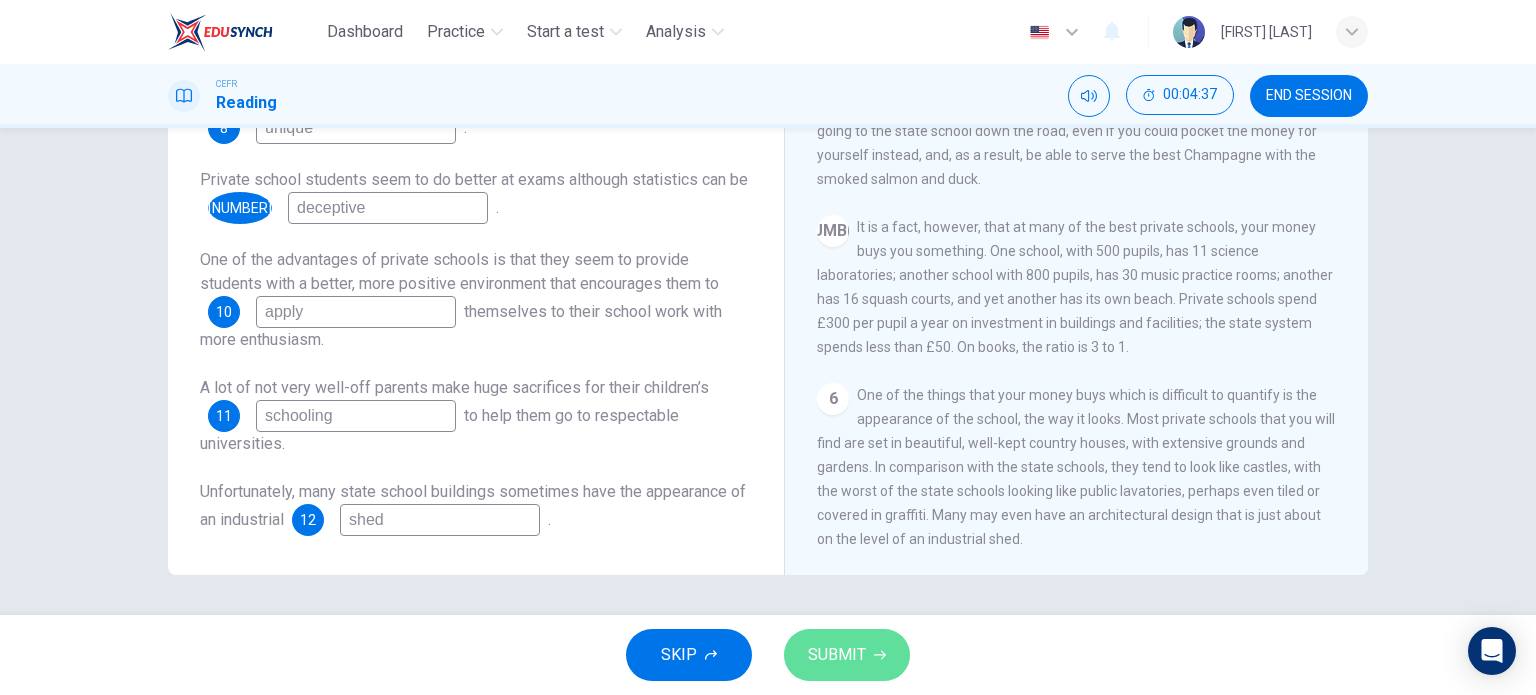 click on "SUBMIT" at bounding box center [837, 655] 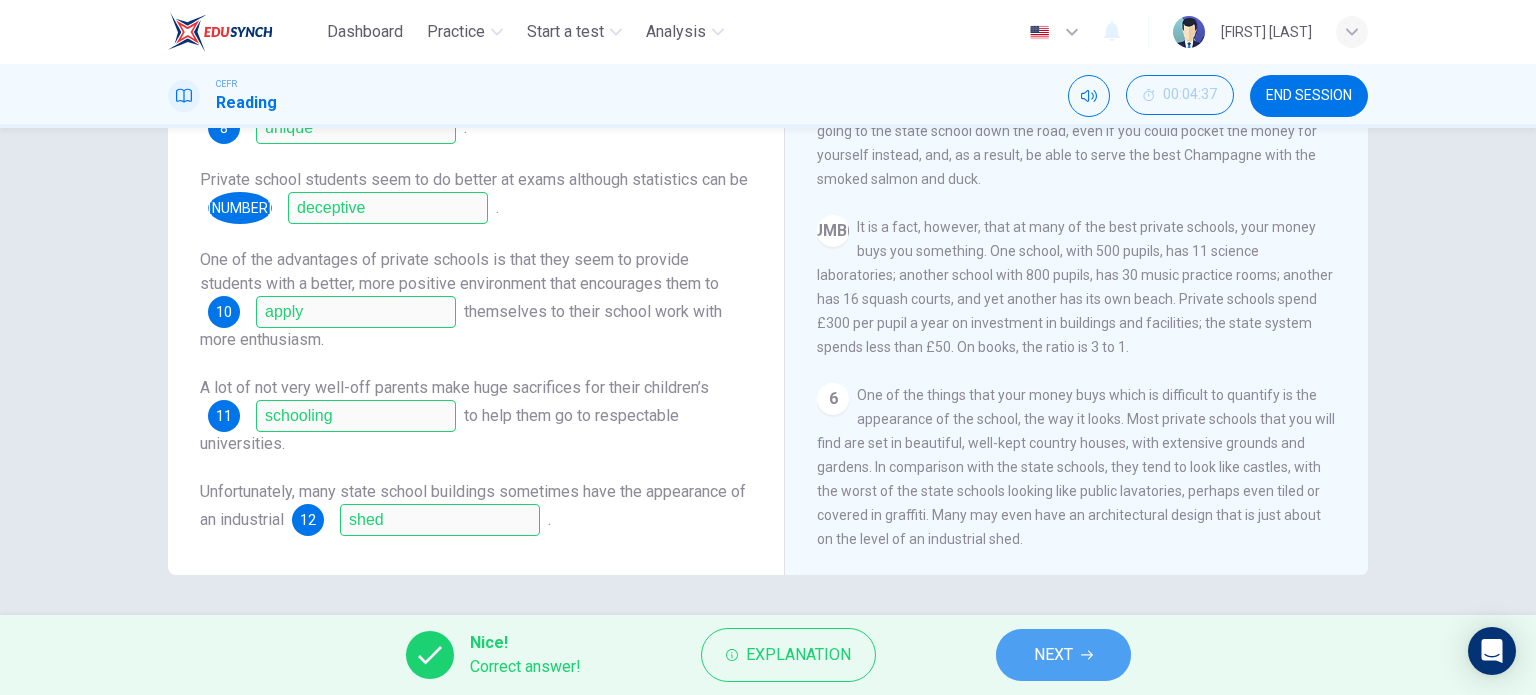 click at bounding box center (1087, 655) 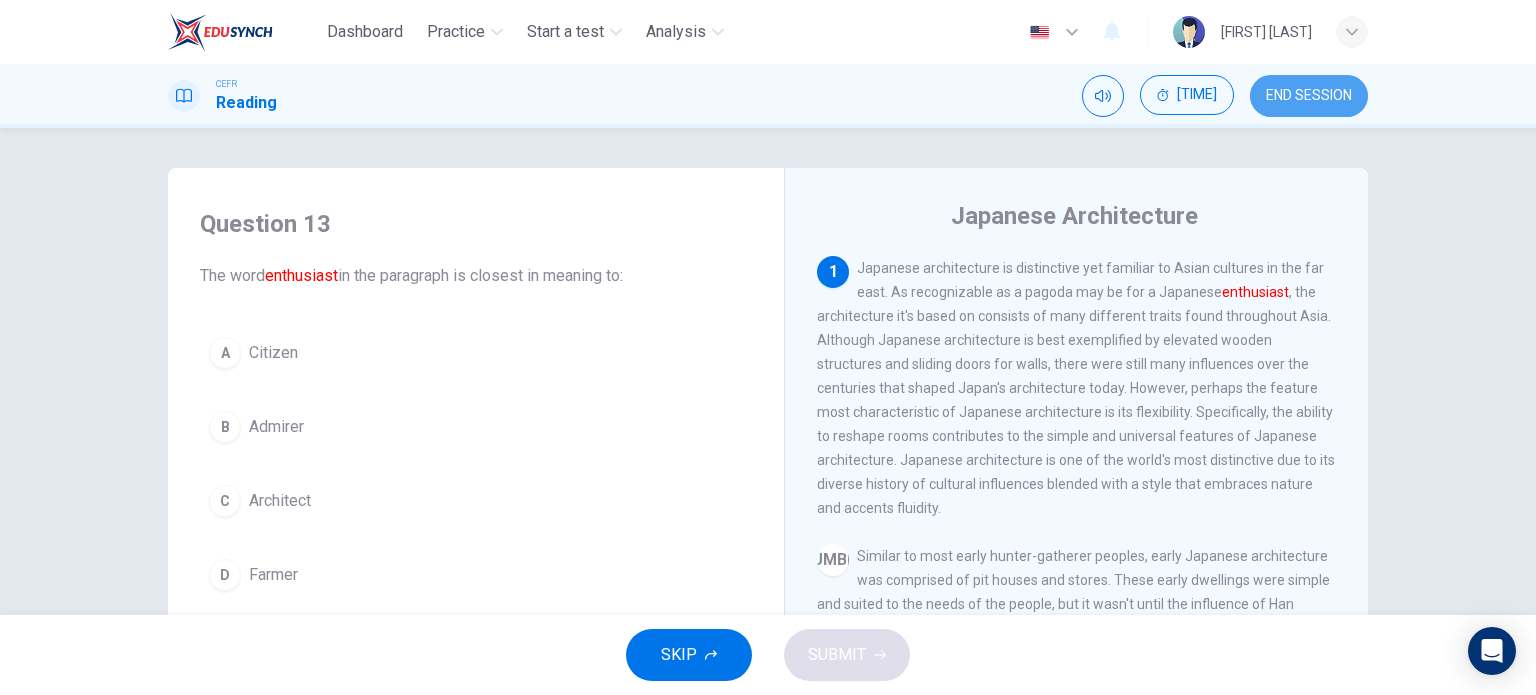 click on "END SESSION" at bounding box center [1309, 96] 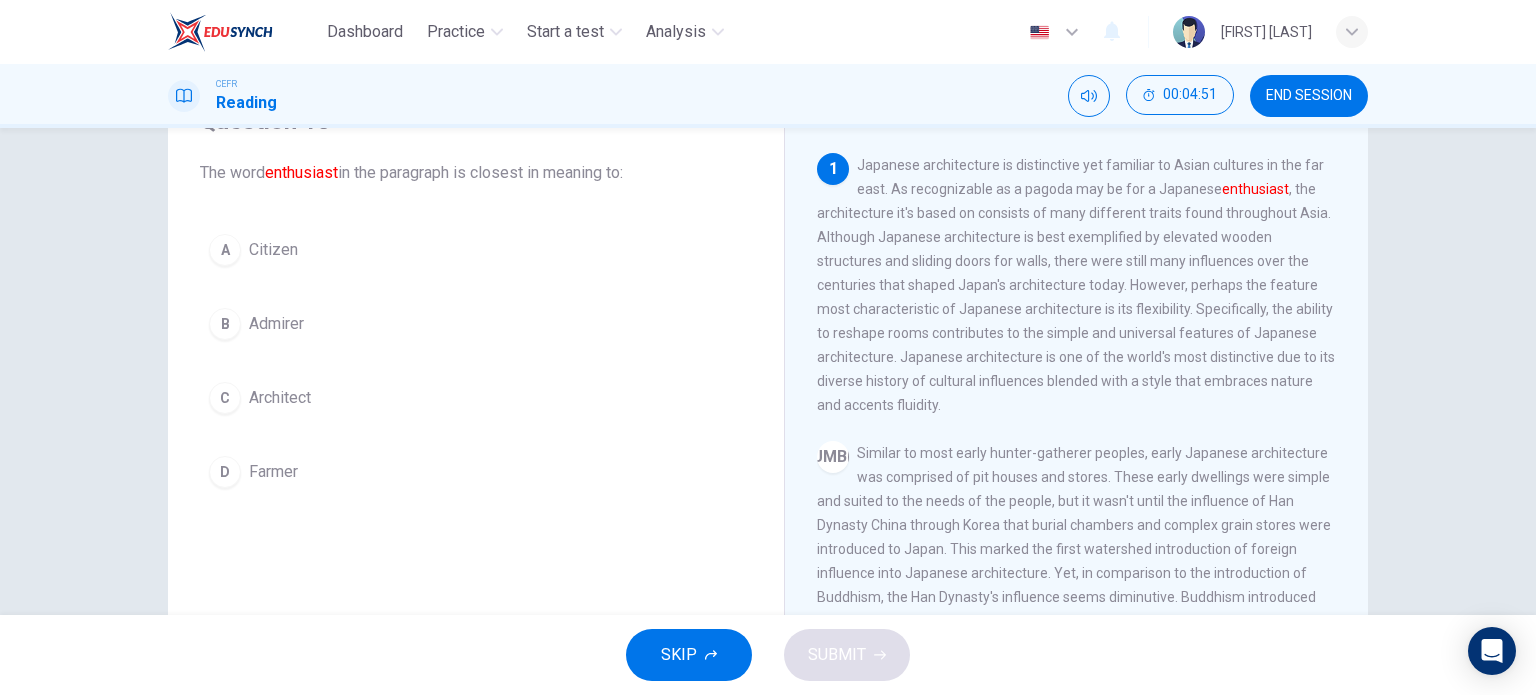 scroll, scrollTop: 111, scrollLeft: 0, axis: vertical 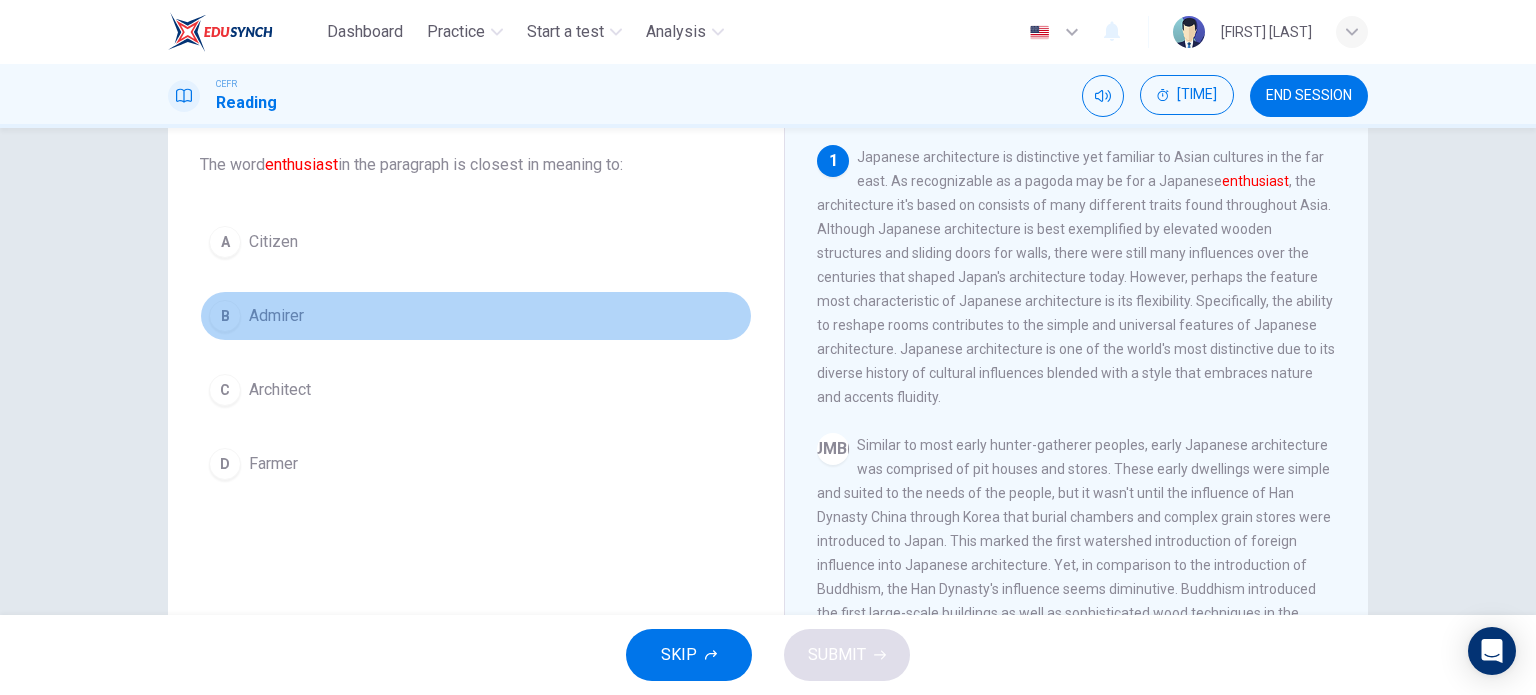 click on "B Admirer" at bounding box center [476, 316] 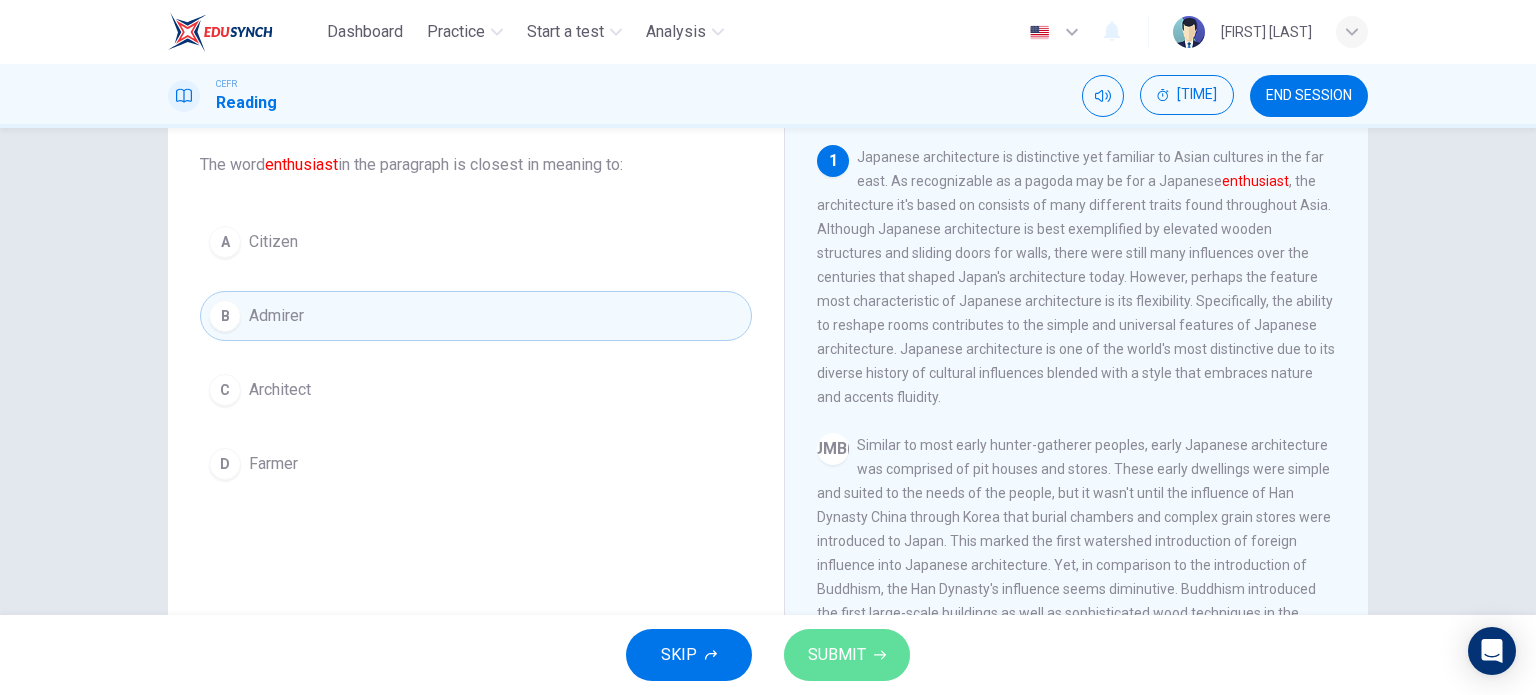 click on "SUBMIT" at bounding box center [847, 655] 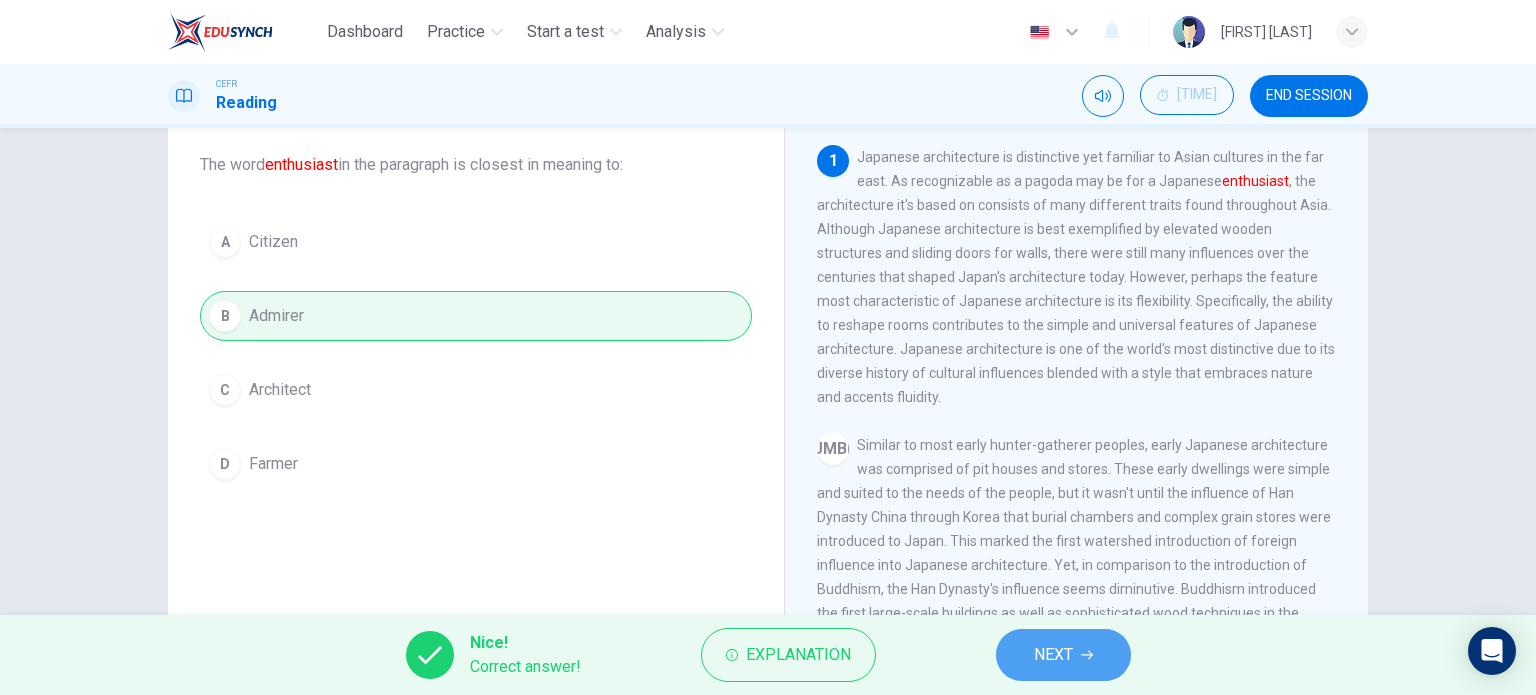 click on "NEXT" at bounding box center [1063, 655] 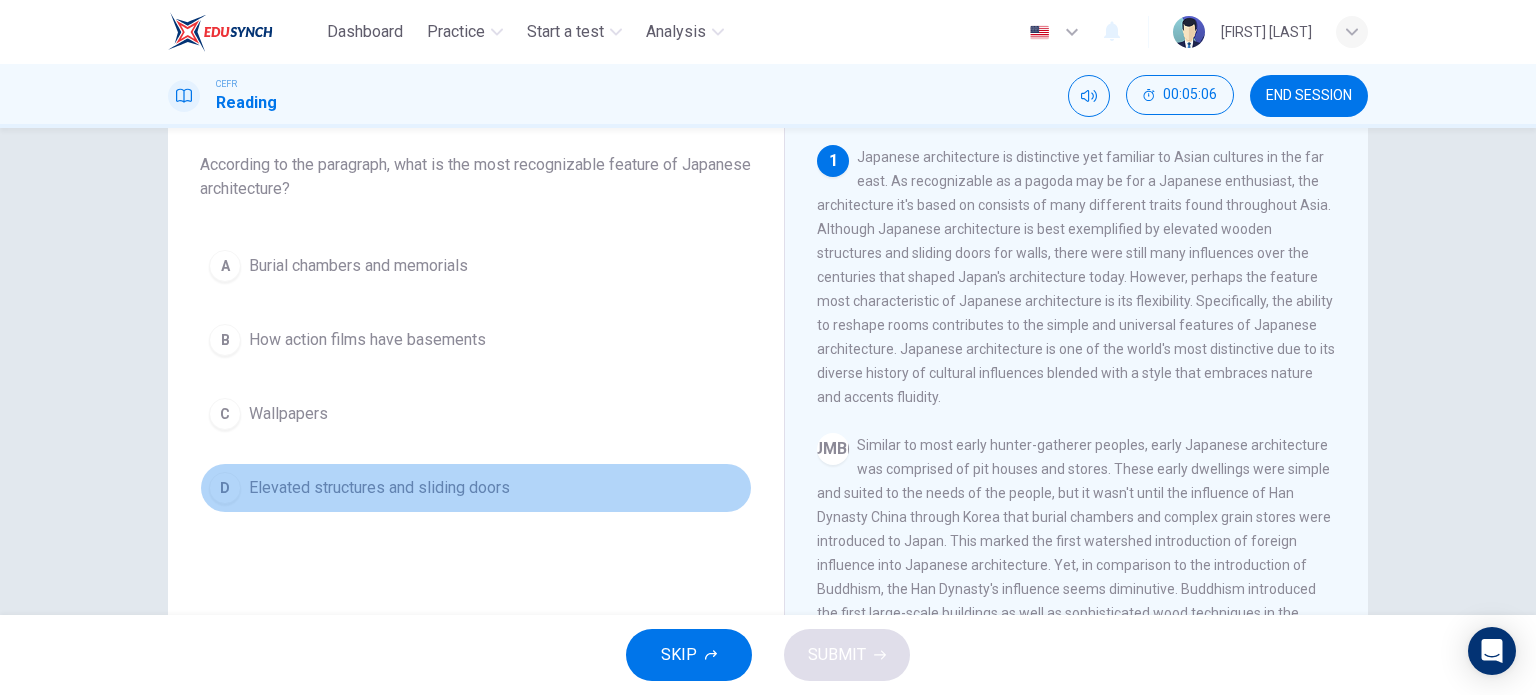 click on "D" at bounding box center (225, 266) 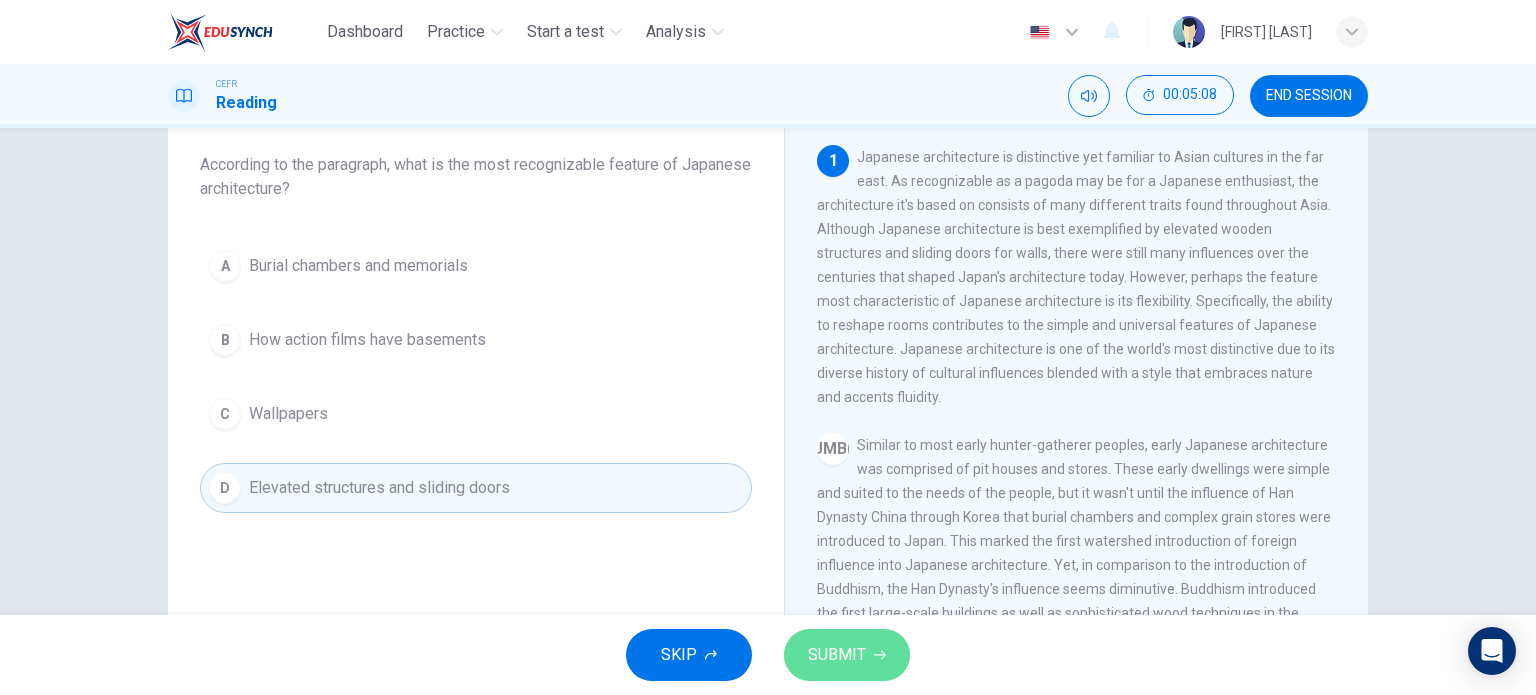 click on "SUBMIT" at bounding box center [837, 655] 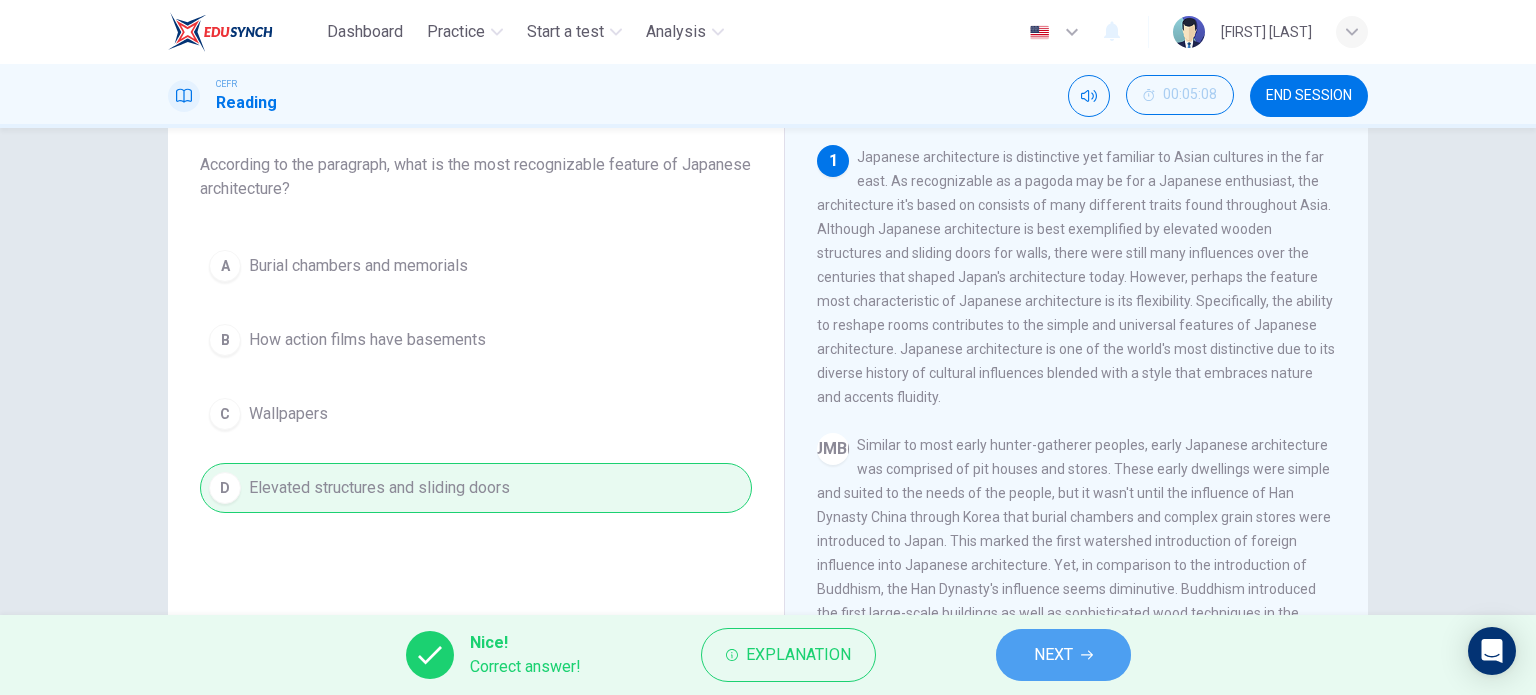 click on "NEXT" at bounding box center (1063, 655) 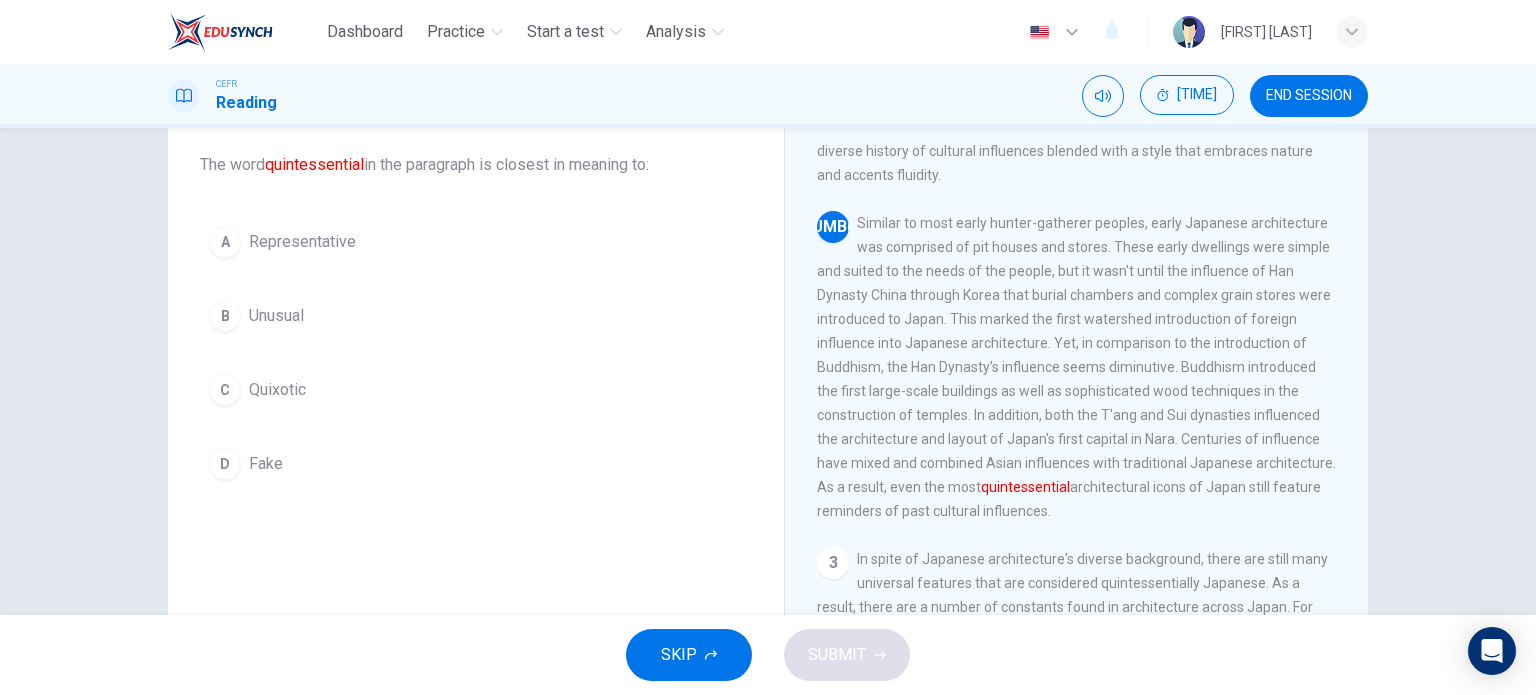 scroll, scrollTop: 247, scrollLeft: 0, axis: vertical 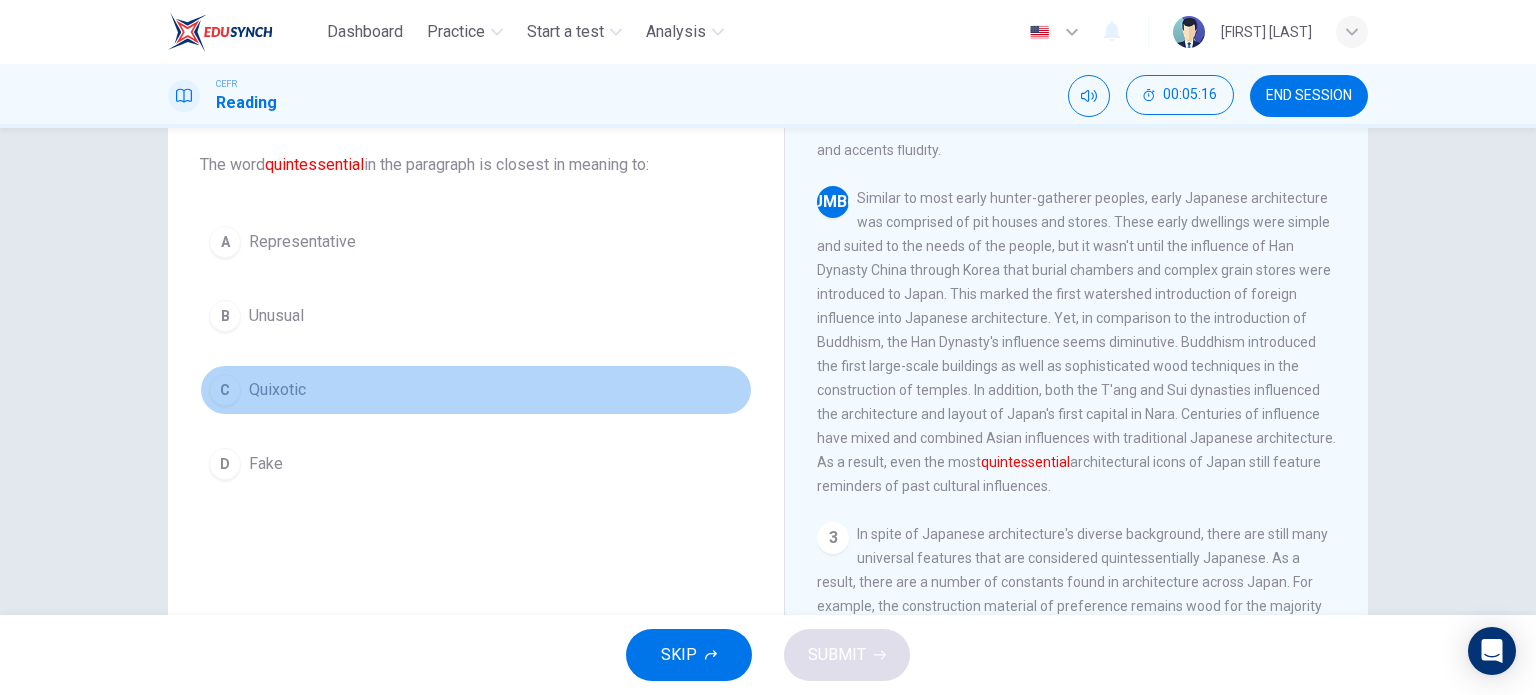 click on "C" at bounding box center (225, 242) 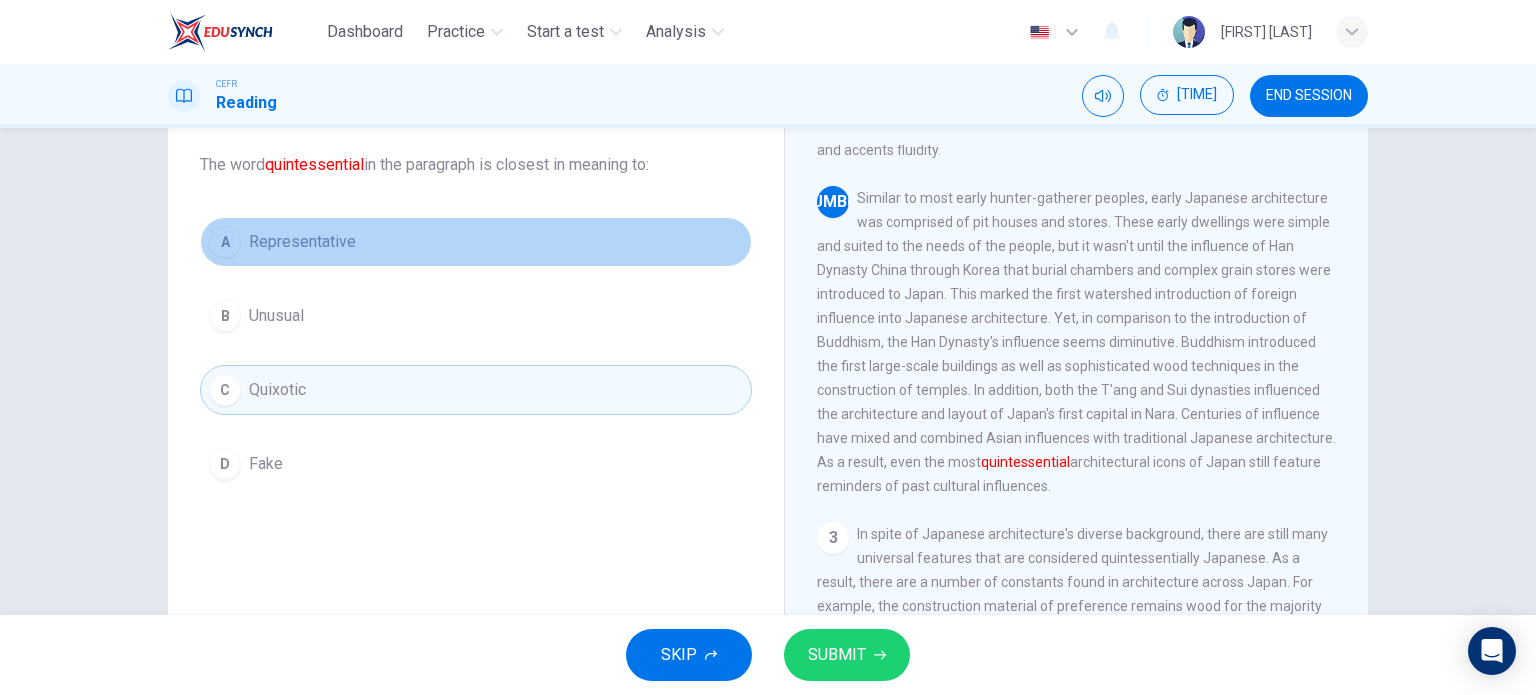 click on "A" at bounding box center (225, 242) 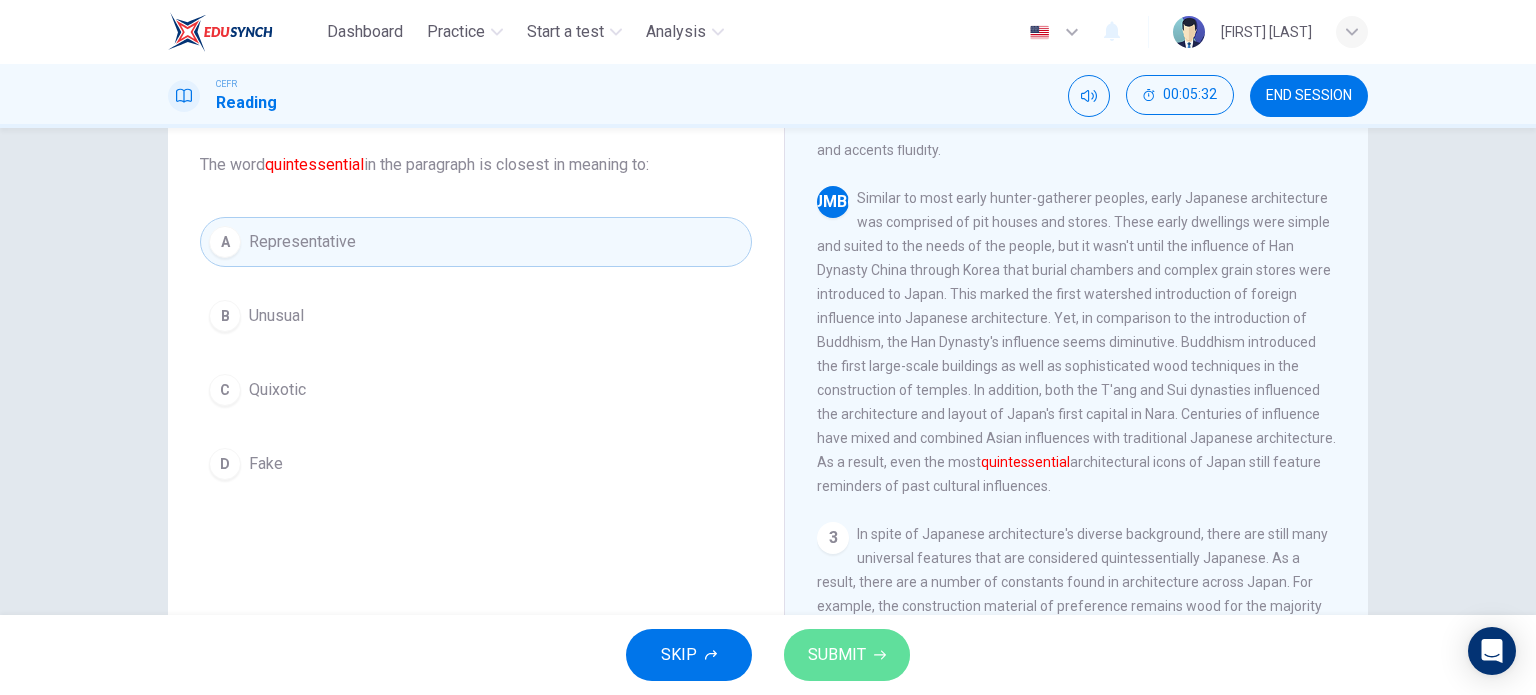 click on "SUBMIT" at bounding box center [837, 655] 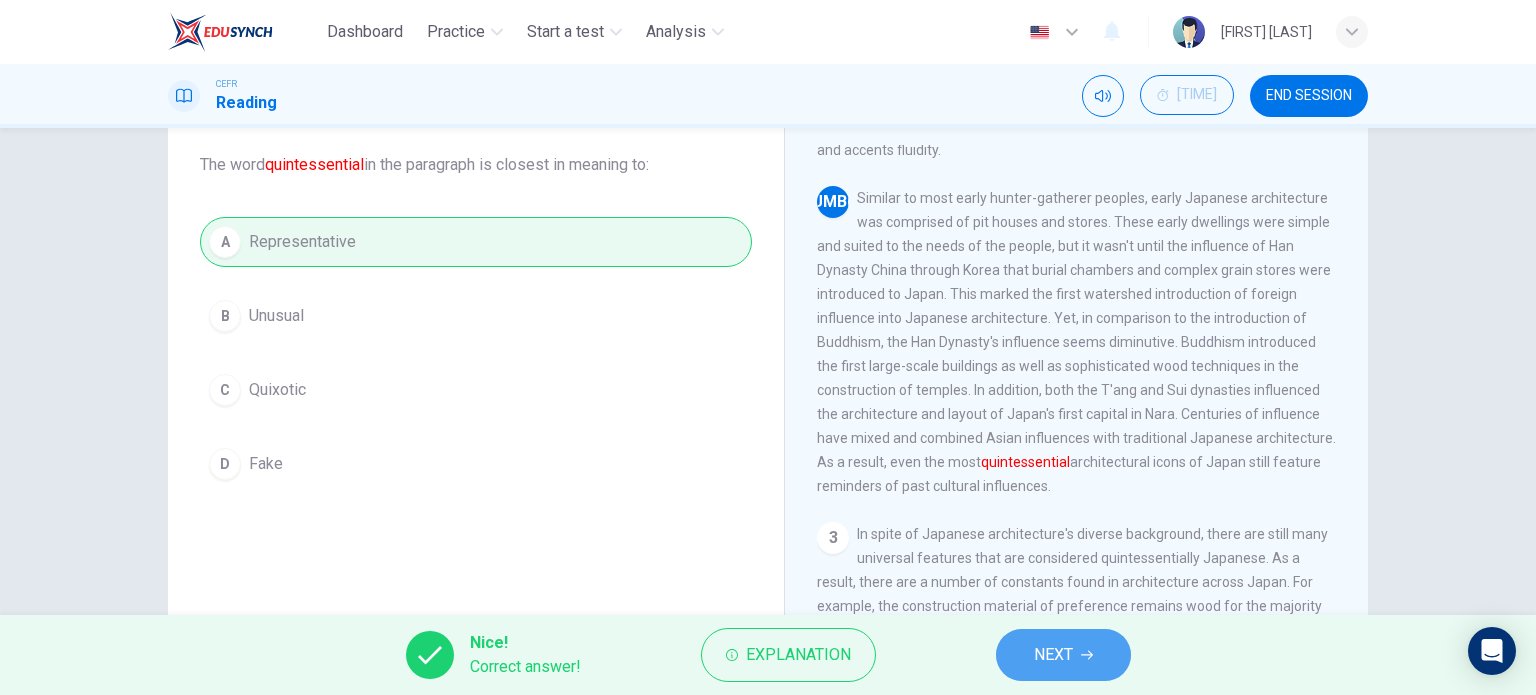 click on "NEXT" at bounding box center [1063, 655] 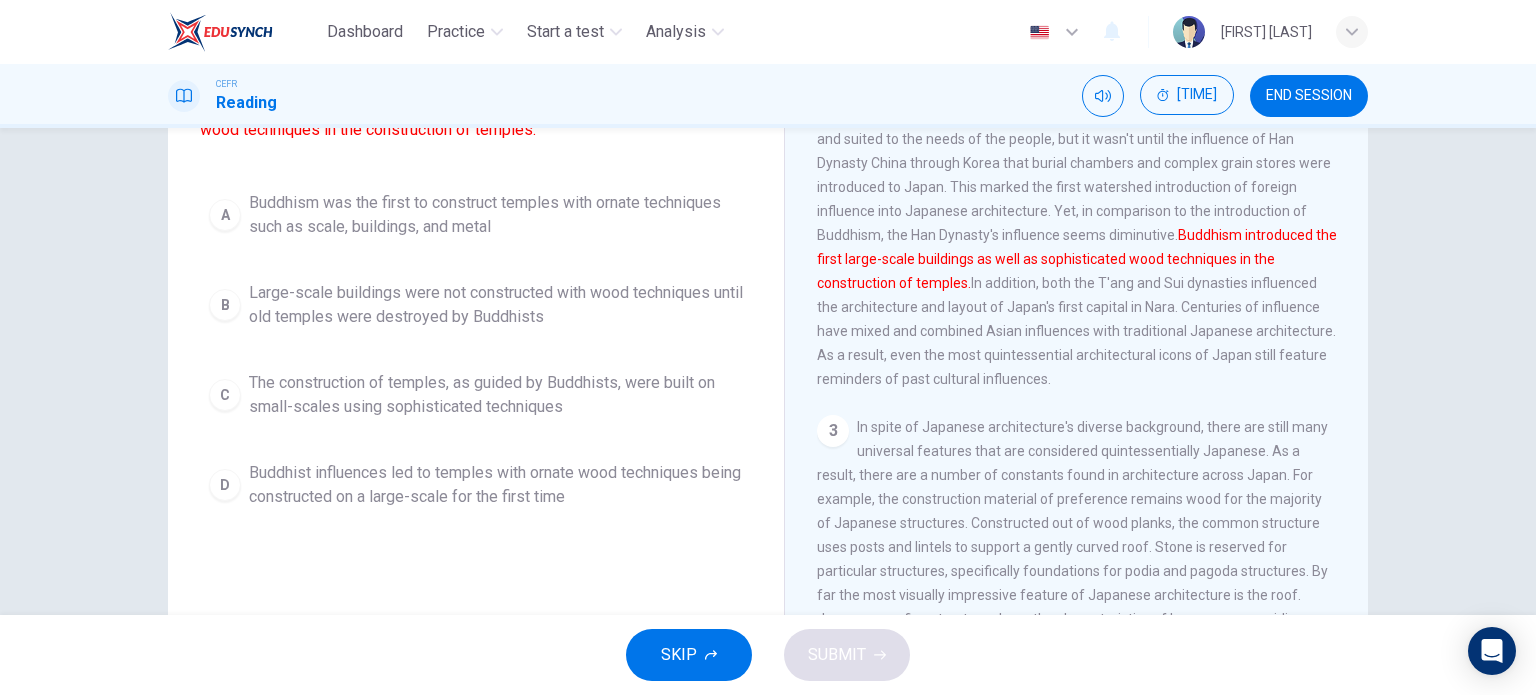 scroll, scrollTop: 219, scrollLeft: 0, axis: vertical 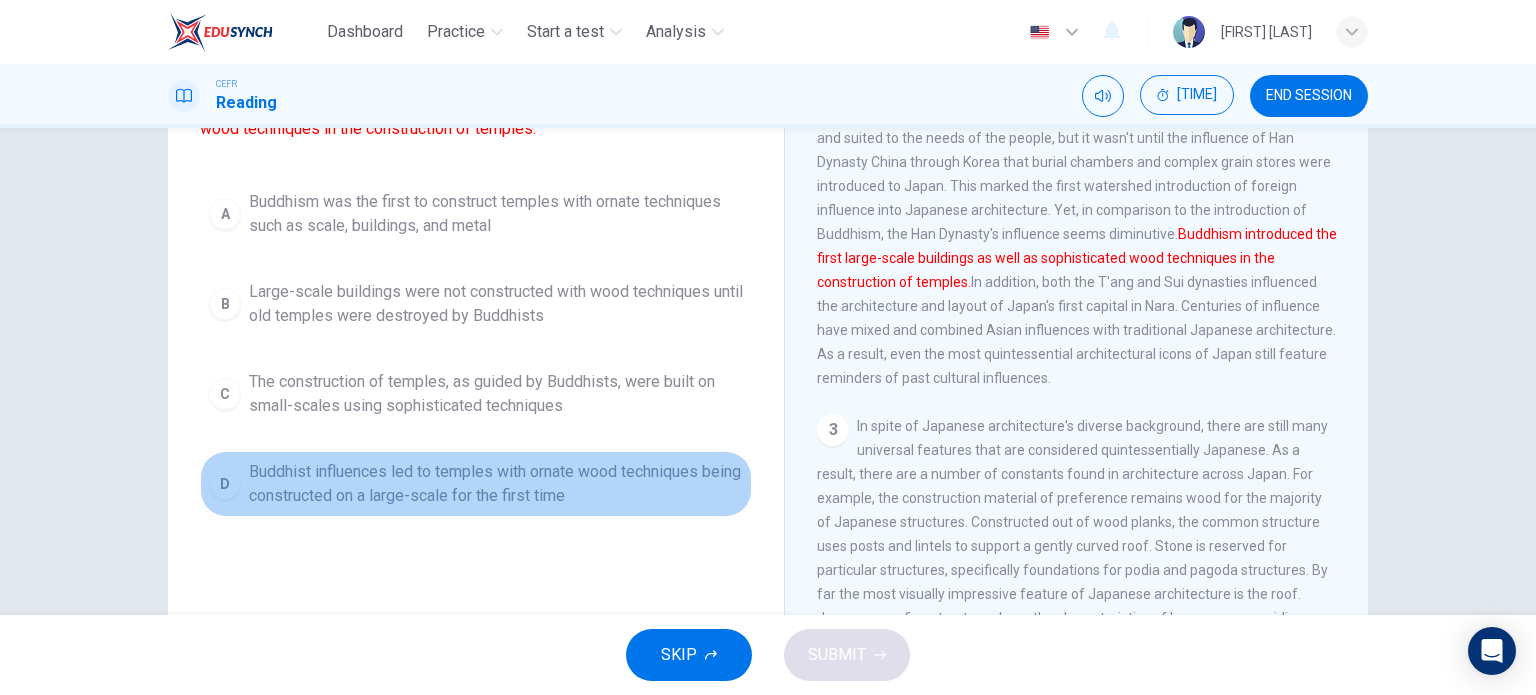 click on "D" at bounding box center (225, 214) 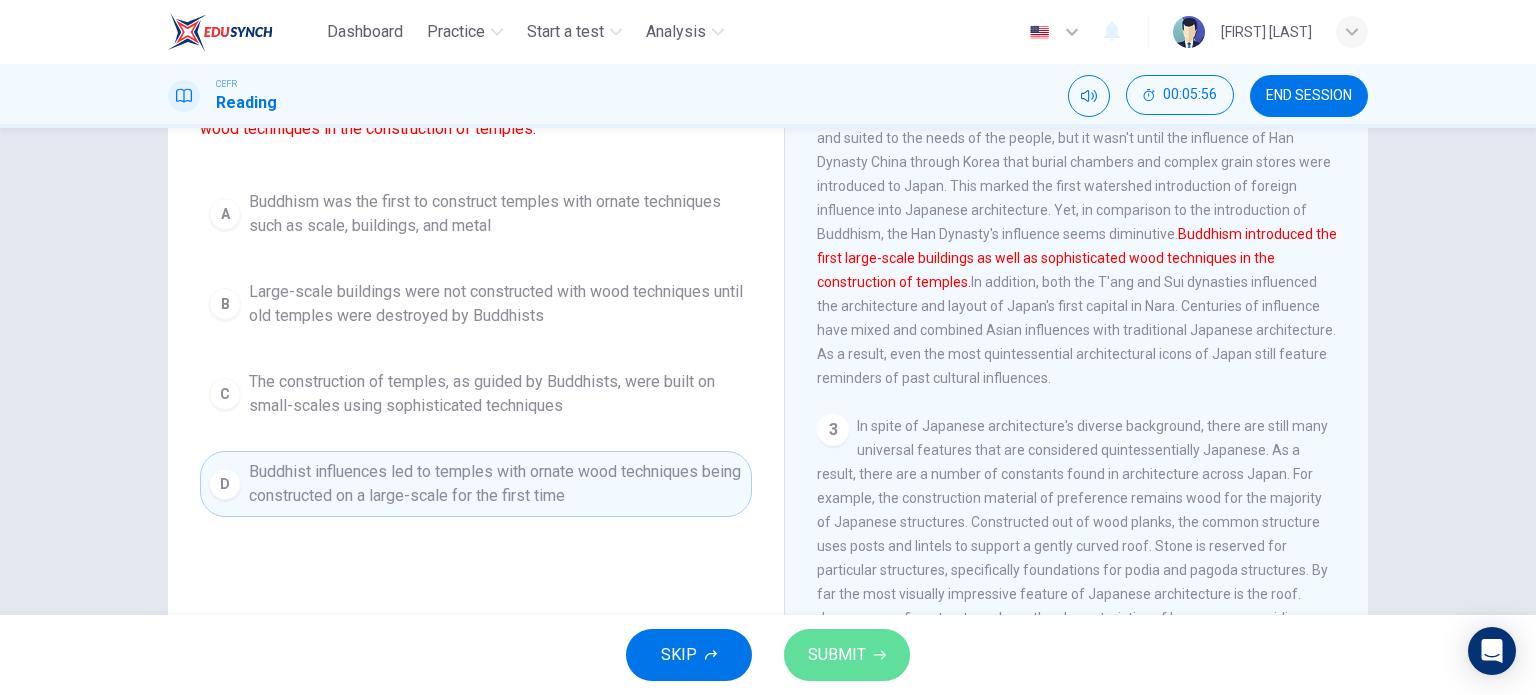 click on "SUBMIT" at bounding box center [847, 655] 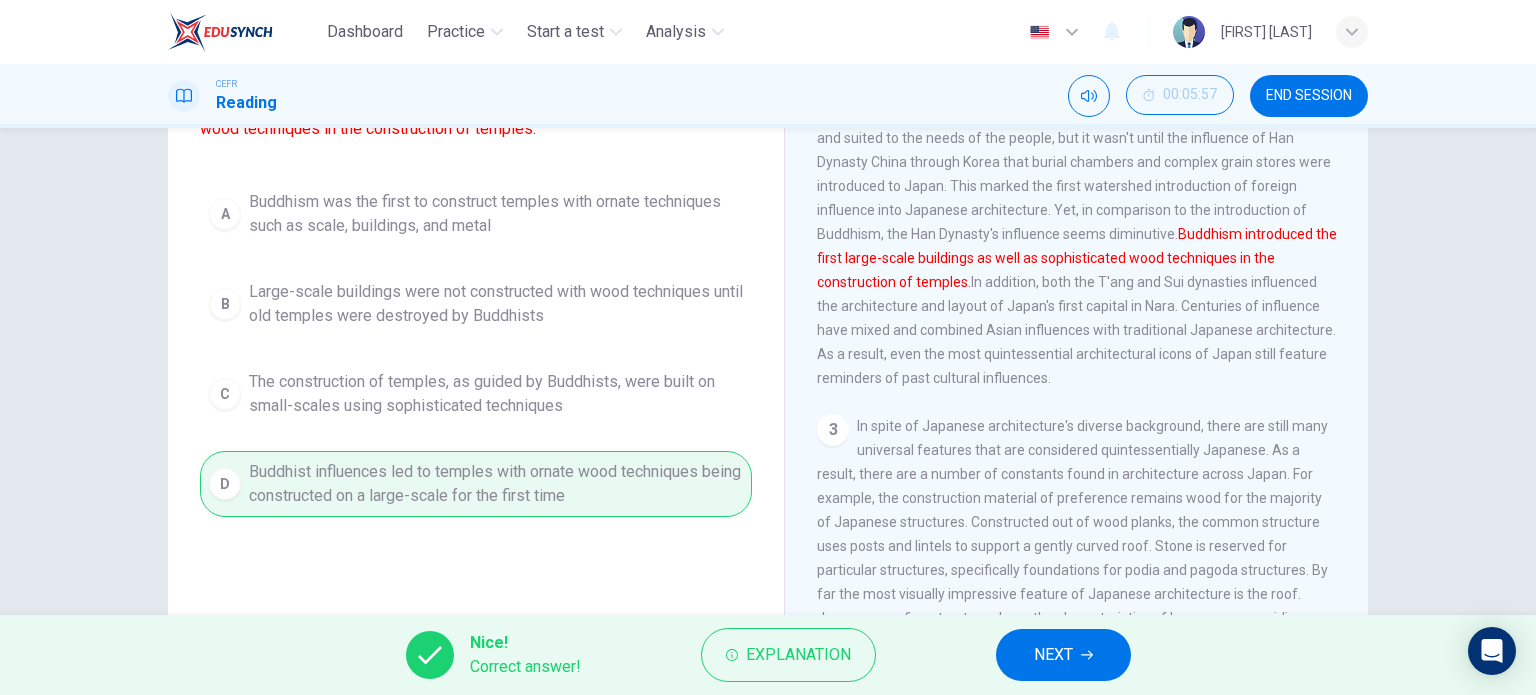 click at bounding box center (1087, 655) 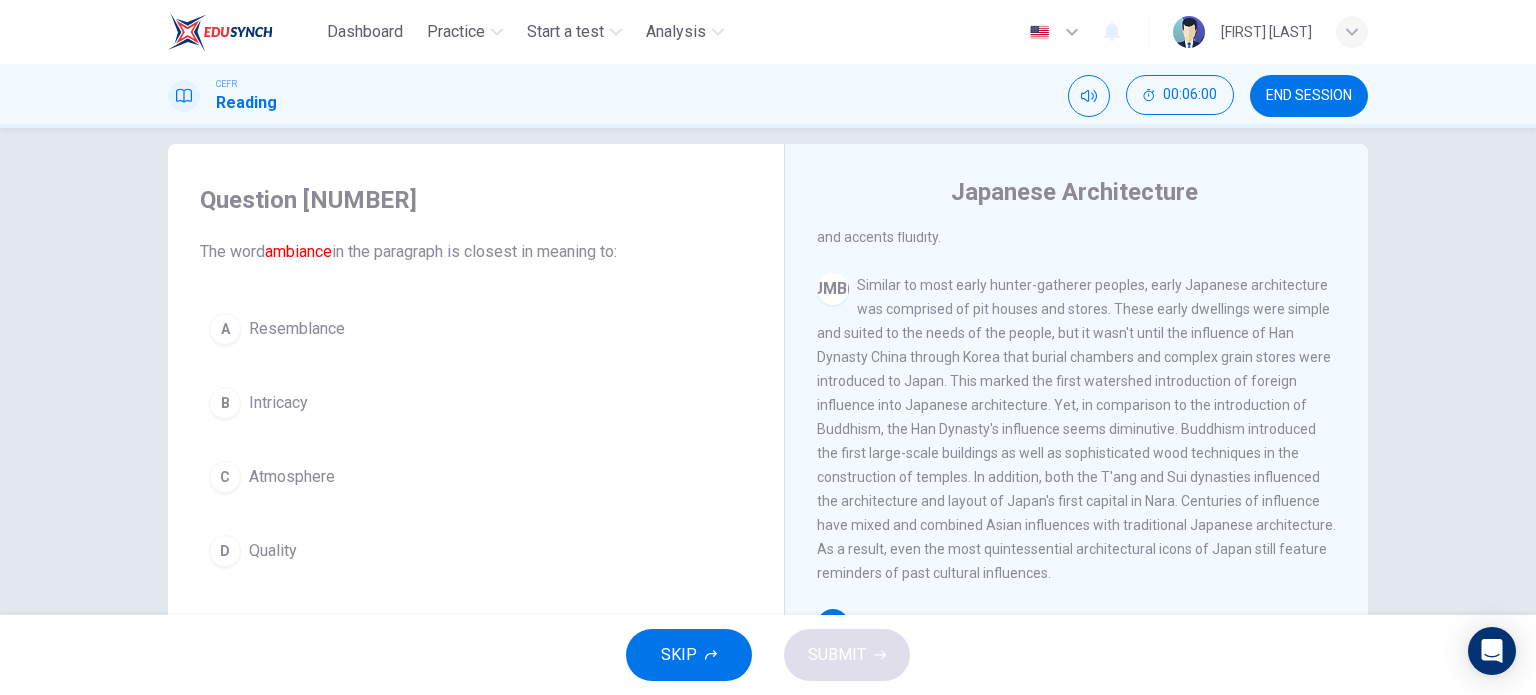 scroll, scrollTop: 24, scrollLeft: 0, axis: vertical 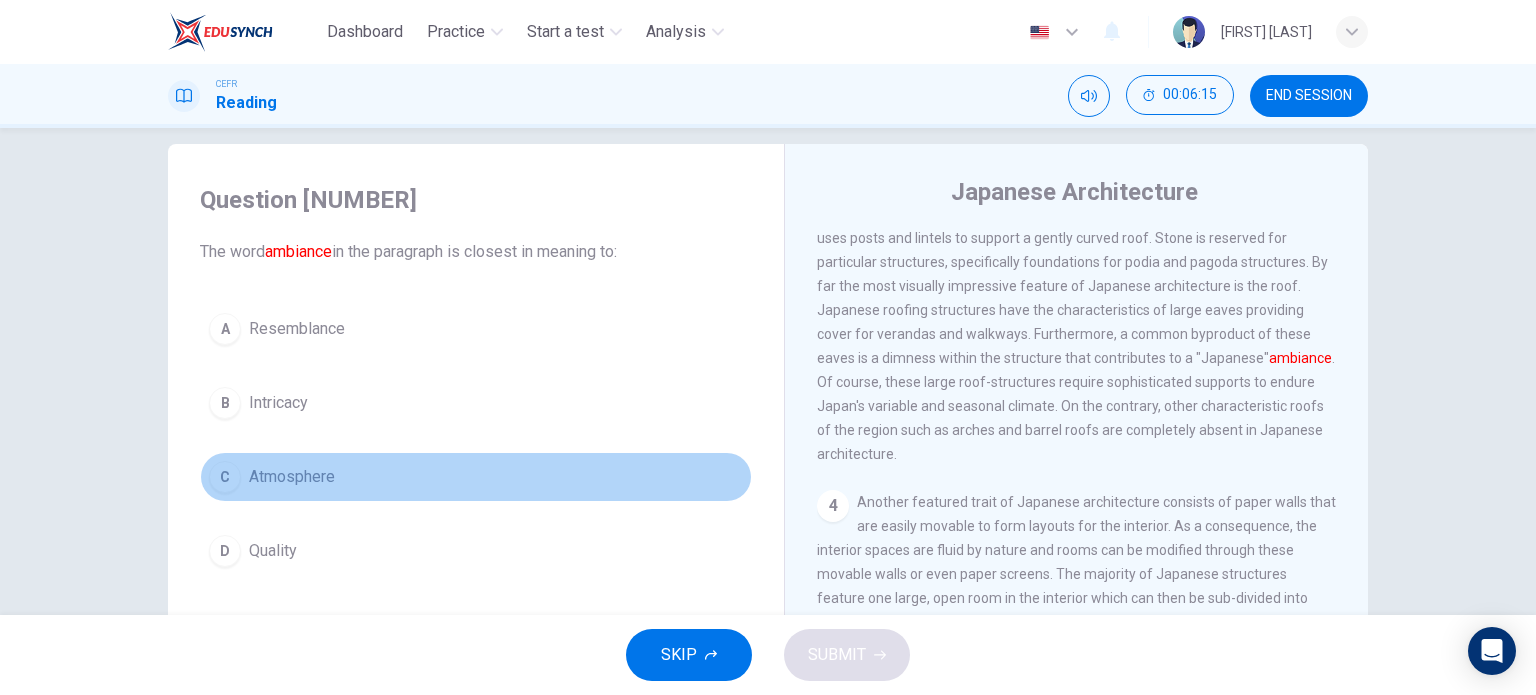 click on "C" at bounding box center [225, 329] 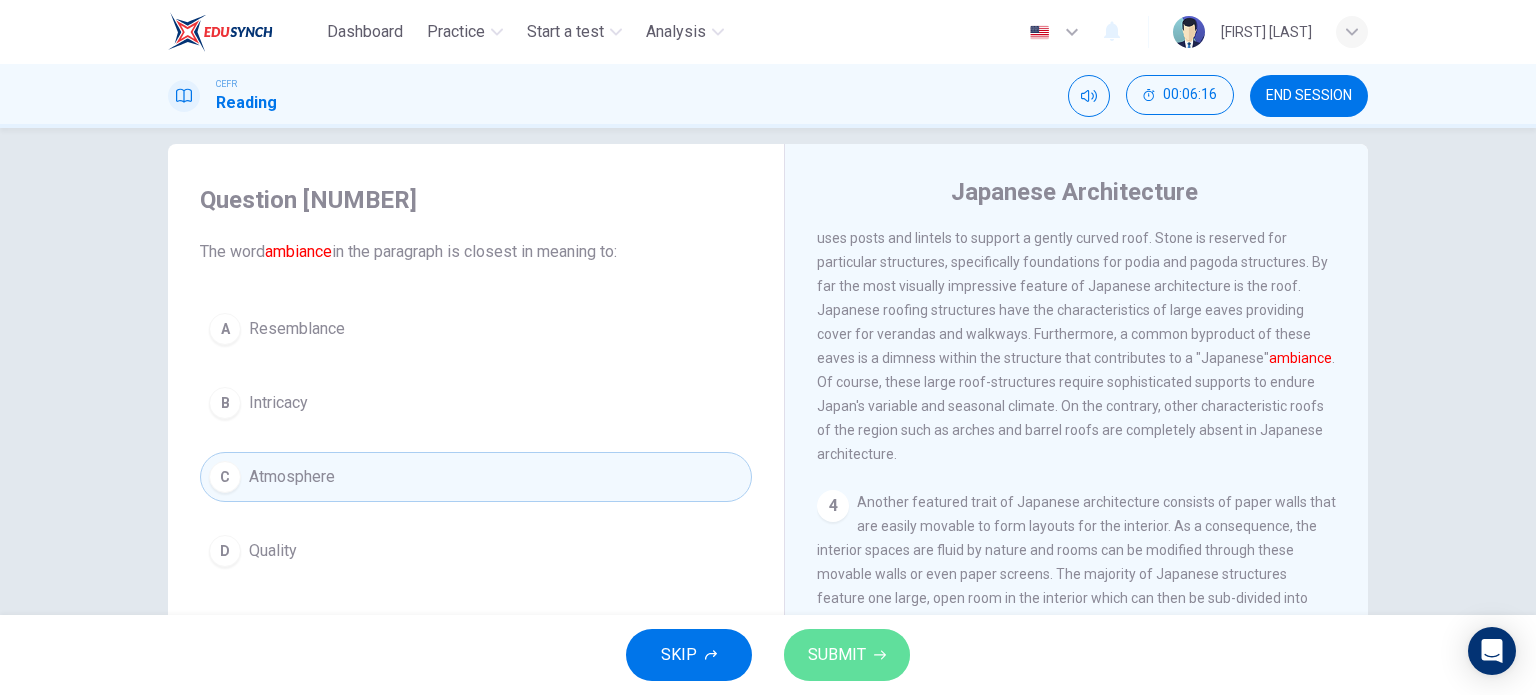 click on "SUBMIT" at bounding box center (837, 655) 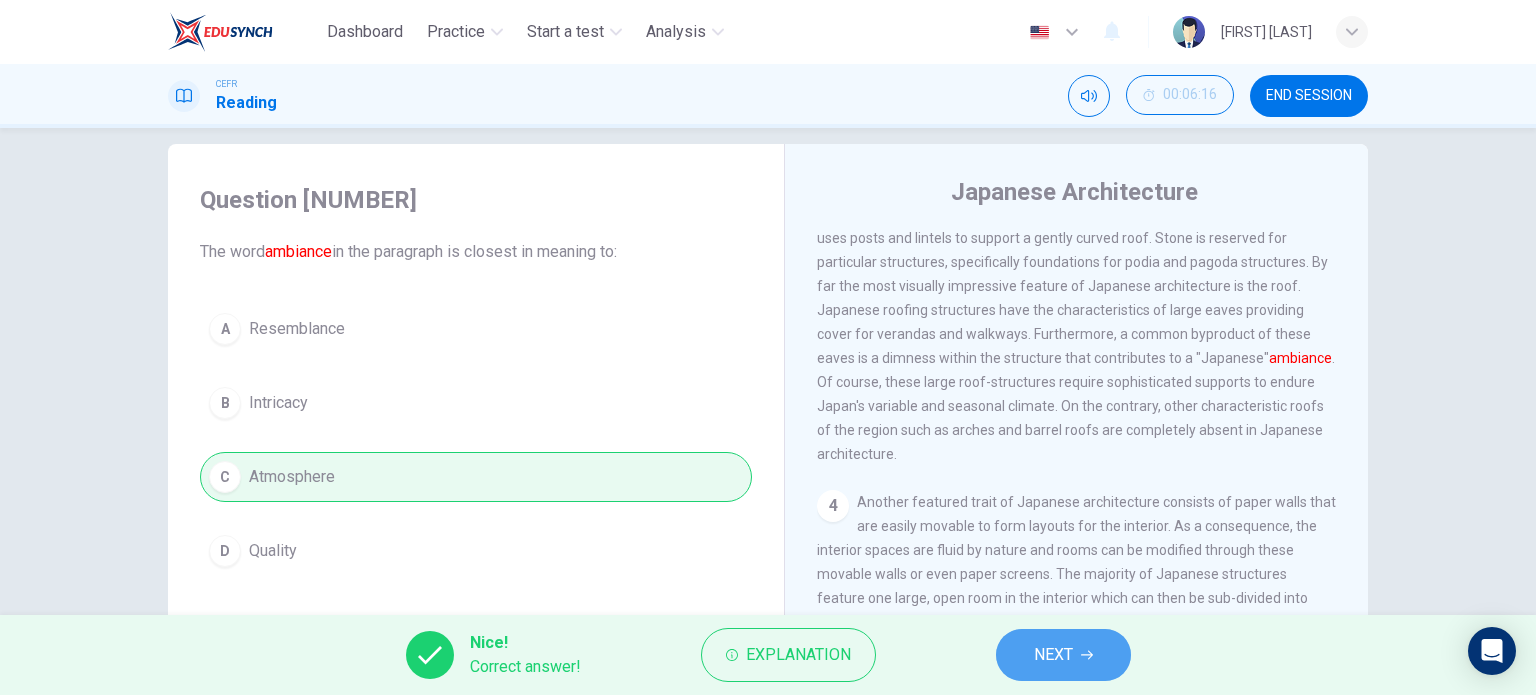 click on "NEXT" at bounding box center (1053, 655) 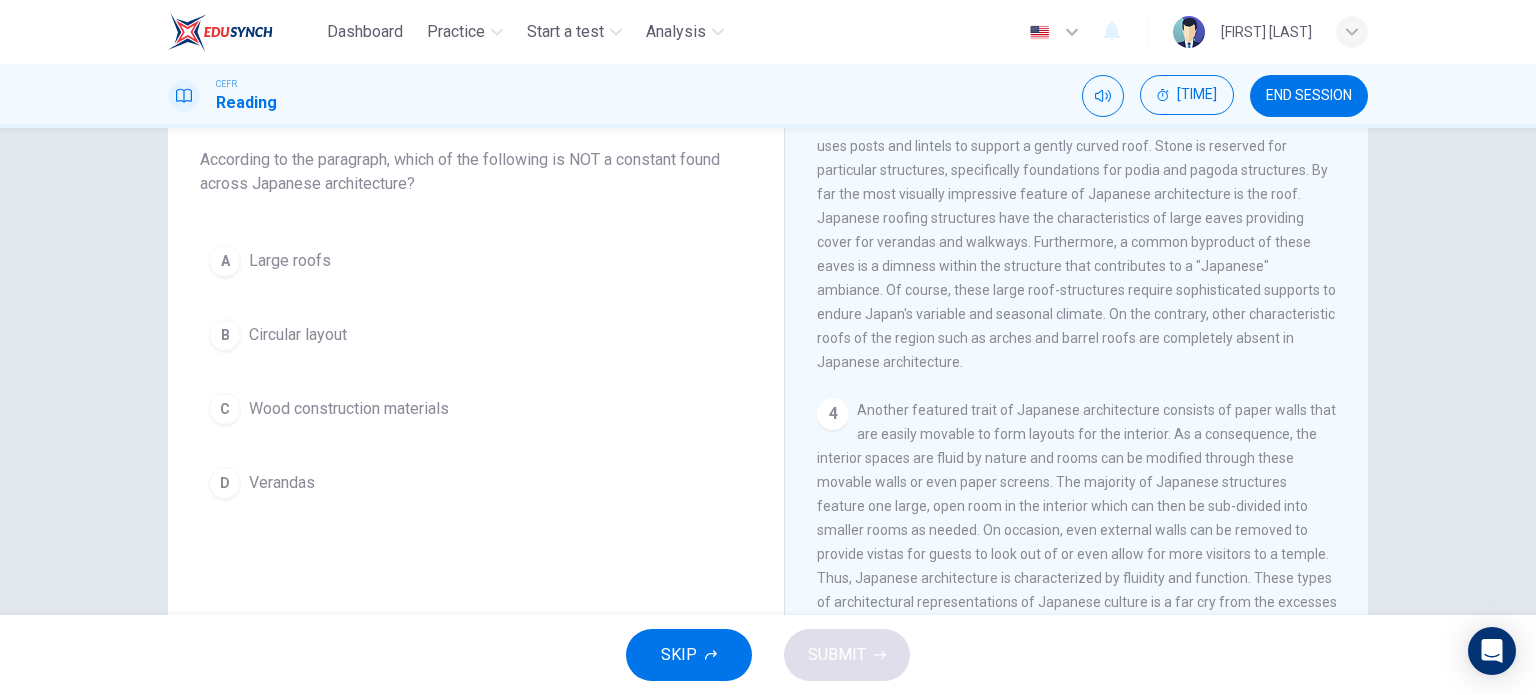 scroll, scrollTop: 116, scrollLeft: 0, axis: vertical 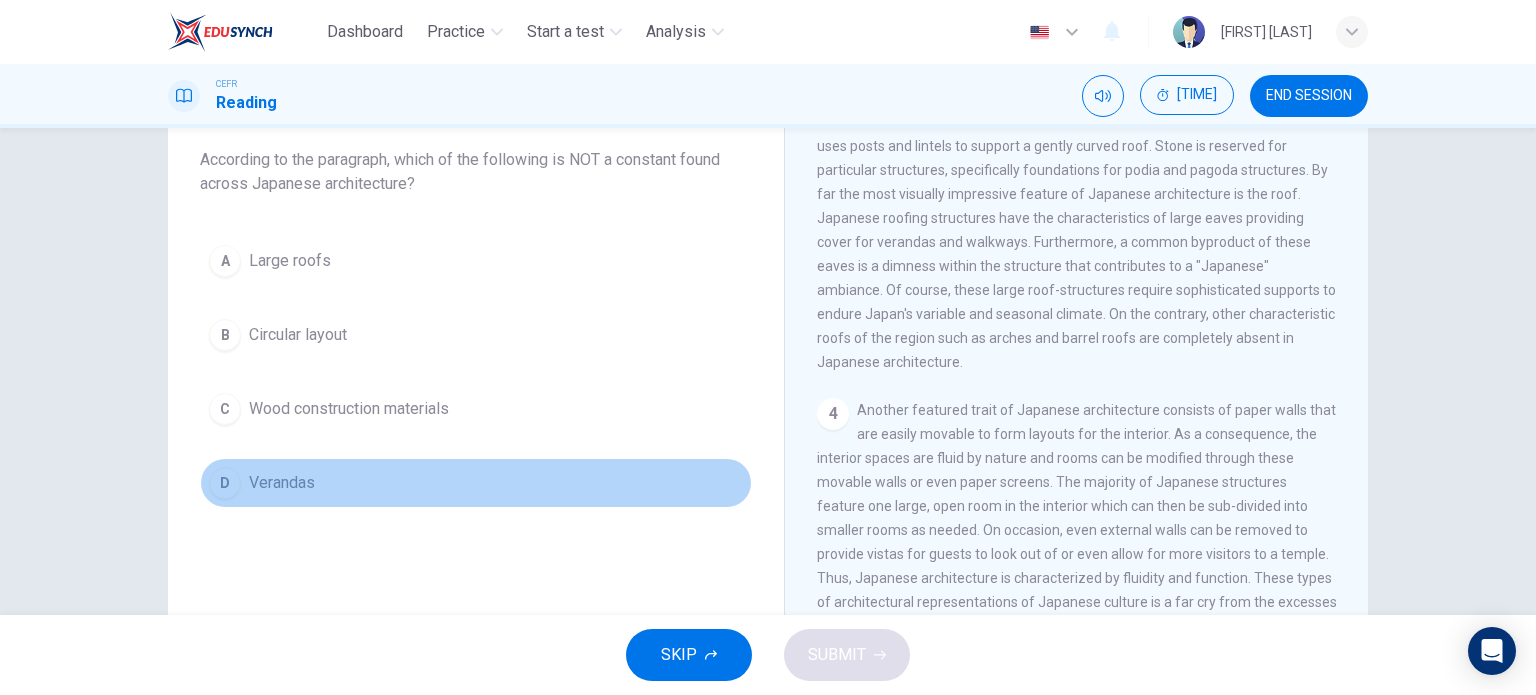 click on "D" at bounding box center [225, 261] 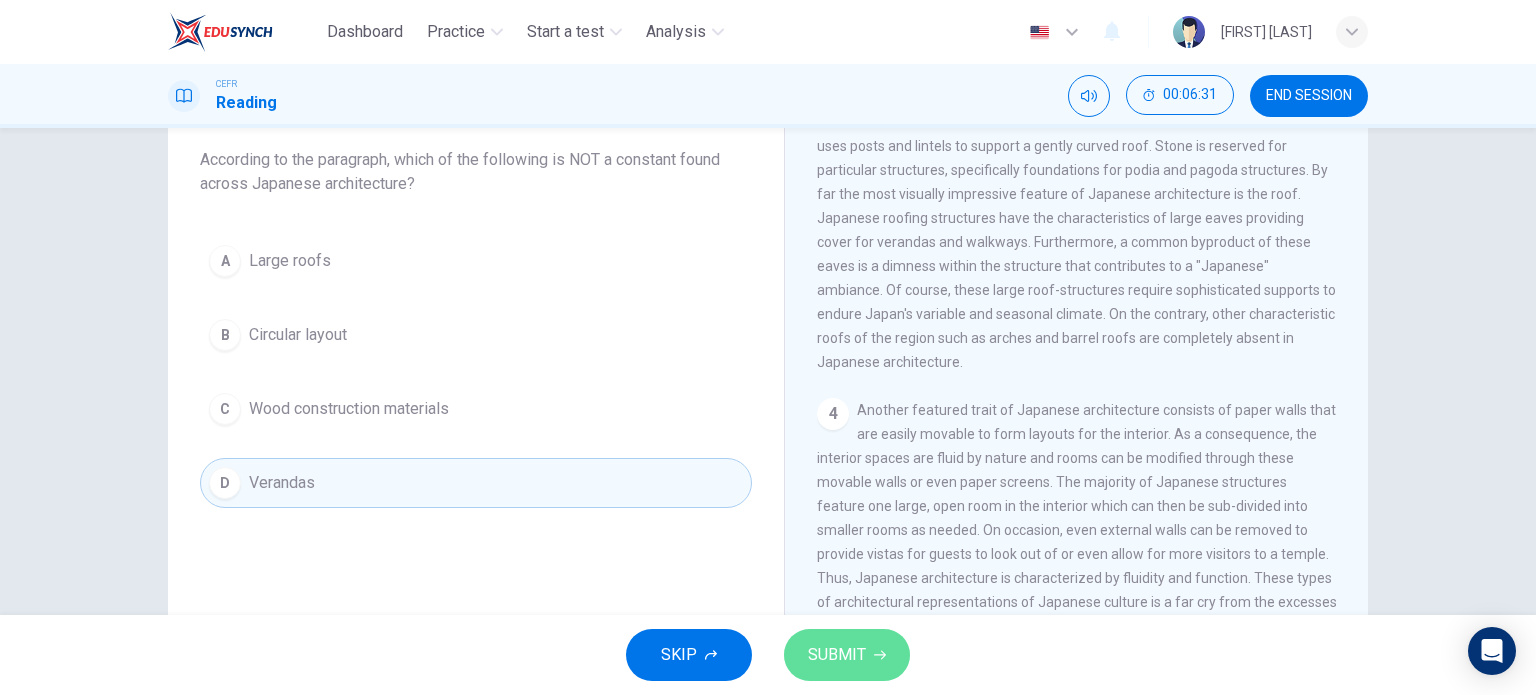 click on "SUBMIT" at bounding box center (847, 655) 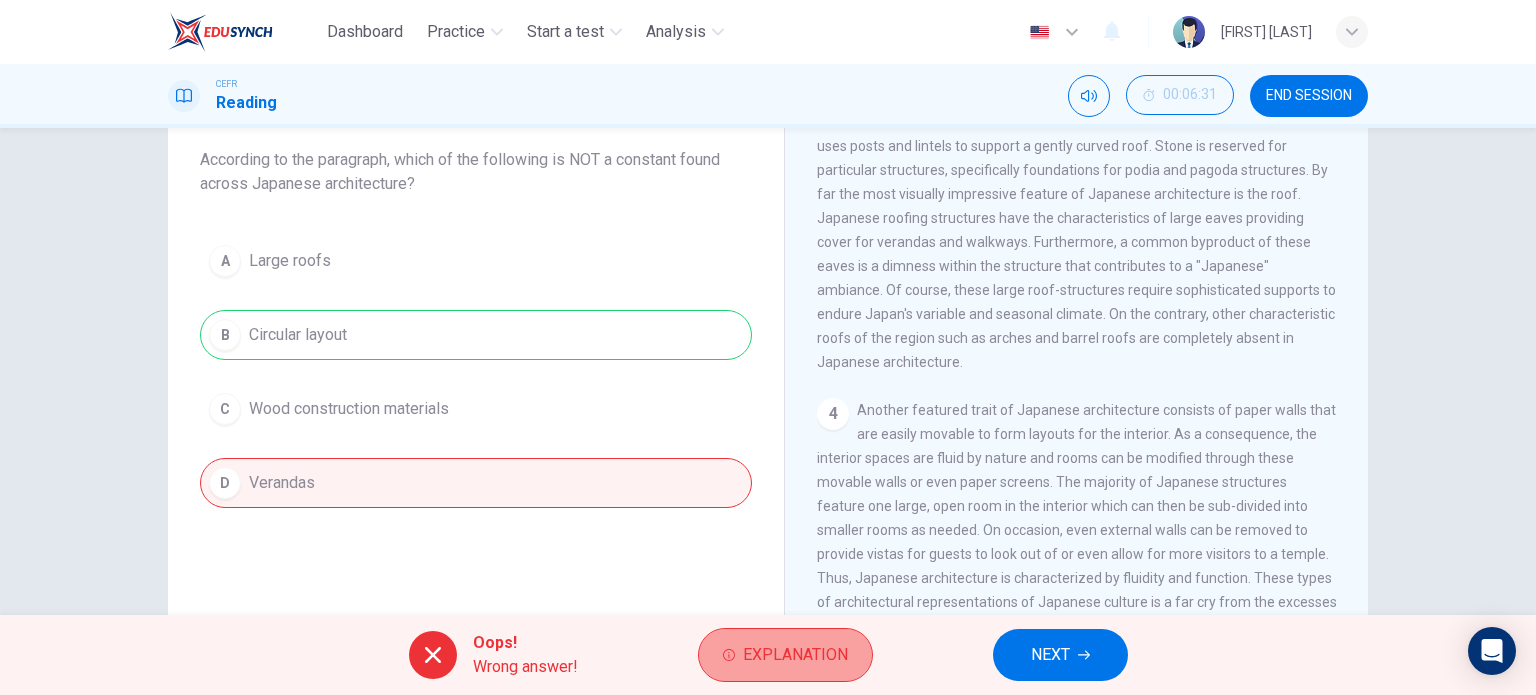 click on "Explanation" at bounding box center (795, 655) 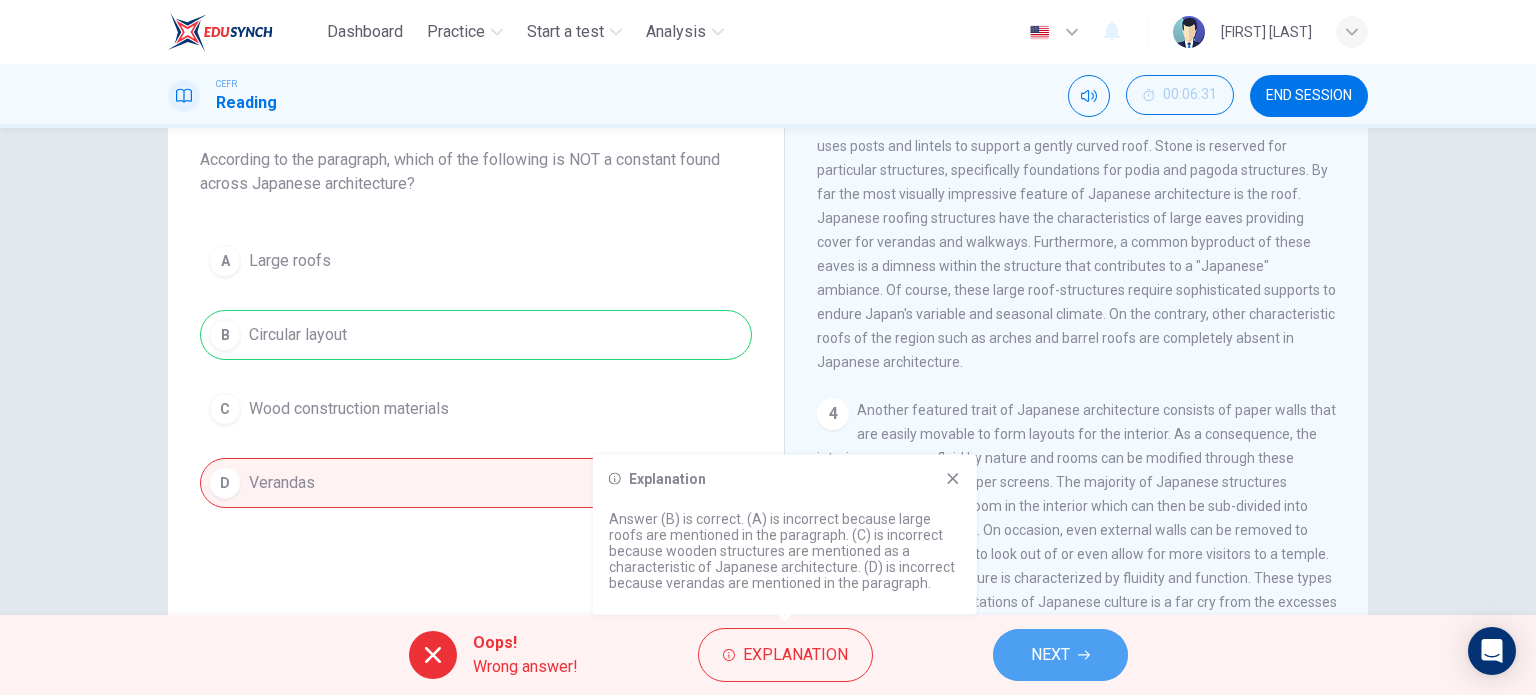 click on "NEXT" at bounding box center [1050, 655] 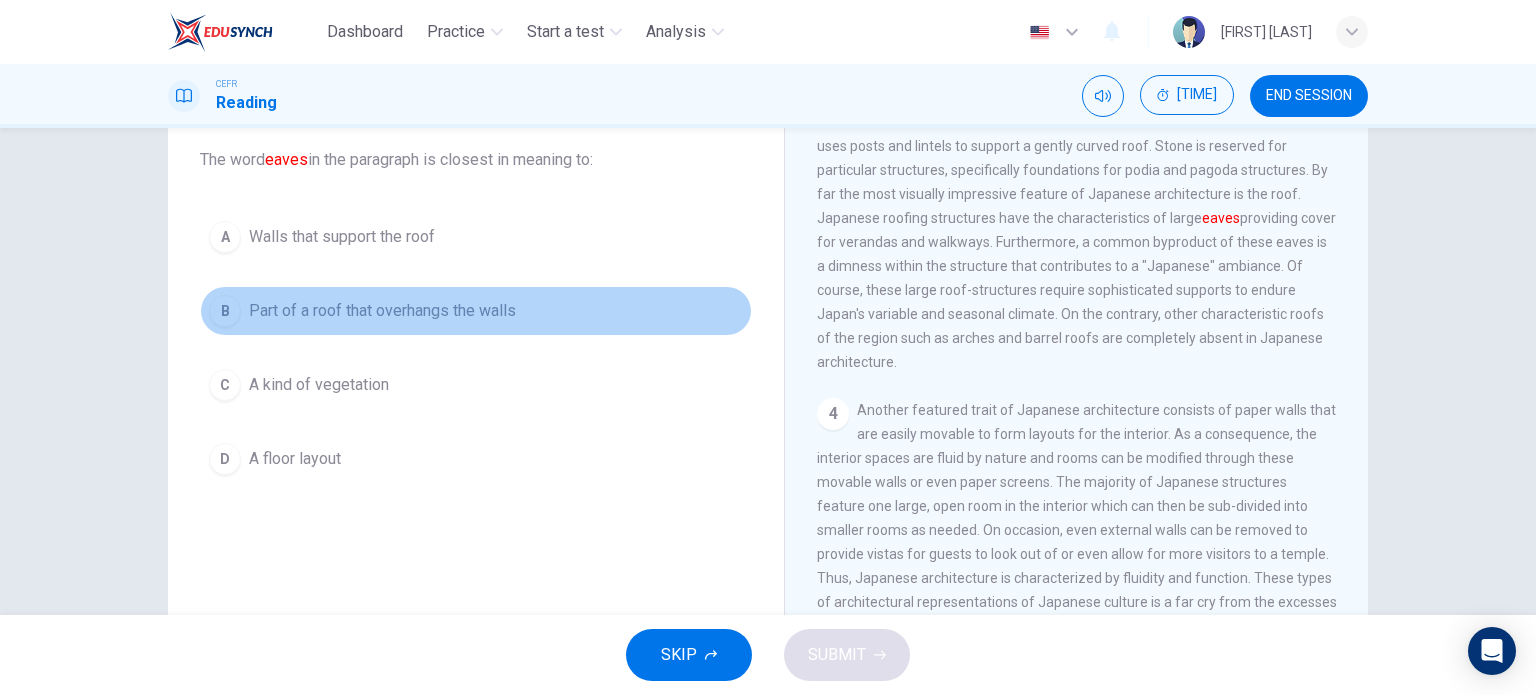 click on "B" at bounding box center (225, 237) 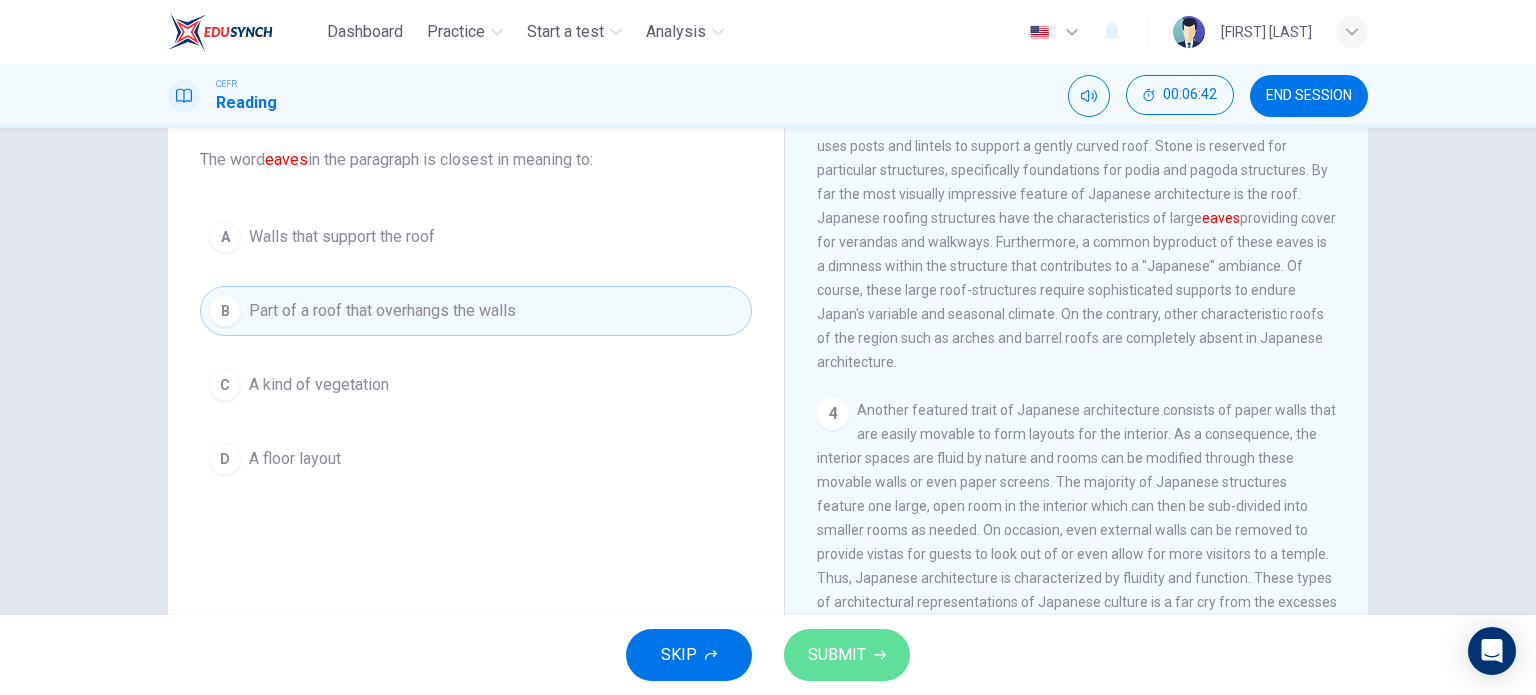 click at bounding box center (880, 655) 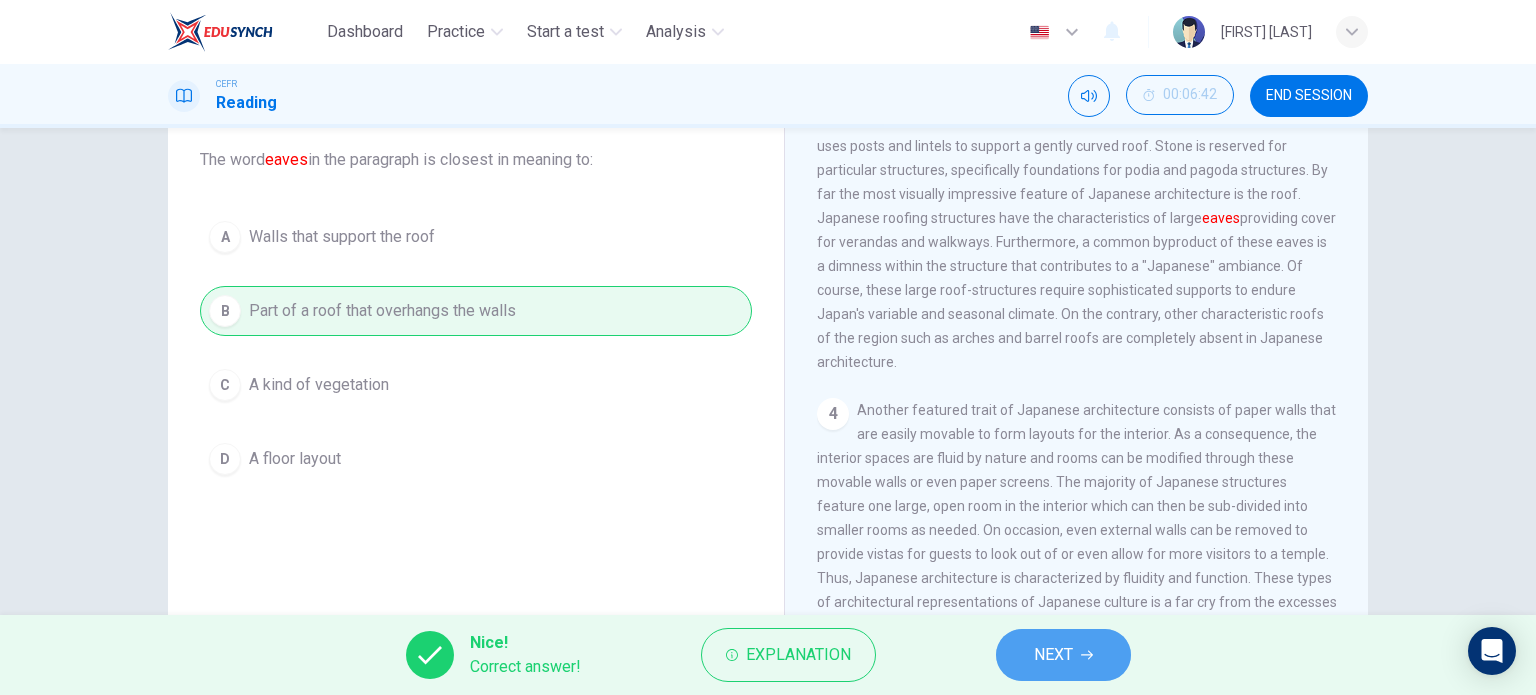click on "NEXT" at bounding box center (1063, 655) 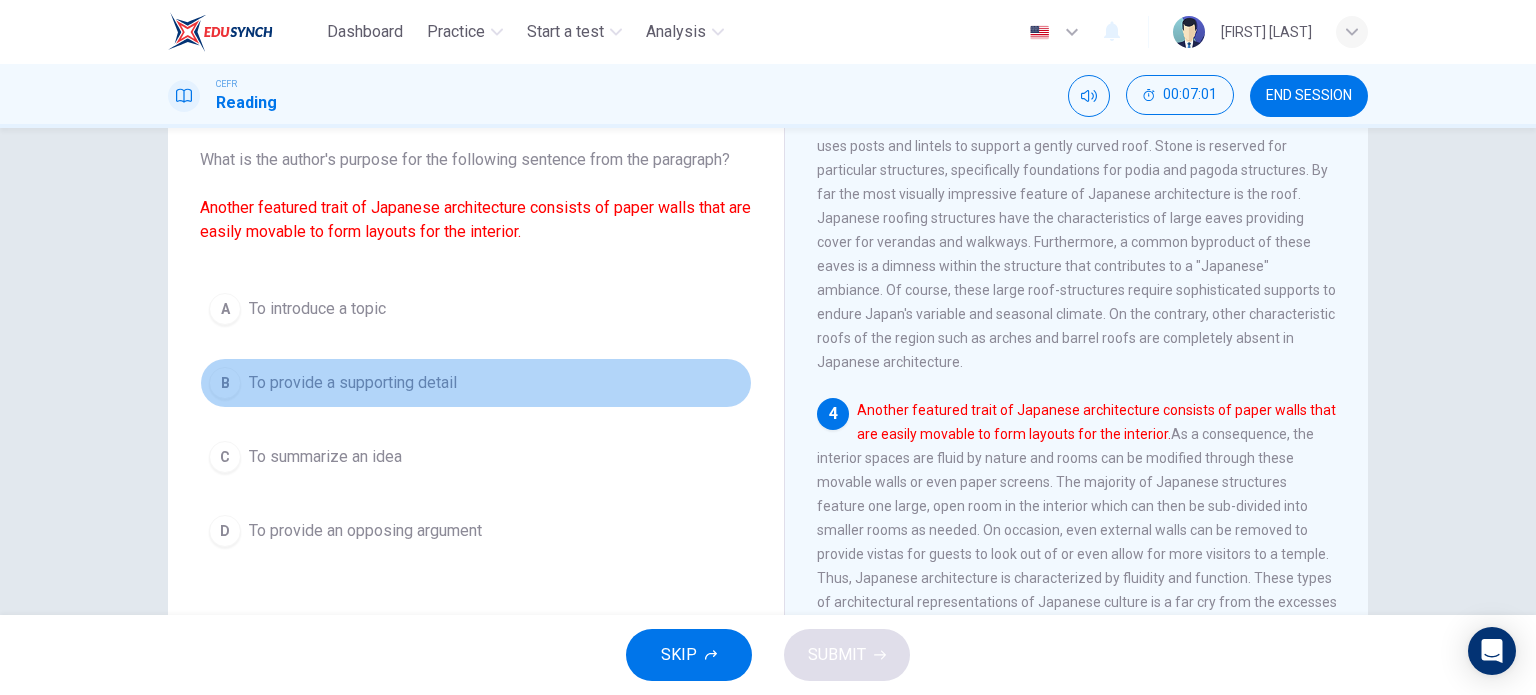 click on "B" at bounding box center [225, 309] 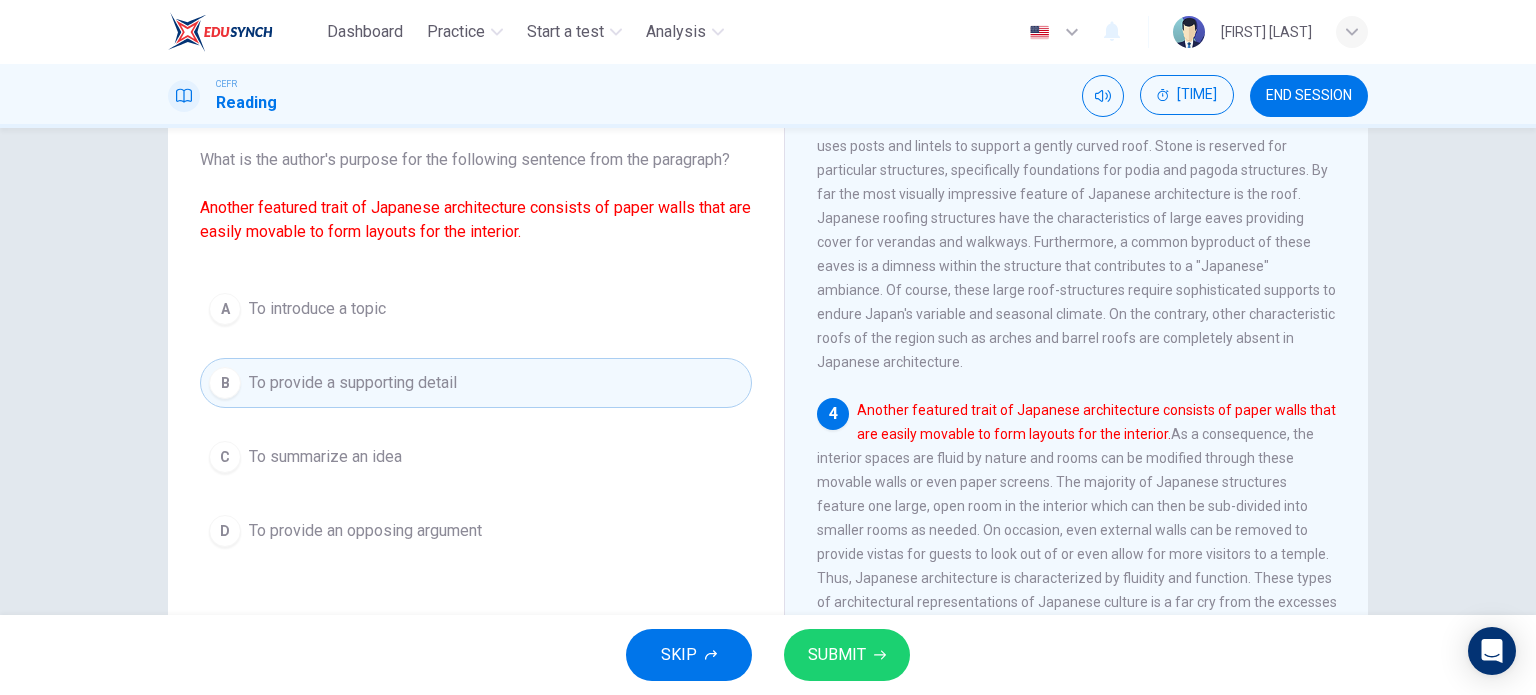 click on "SUBMIT" at bounding box center (847, 655) 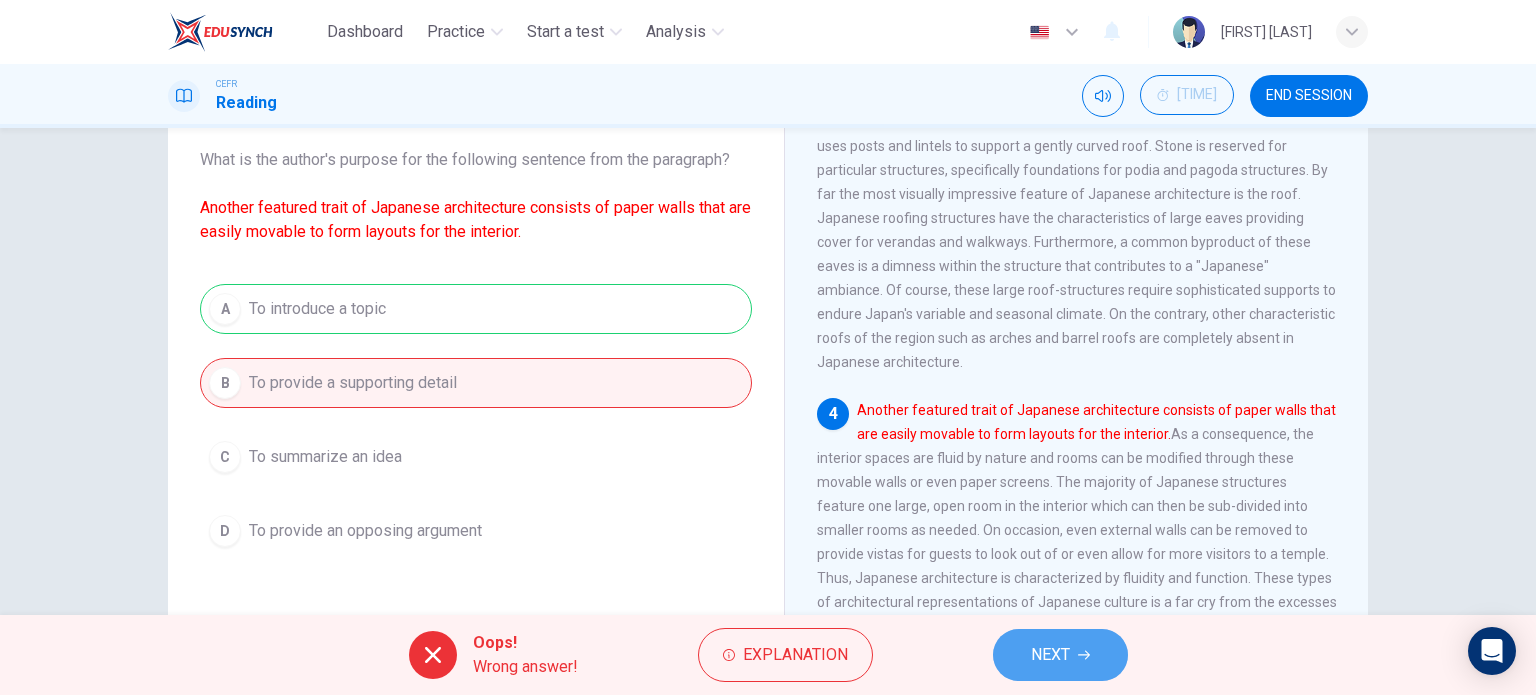 click on "NEXT" at bounding box center [1060, 655] 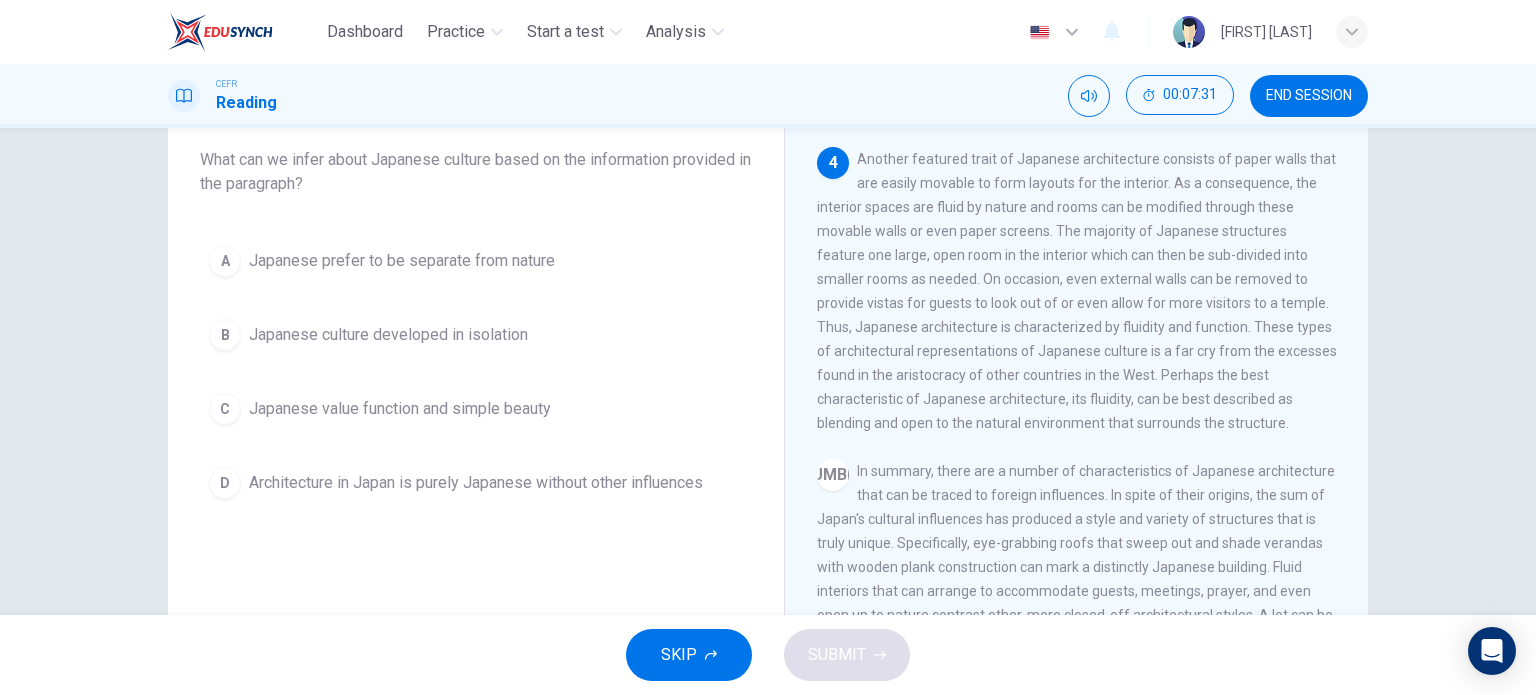 scroll, scrollTop: 1050, scrollLeft: 0, axis: vertical 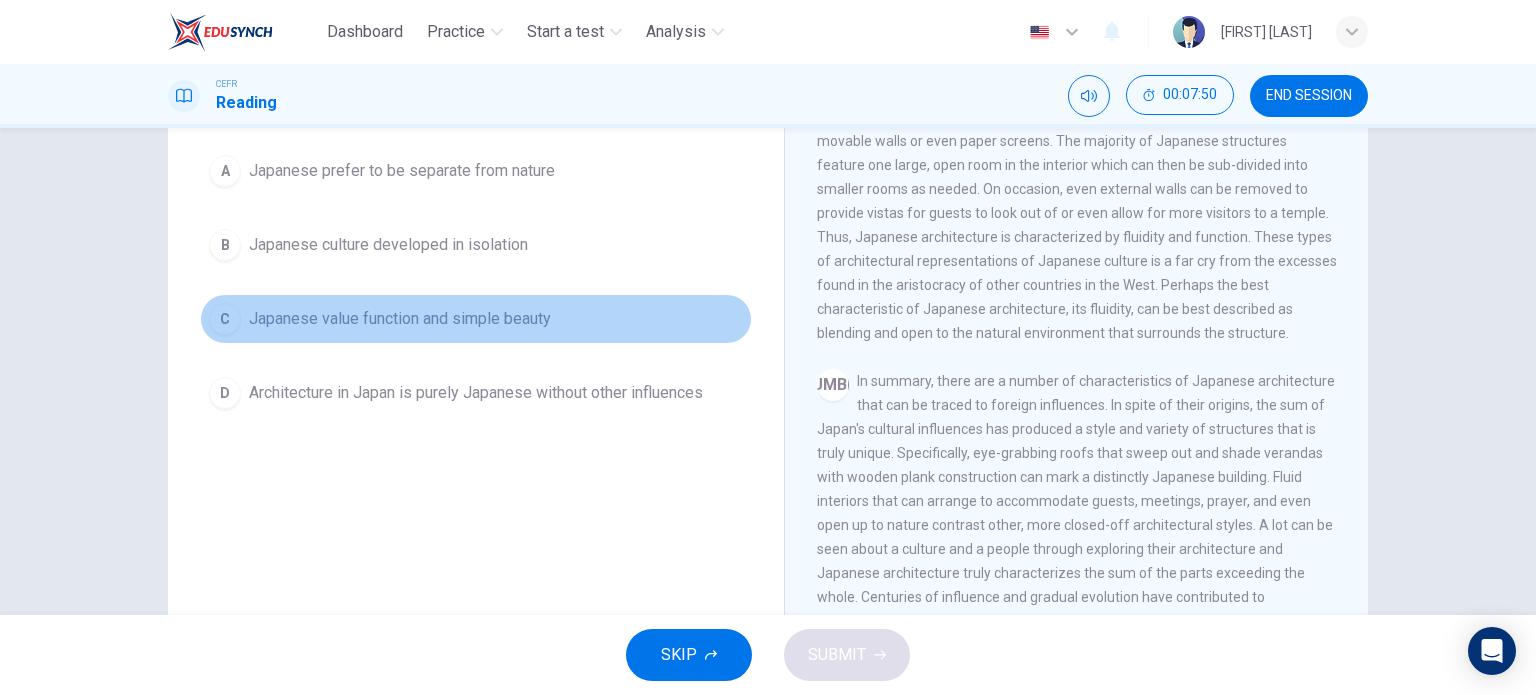 click on "C" at bounding box center [225, 171] 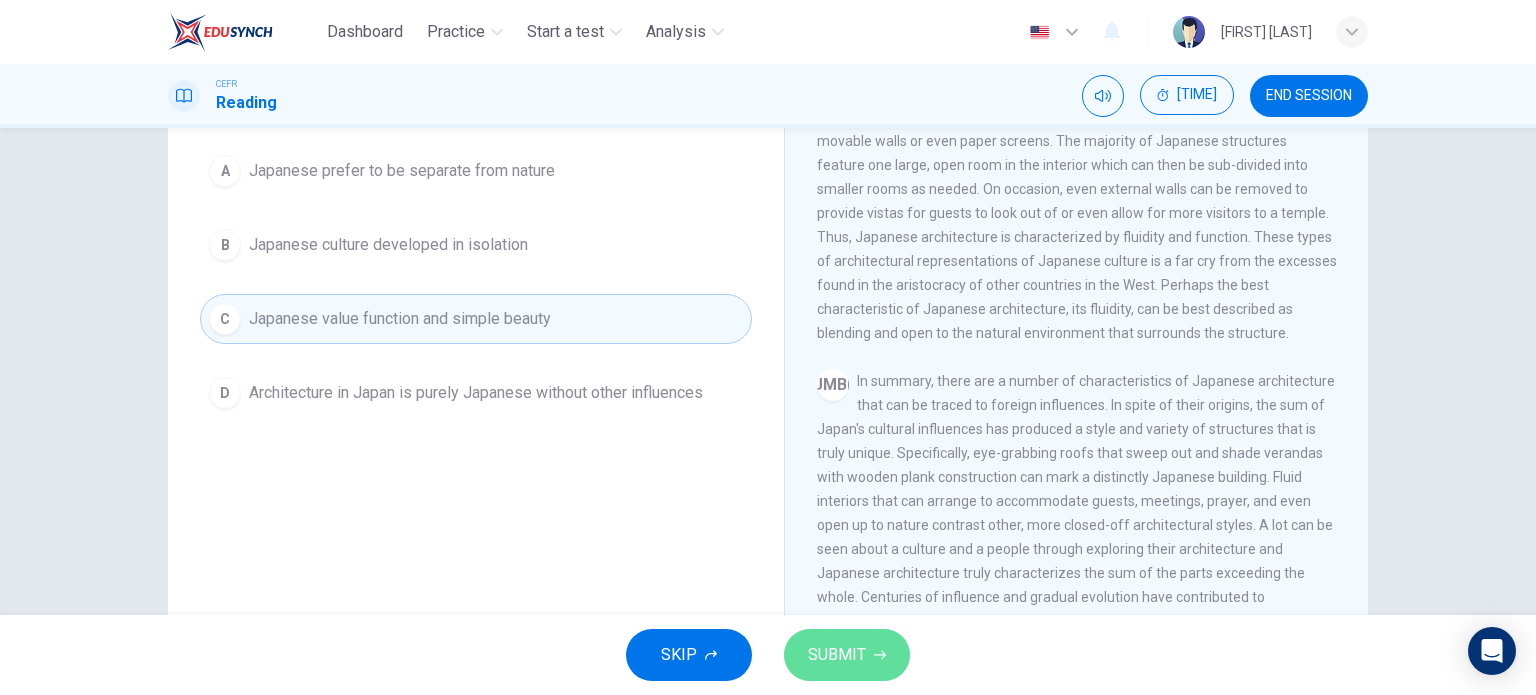 click on "SUBMIT" at bounding box center [847, 655] 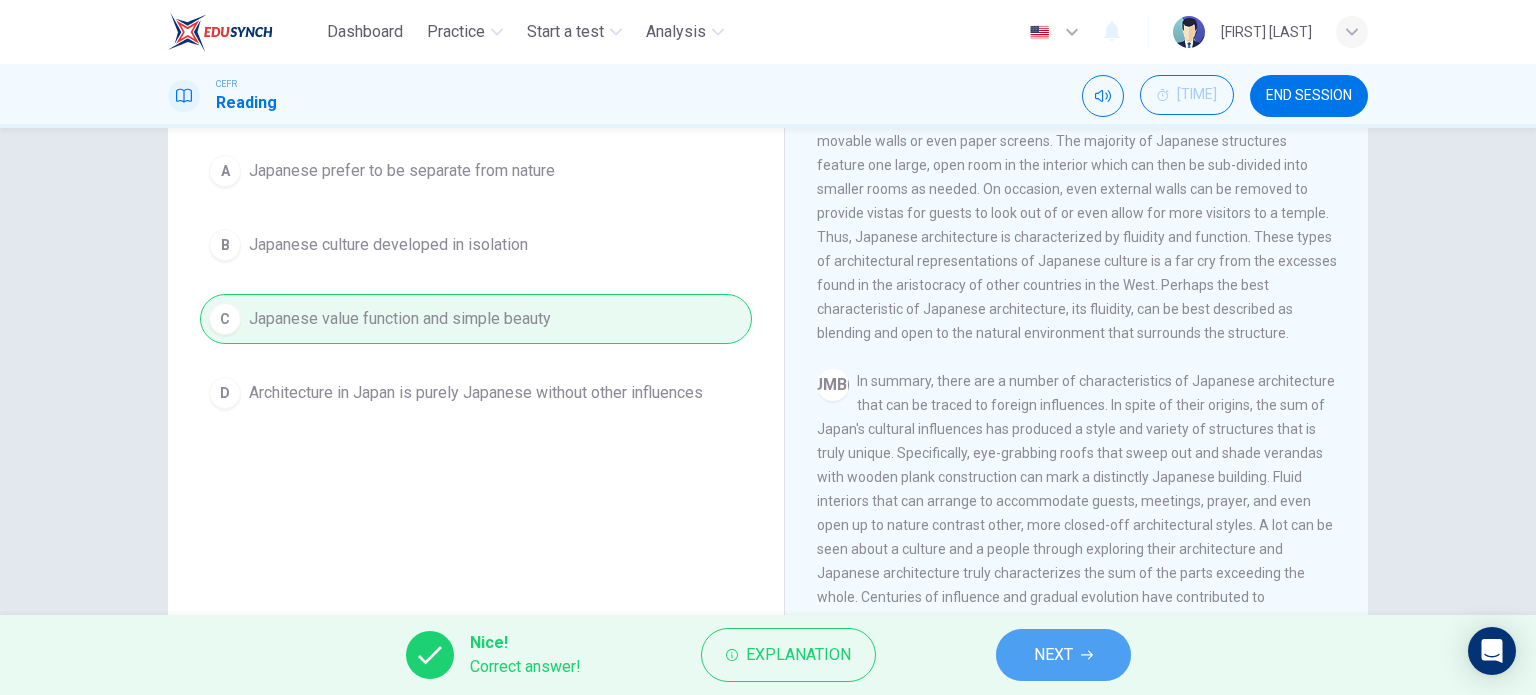 click on "NEXT" at bounding box center (1053, 655) 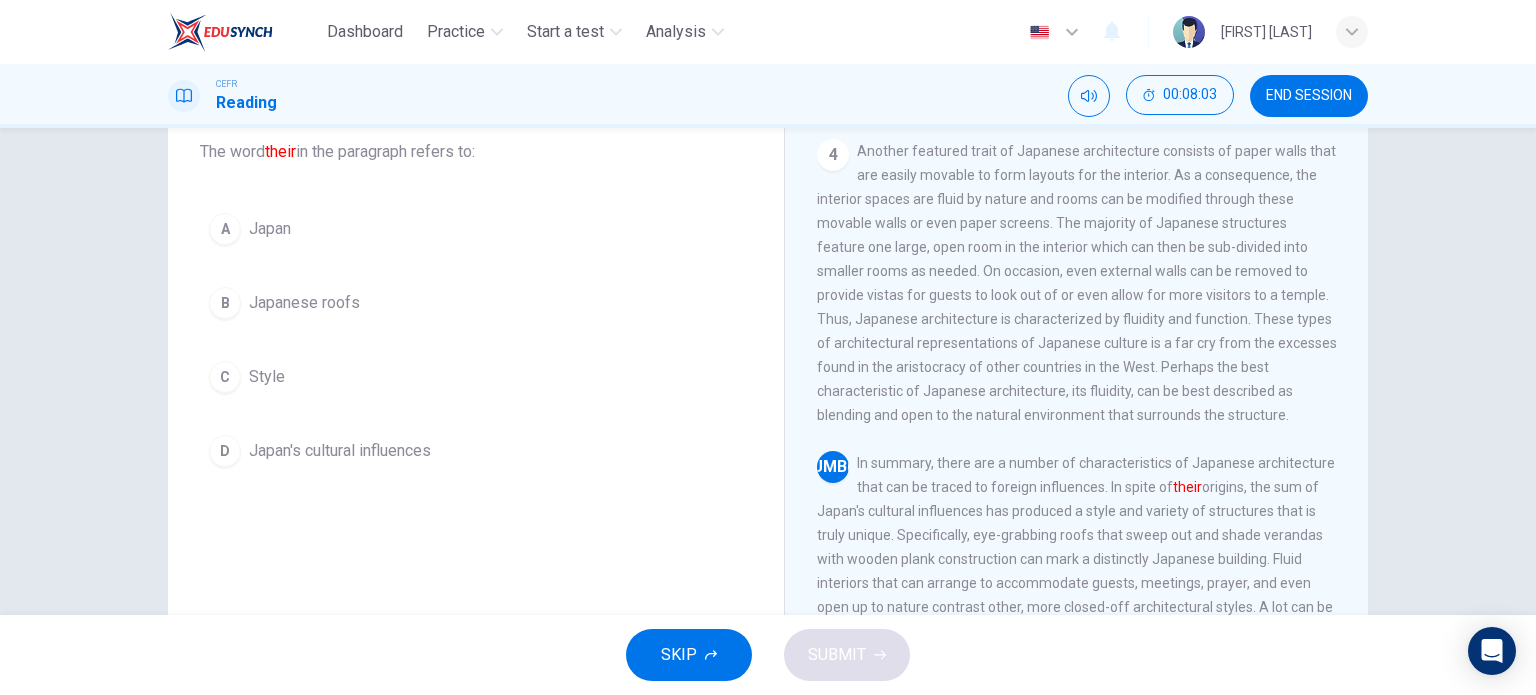 scroll, scrollTop: 124, scrollLeft: 0, axis: vertical 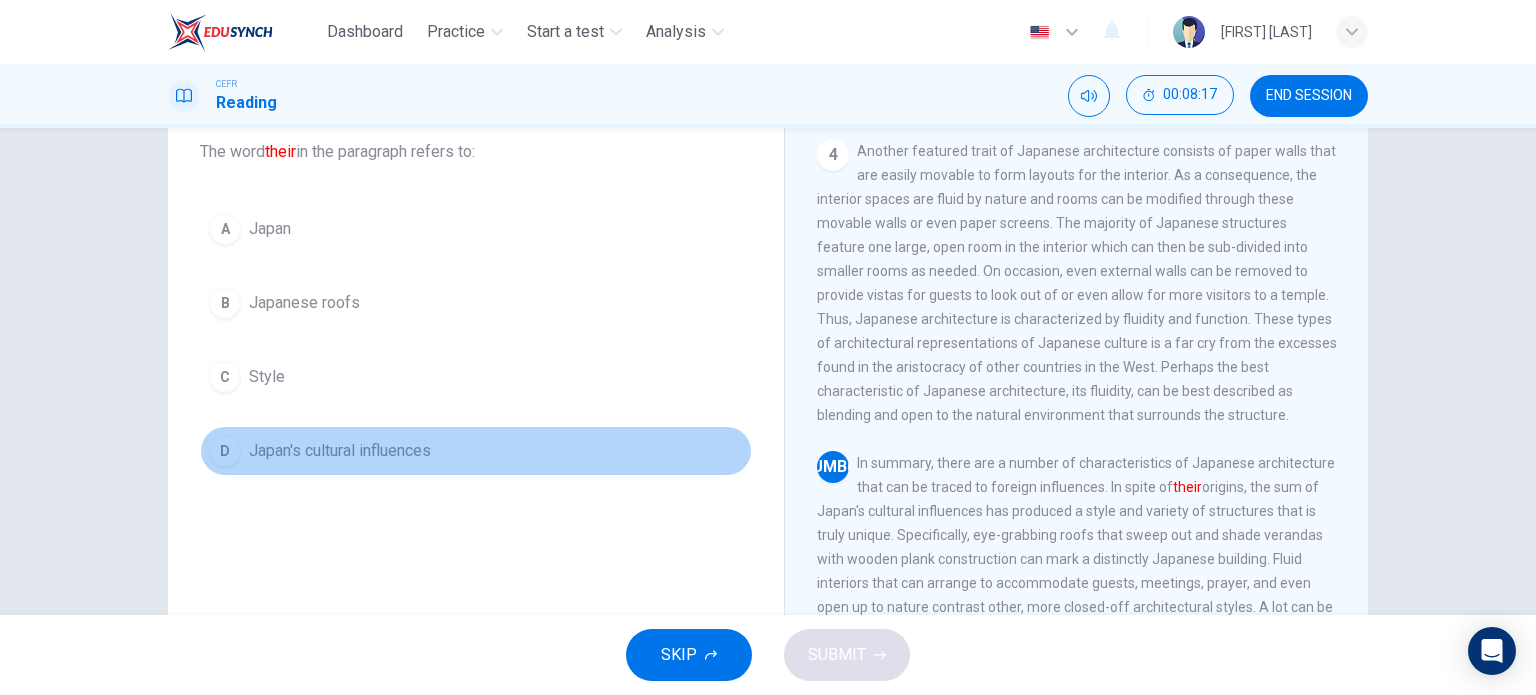 click on "D" at bounding box center [225, 229] 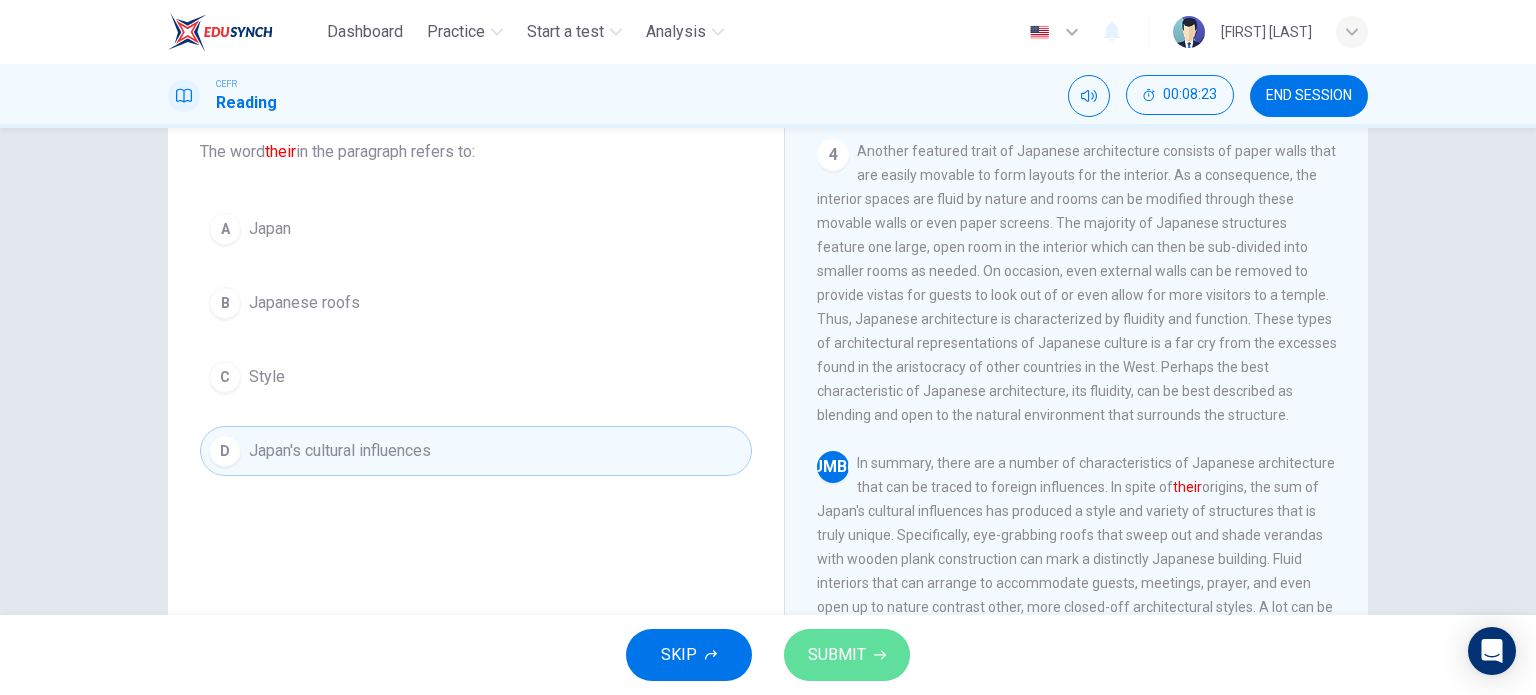 click on "SUBMIT" at bounding box center [837, 655] 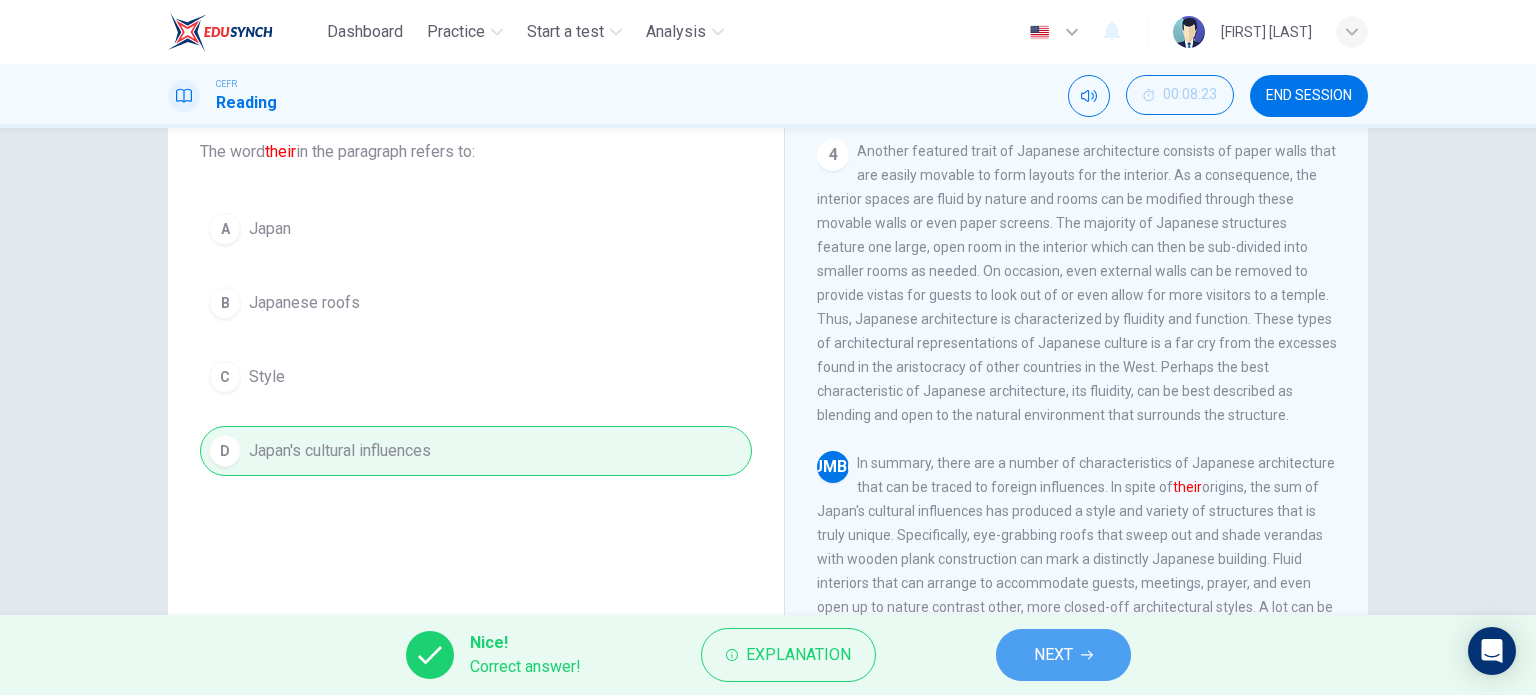 click on "NEXT" at bounding box center (1053, 655) 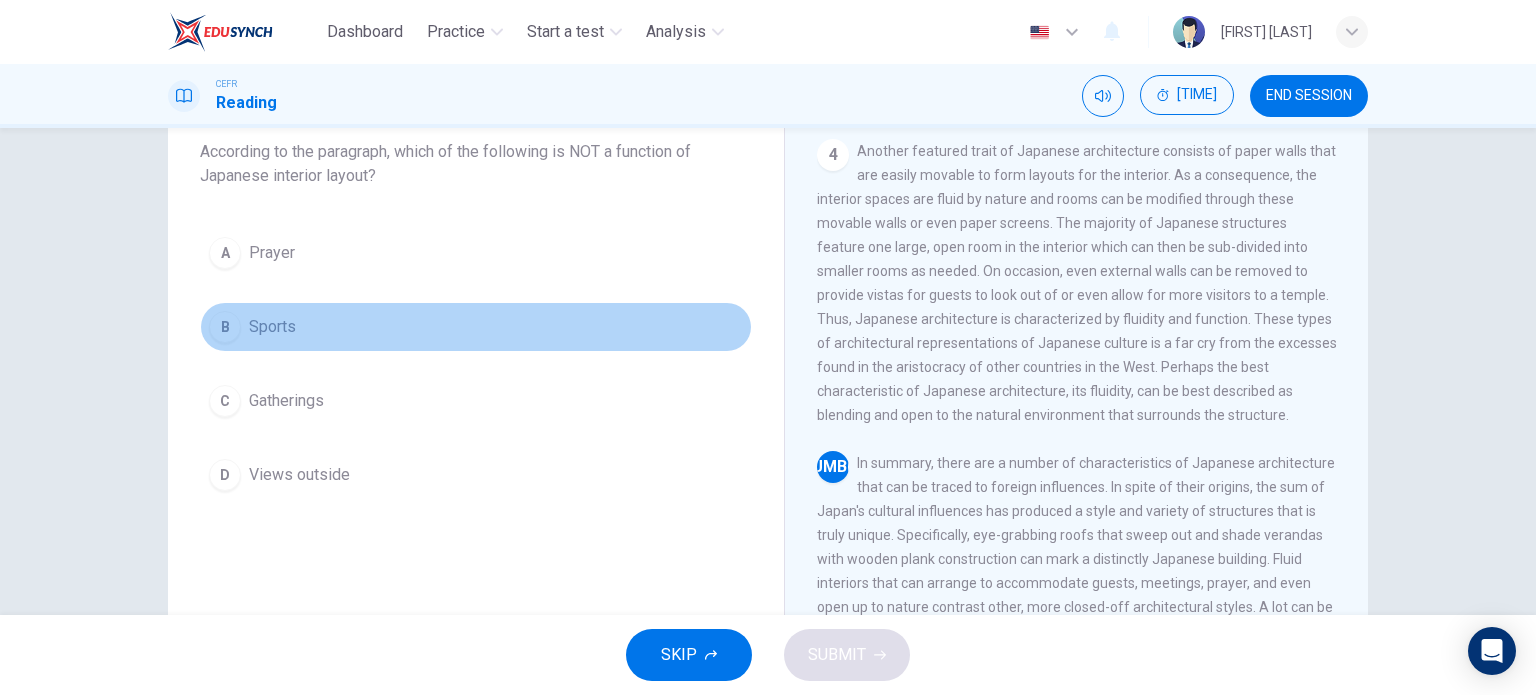 click on "B" at bounding box center (225, 253) 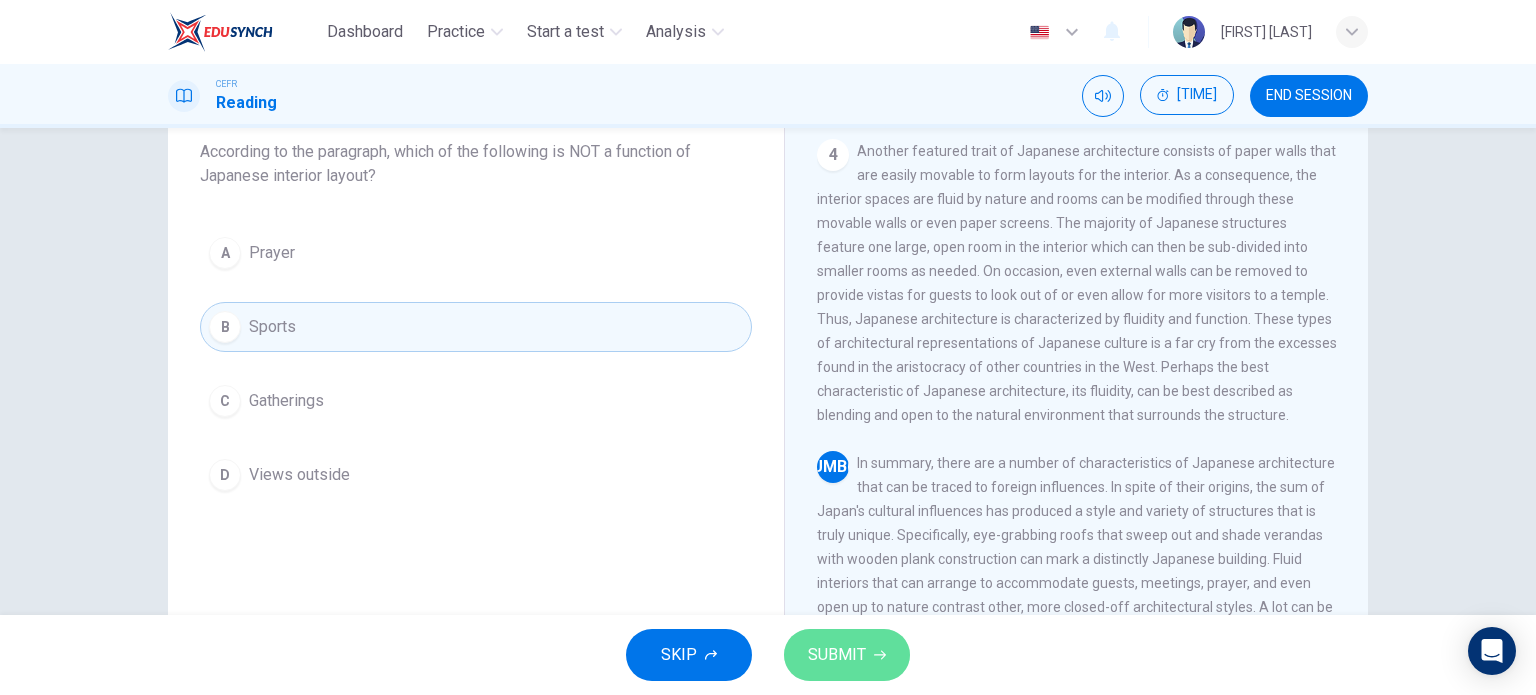 click on "SUBMIT" at bounding box center [837, 655] 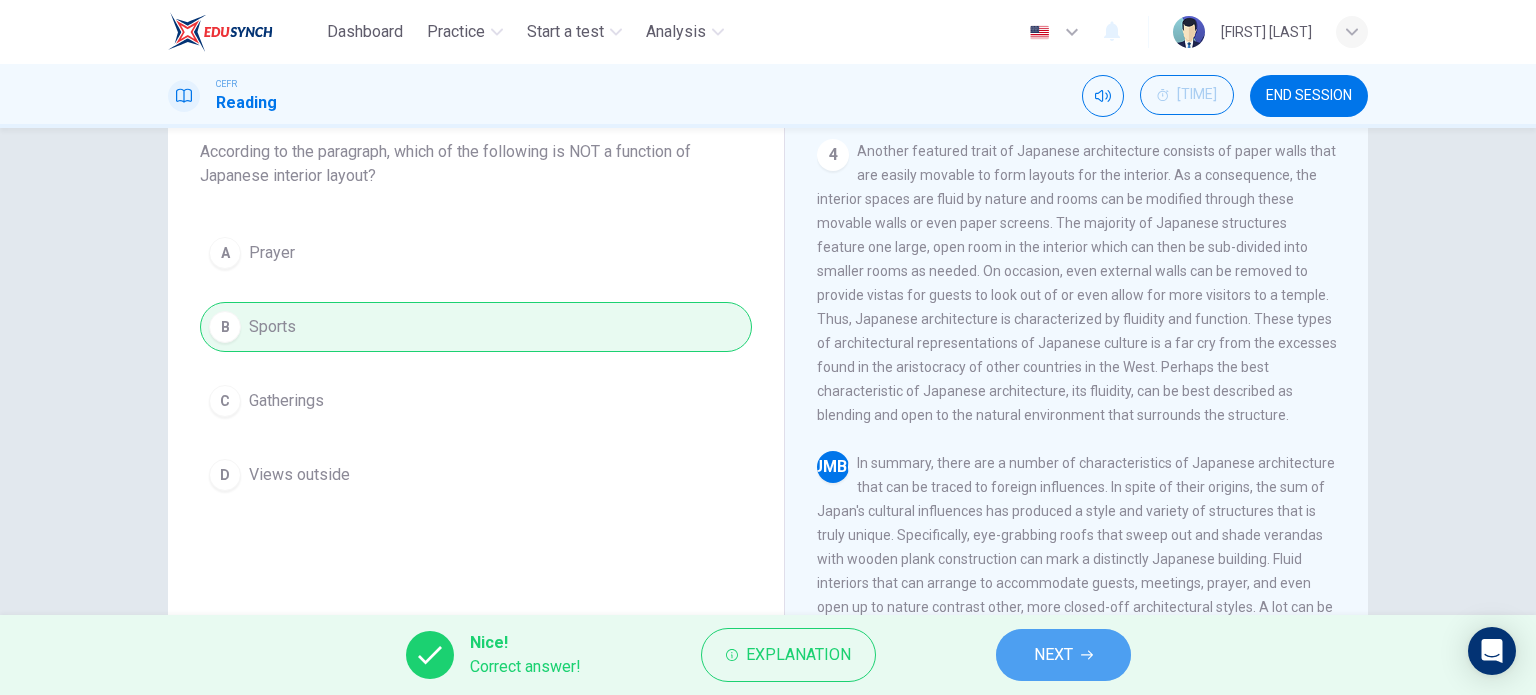 click at bounding box center (1087, 655) 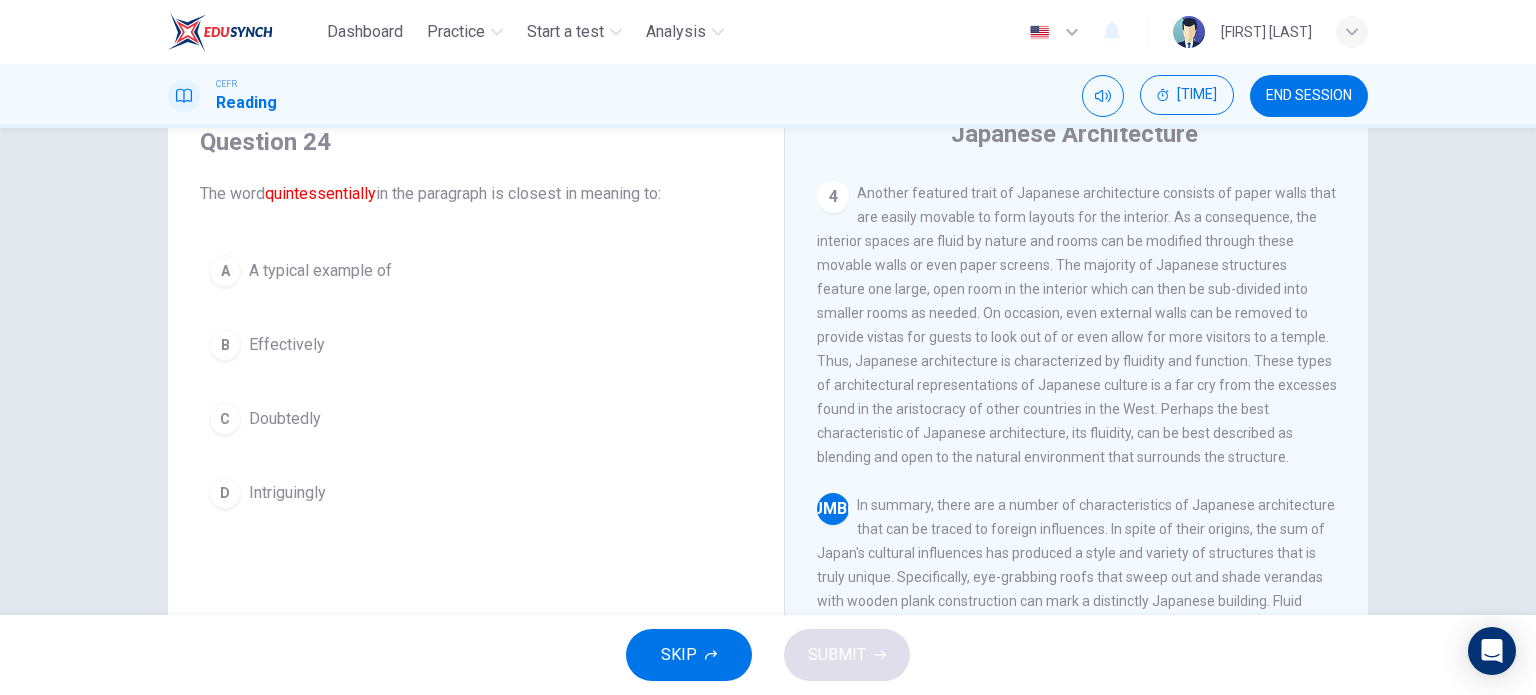 scroll, scrollTop: 80, scrollLeft: 0, axis: vertical 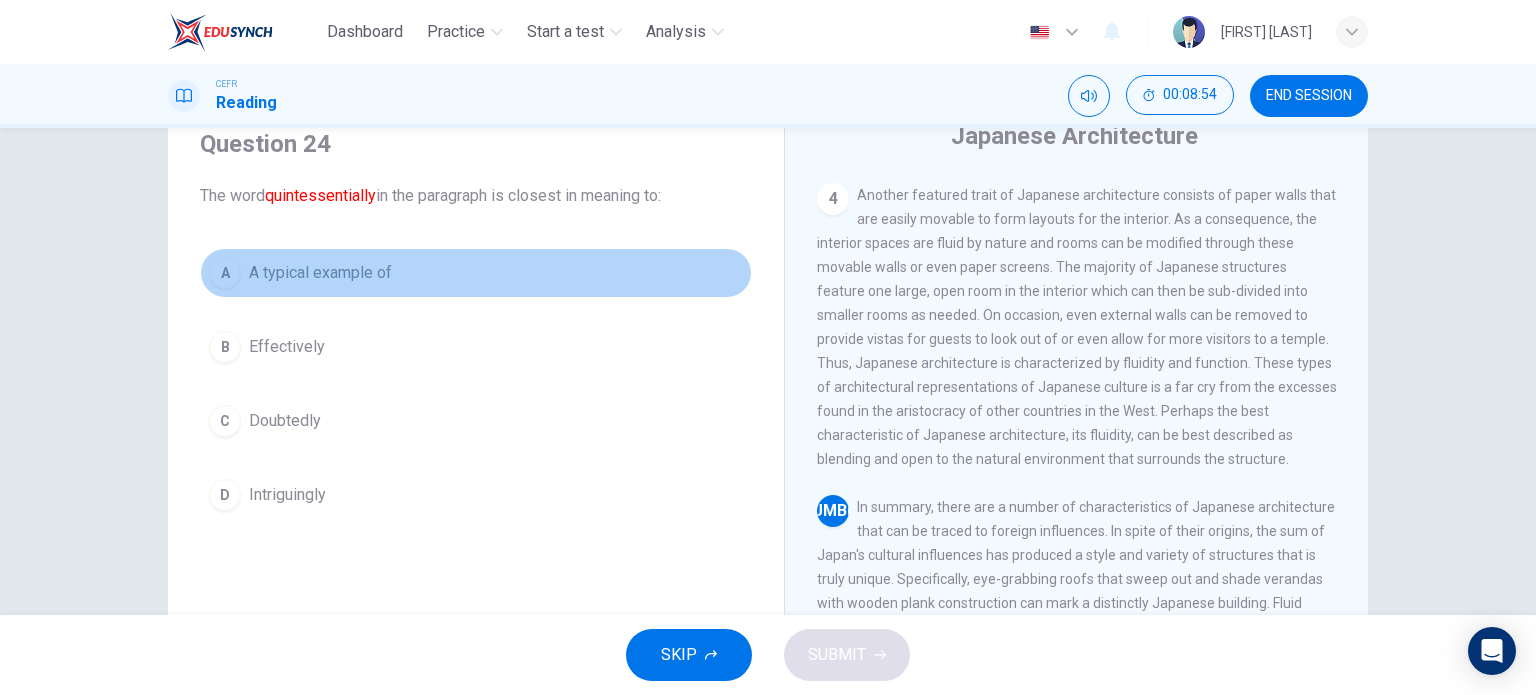 click on "A" at bounding box center (225, 273) 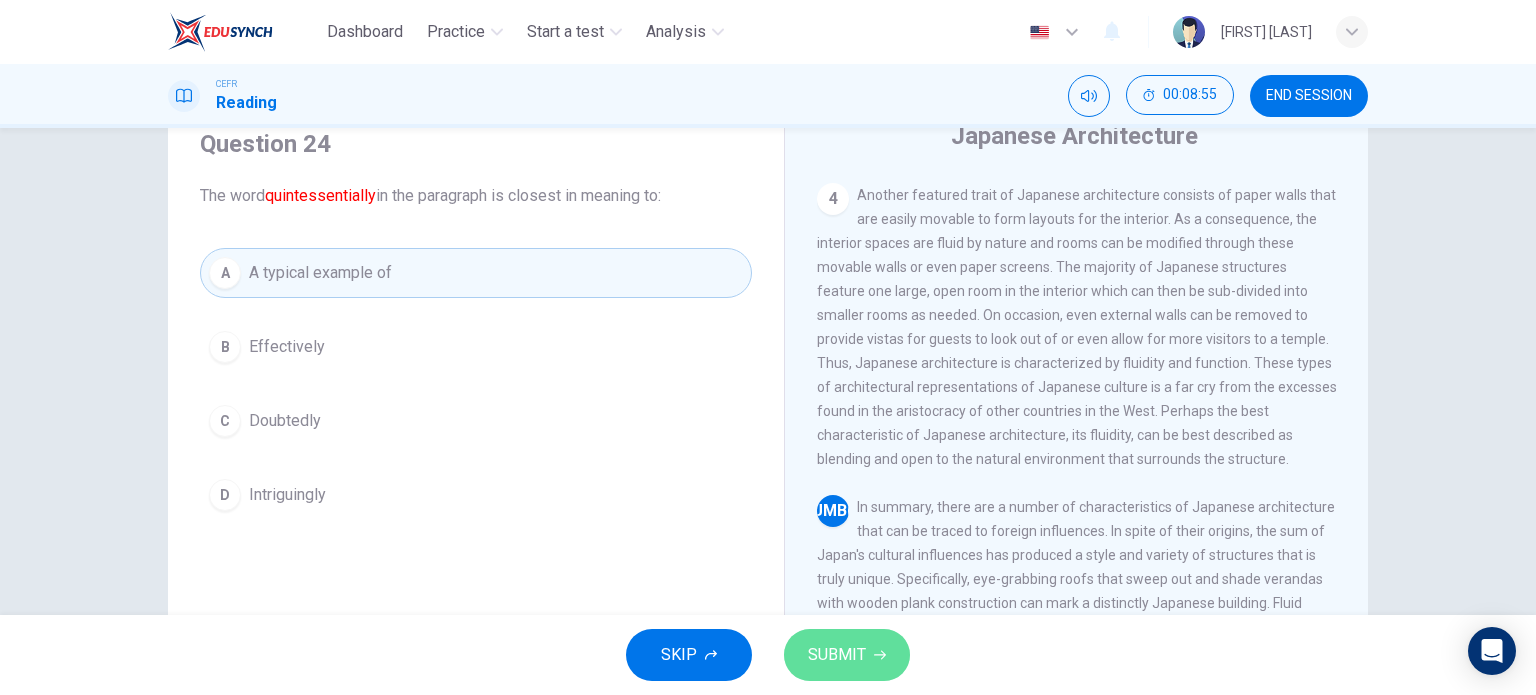 click on "SUBMIT" at bounding box center (847, 655) 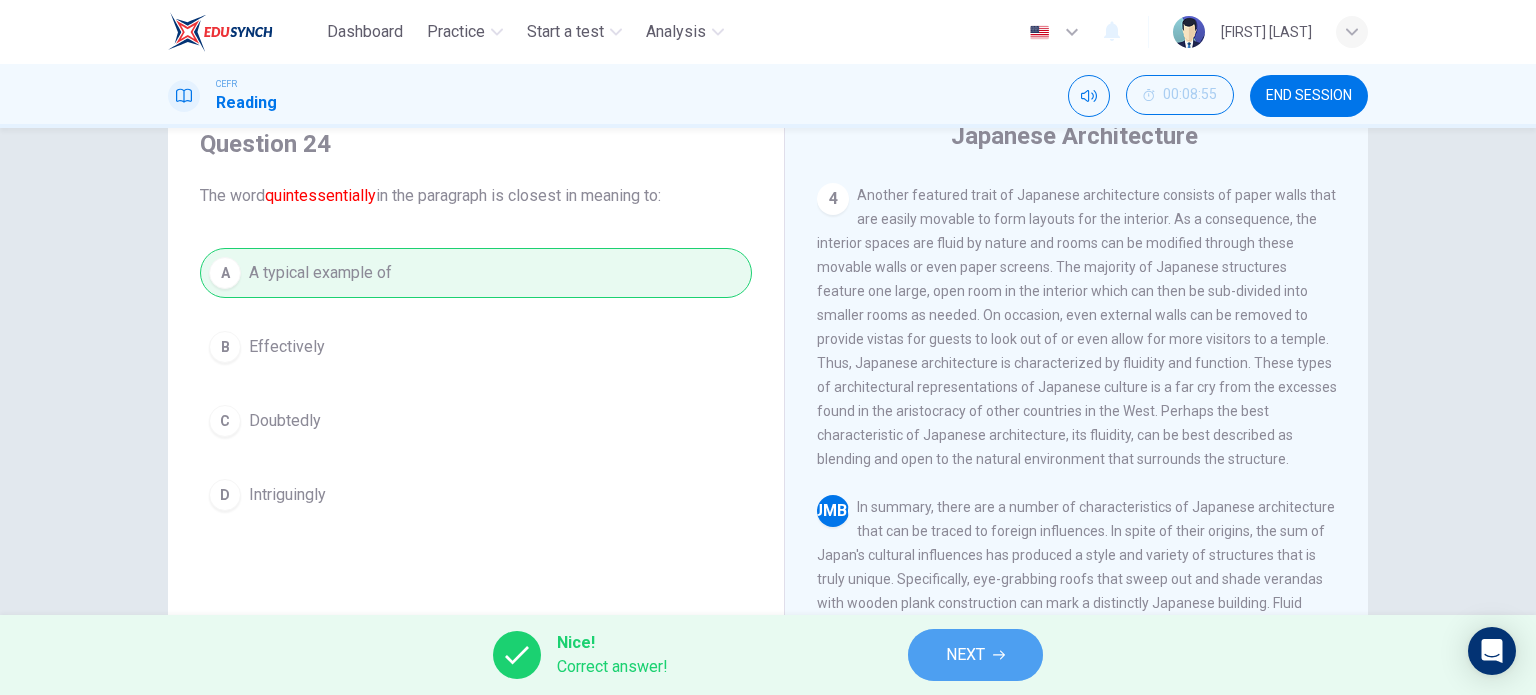 click on "NEXT" at bounding box center [975, 655] 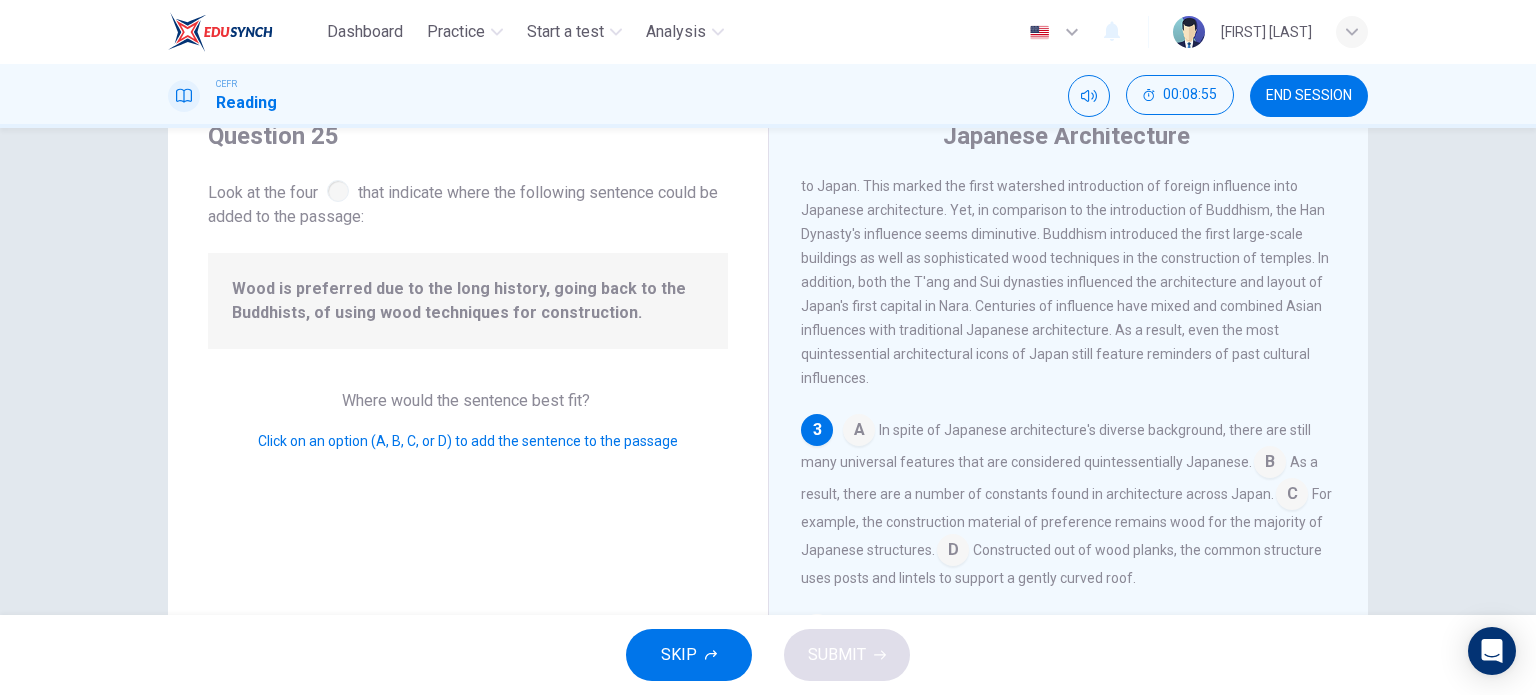 scroll, scrollTop: 419, scrollLeft: 0, axis: vertical 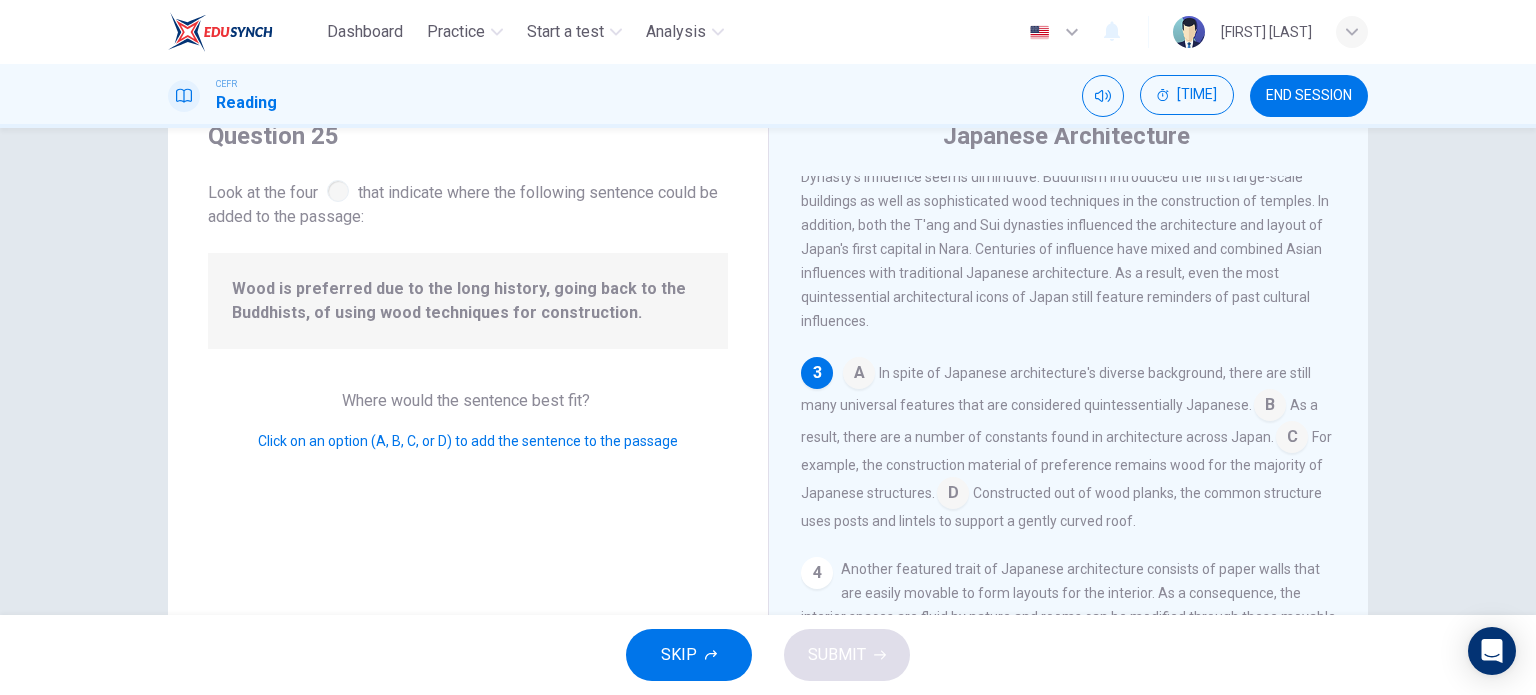 click at bounding box center [859, 375] 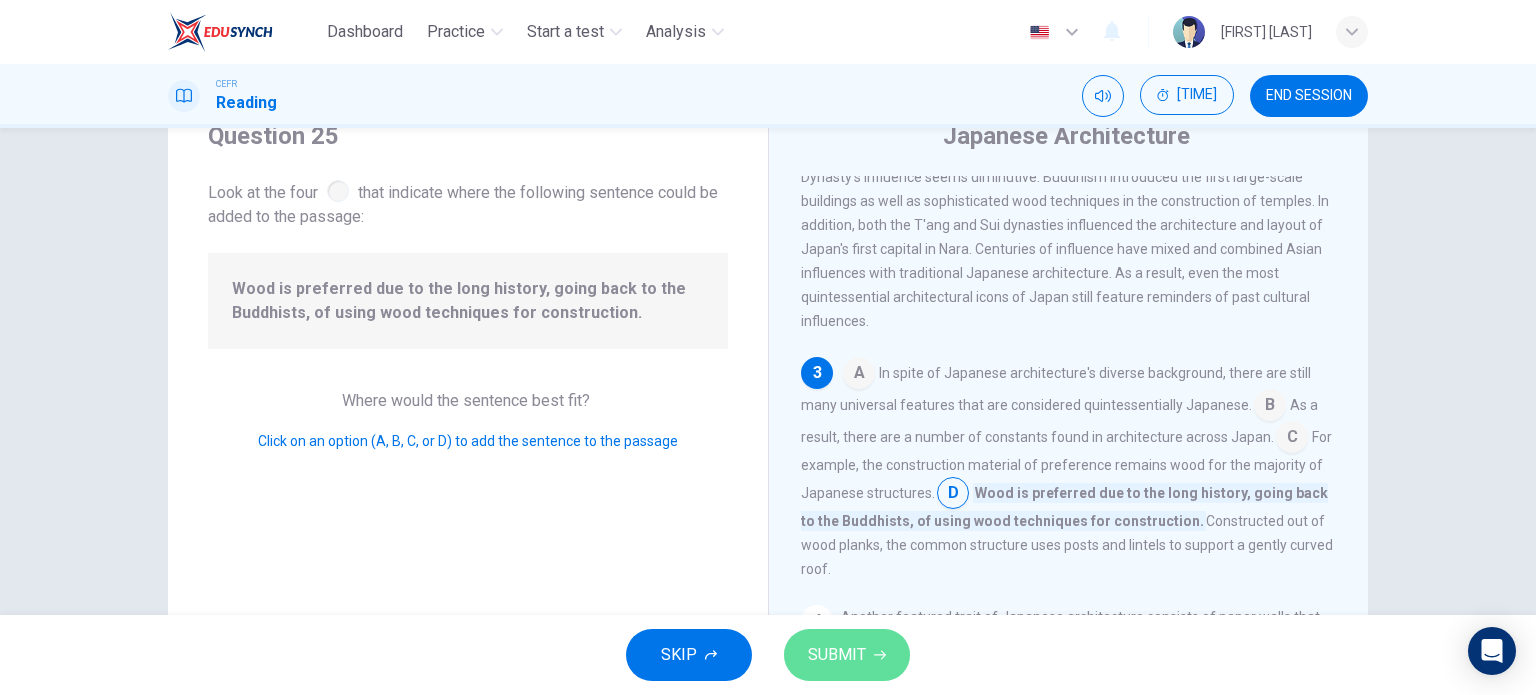click on "SUBMIT" at bounding box center [837, 655] 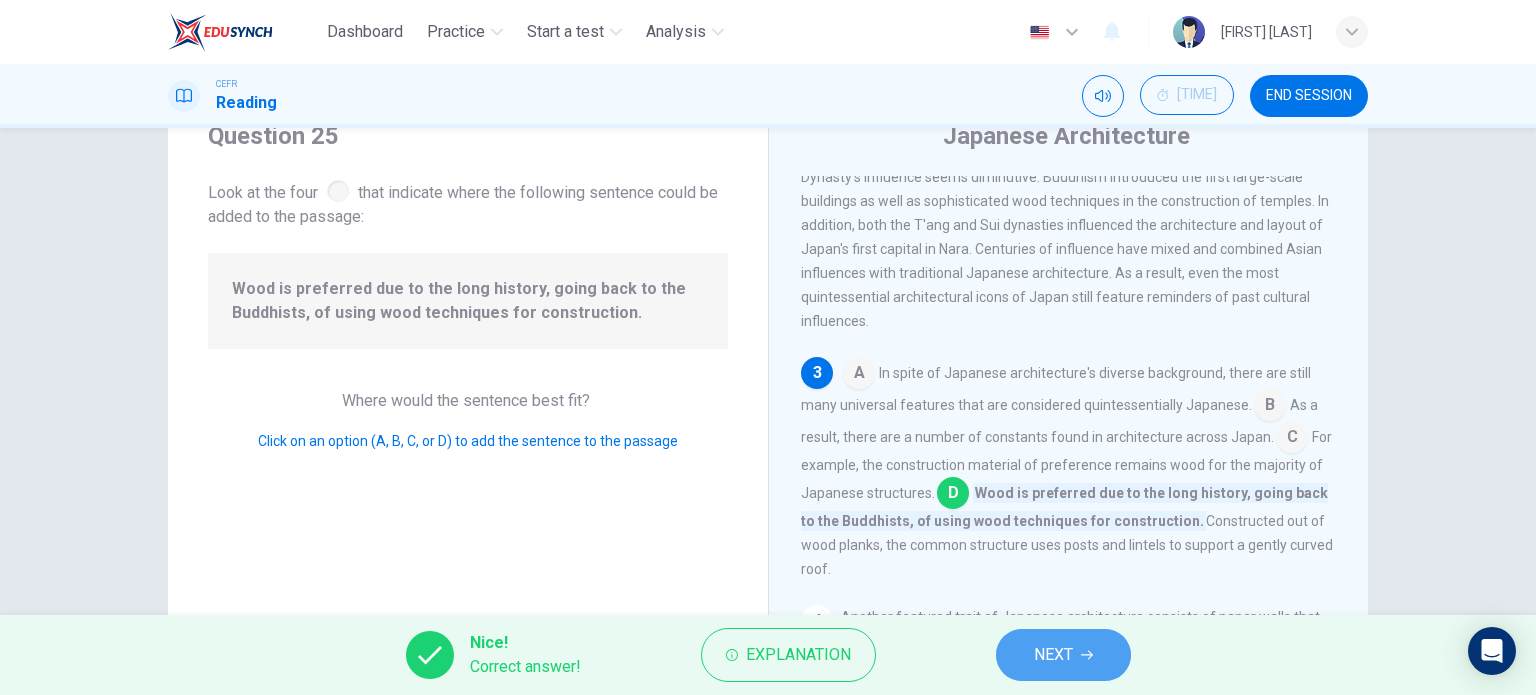 click on "NEXT" at bounding box center [1053, 655] 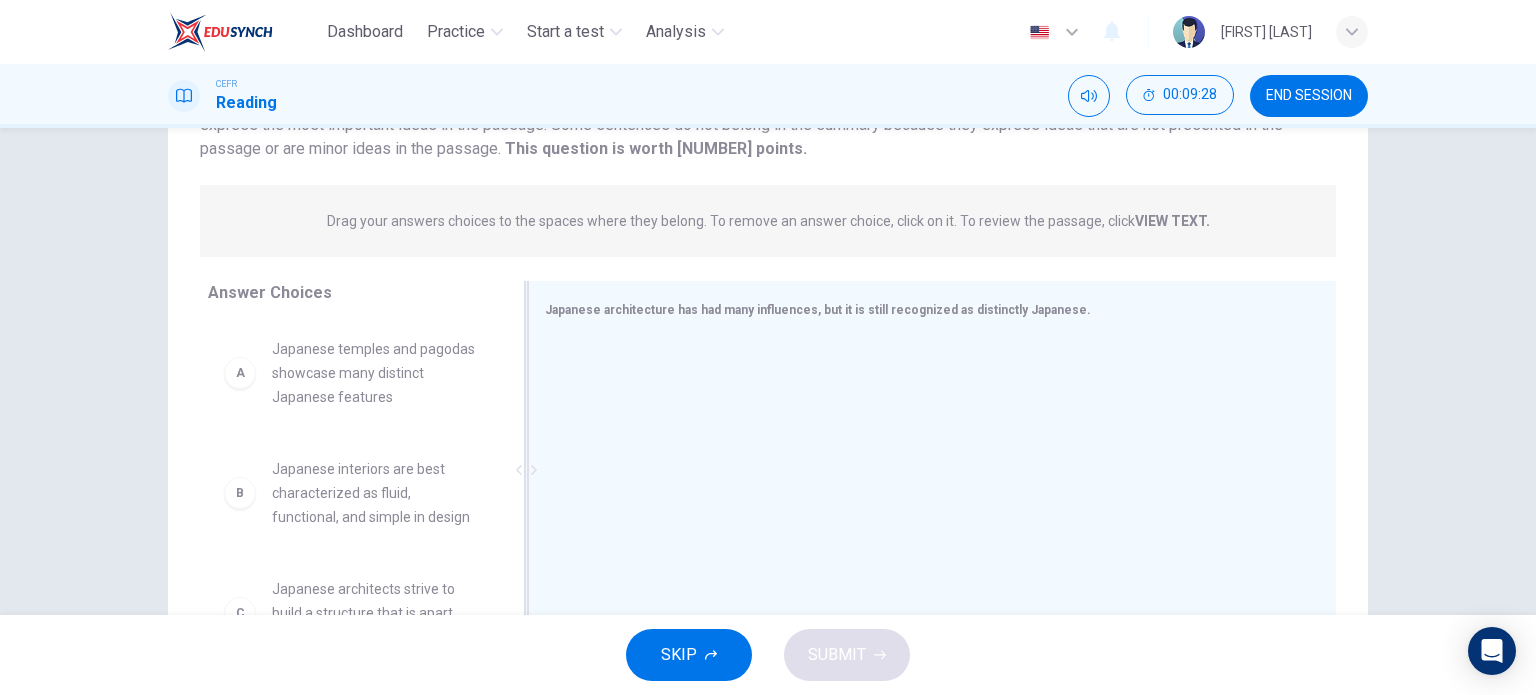 scroll, scrollTop: 212, scrollLeft: 0, axis: vertical 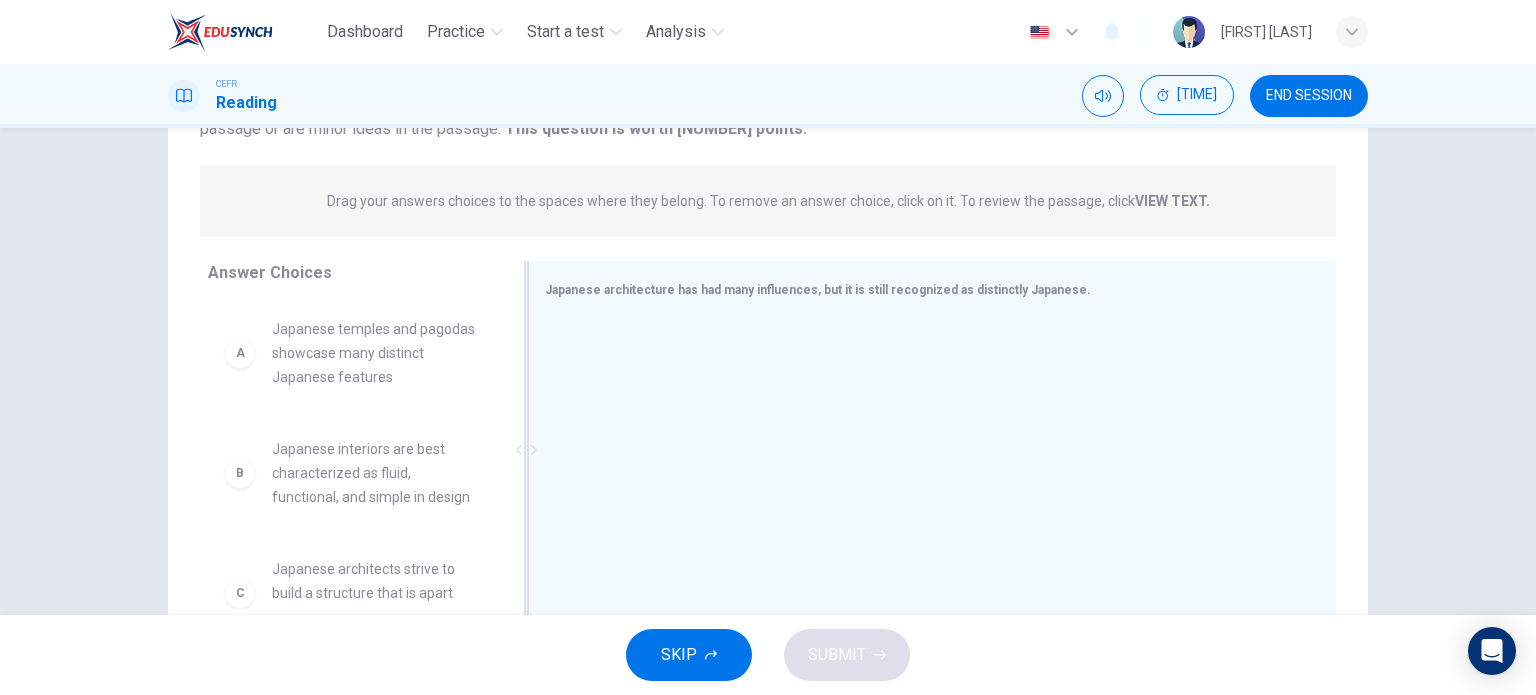 click on "Japanese architecture has had many influences, but it is still recognized as distinctly Japanese." at bounding box center (920, 289) 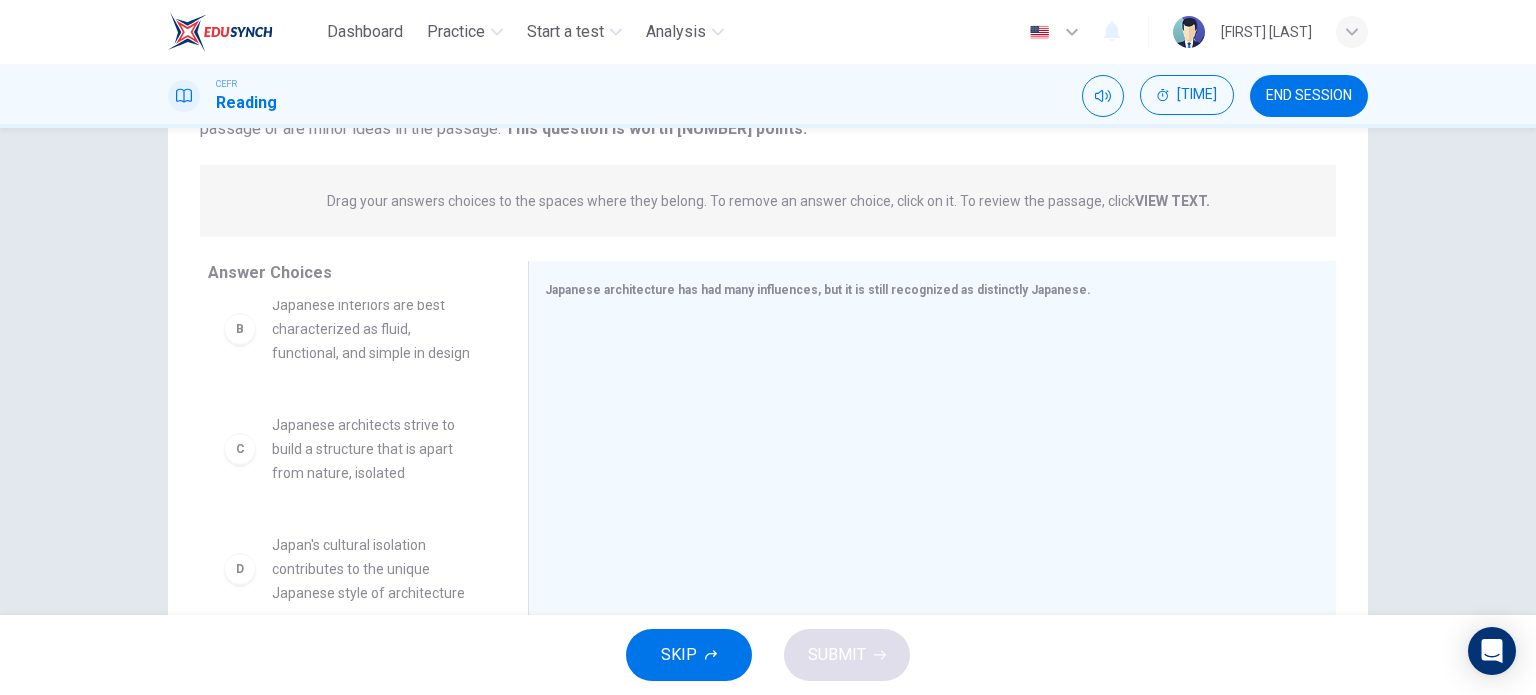 scroll, scrollTop: 147, scrollLeft: 0, axis: vertical 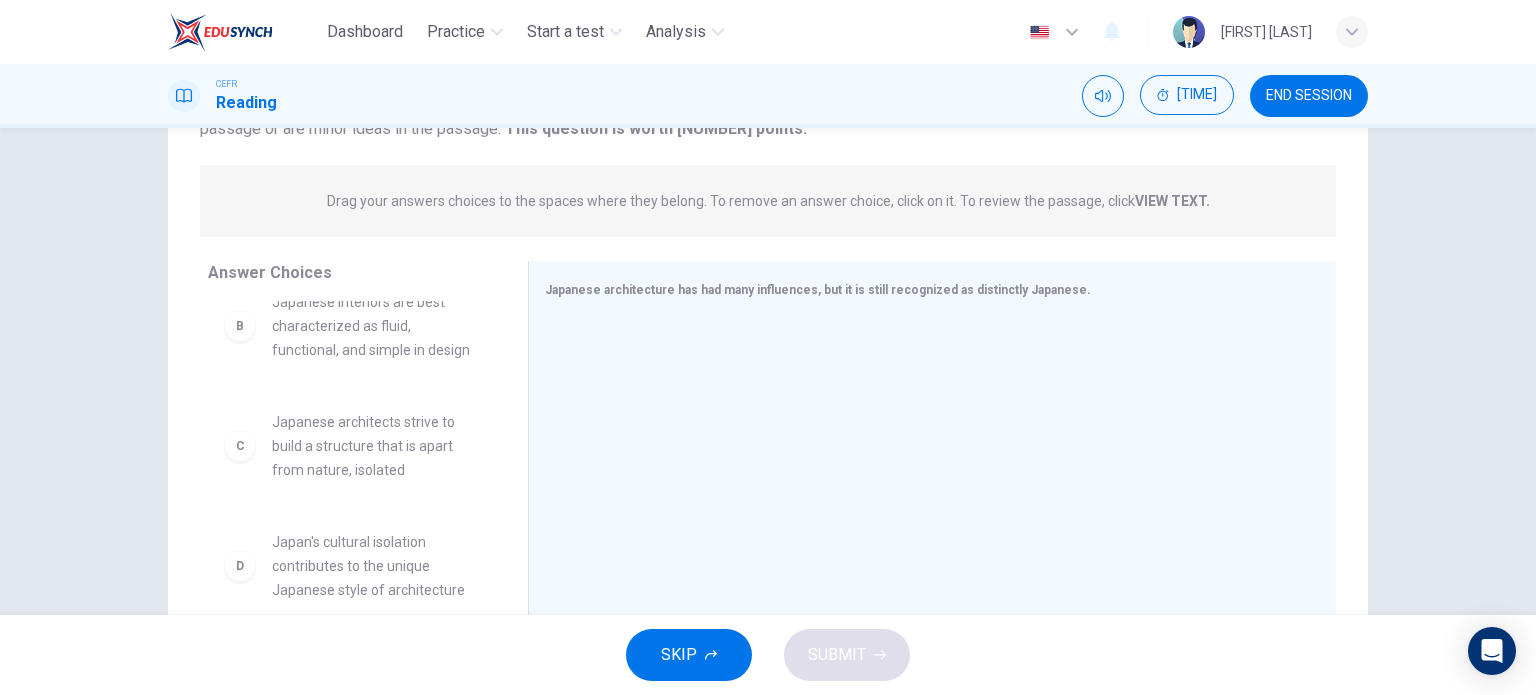 click on "B" at bounding box center (240, 206) 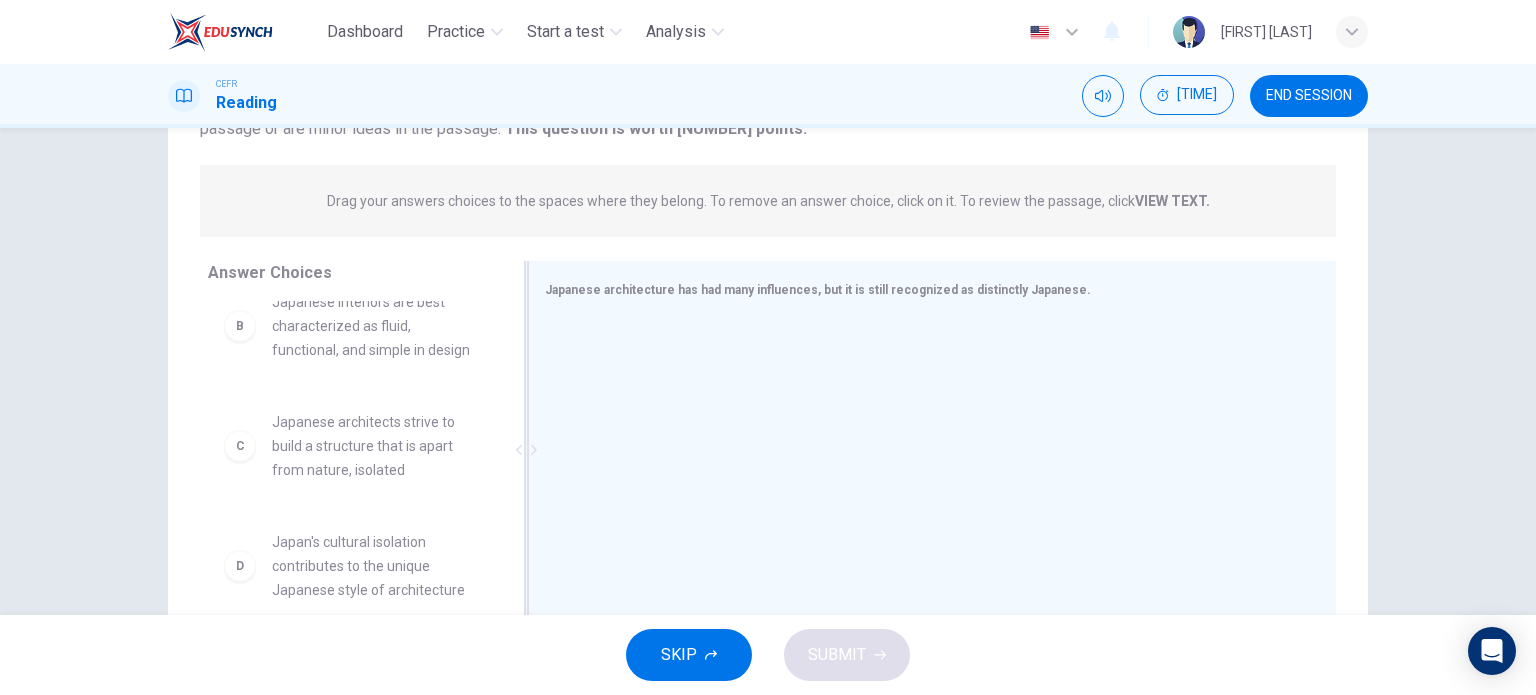 click at bounding box center (924, 452) 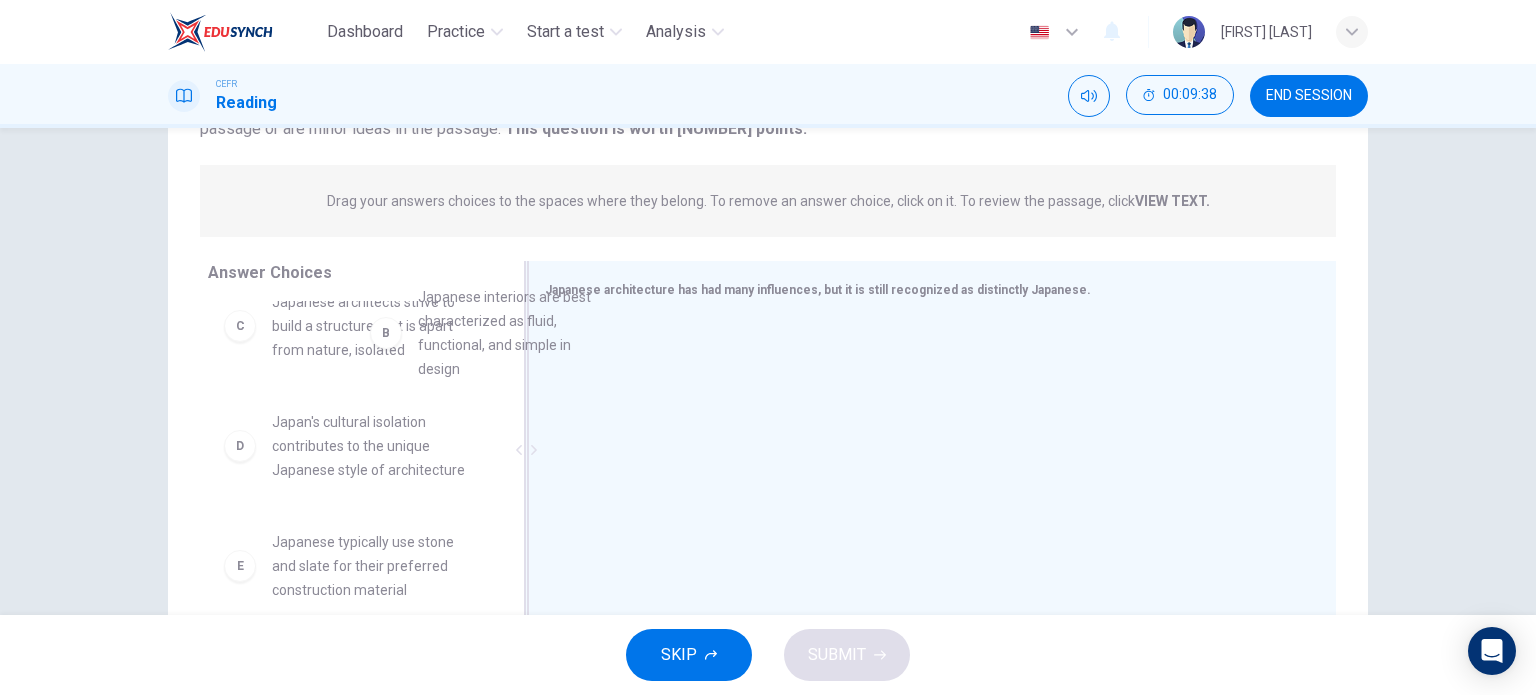 scroll, scrollTop: 142, scrollLeft: 0, axis: vertical 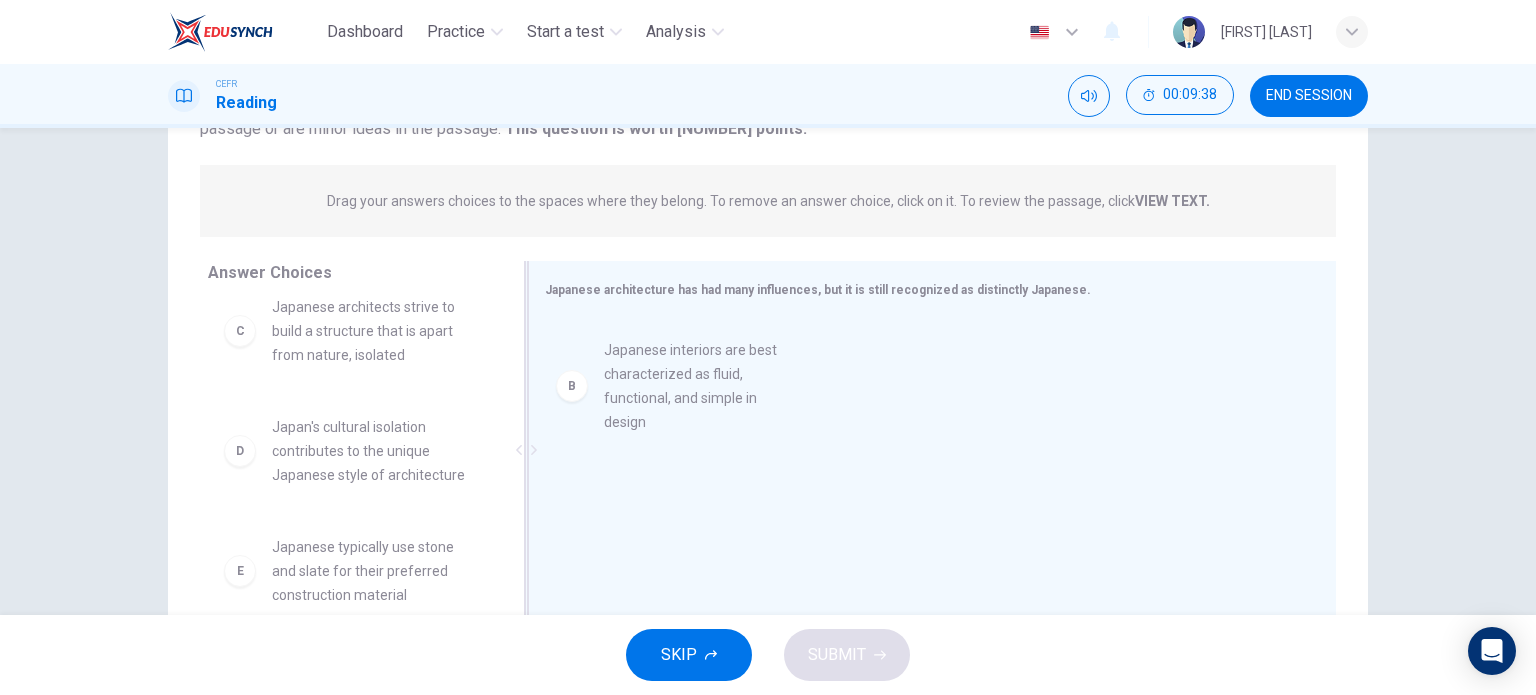 drag, startPoint x: 300, startPoint y: 331, endPoint x: 642, endPoint y: 378, distance: 345.21442 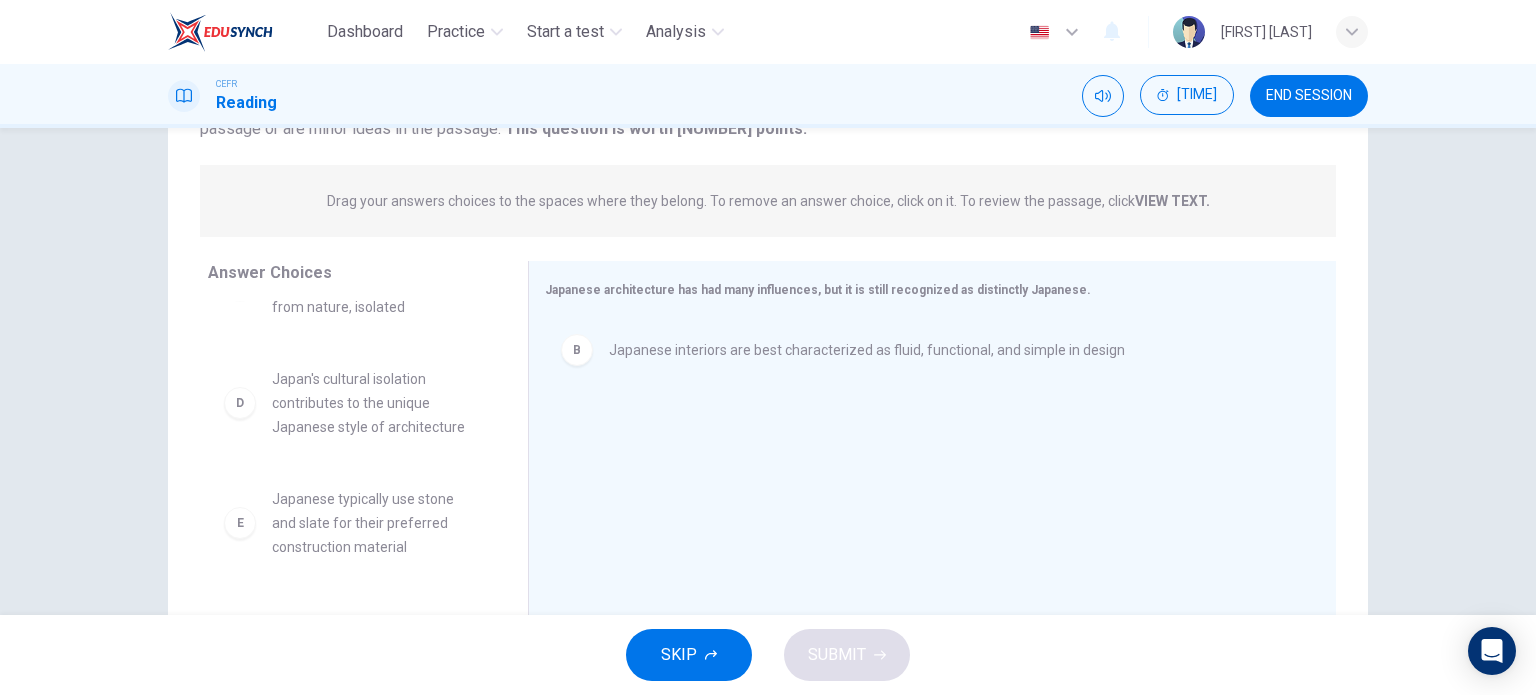 scroll, scrollTop: 190, scrollLeft: 0, axis: vertical 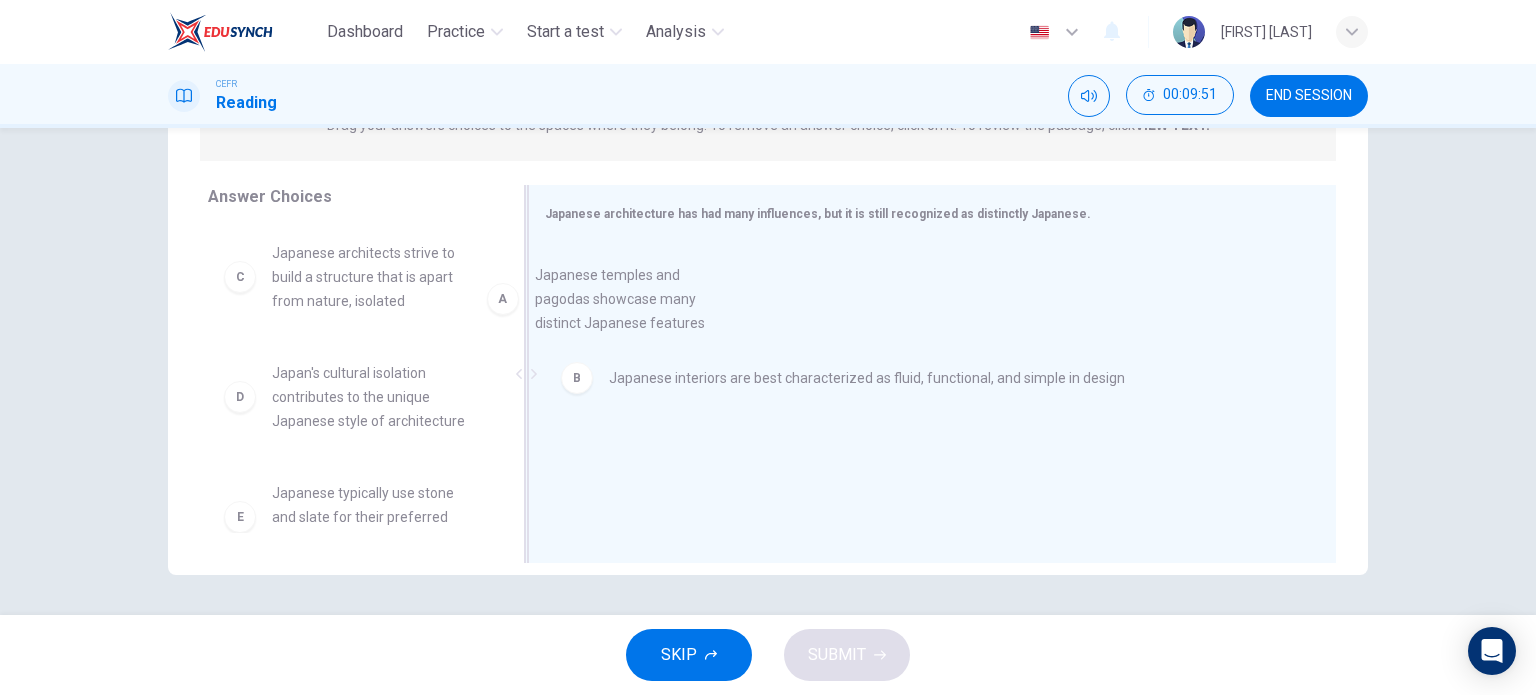drag, startPoint x: 327, startPoint y: 311, endPoint x: 712, endPoint y: 379, distance: 390.95908 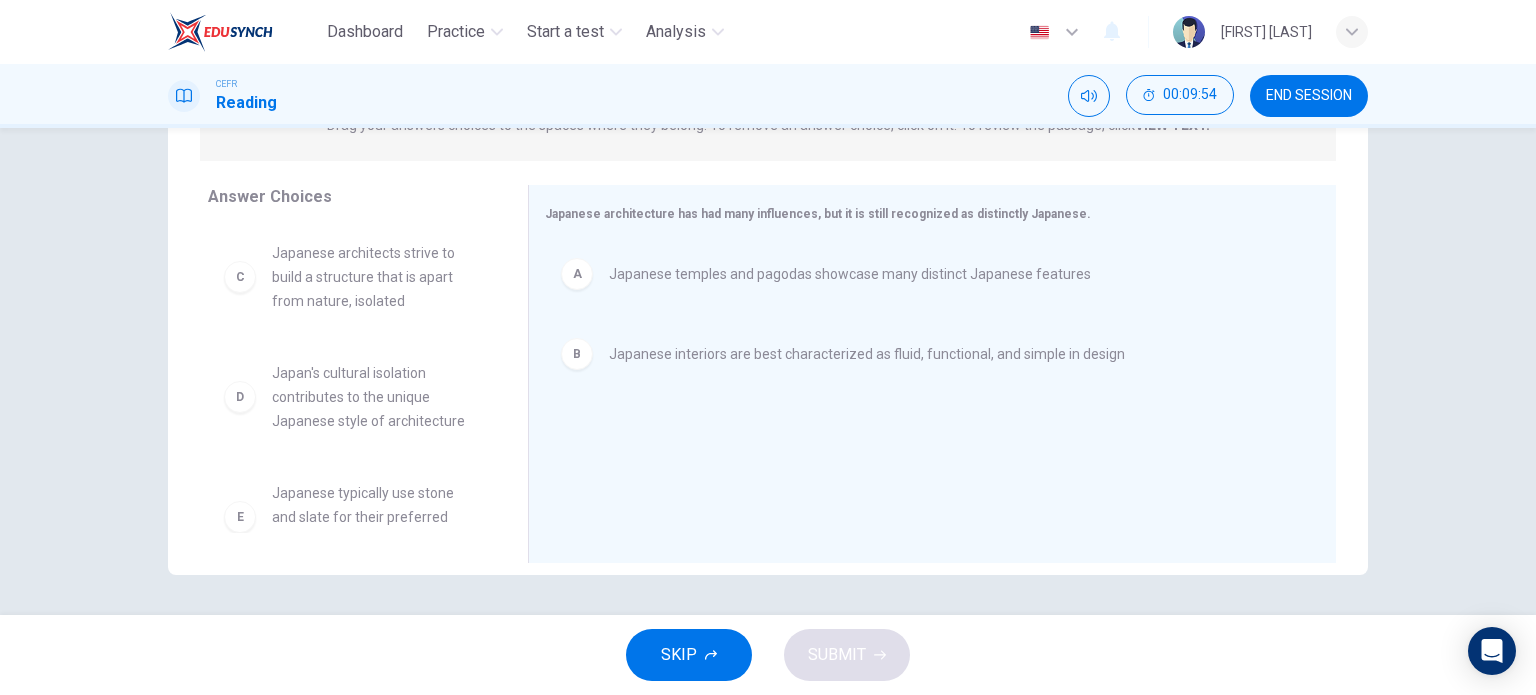 scroll, scrollTop: 156, scrollLeft: 0, axis: vertical 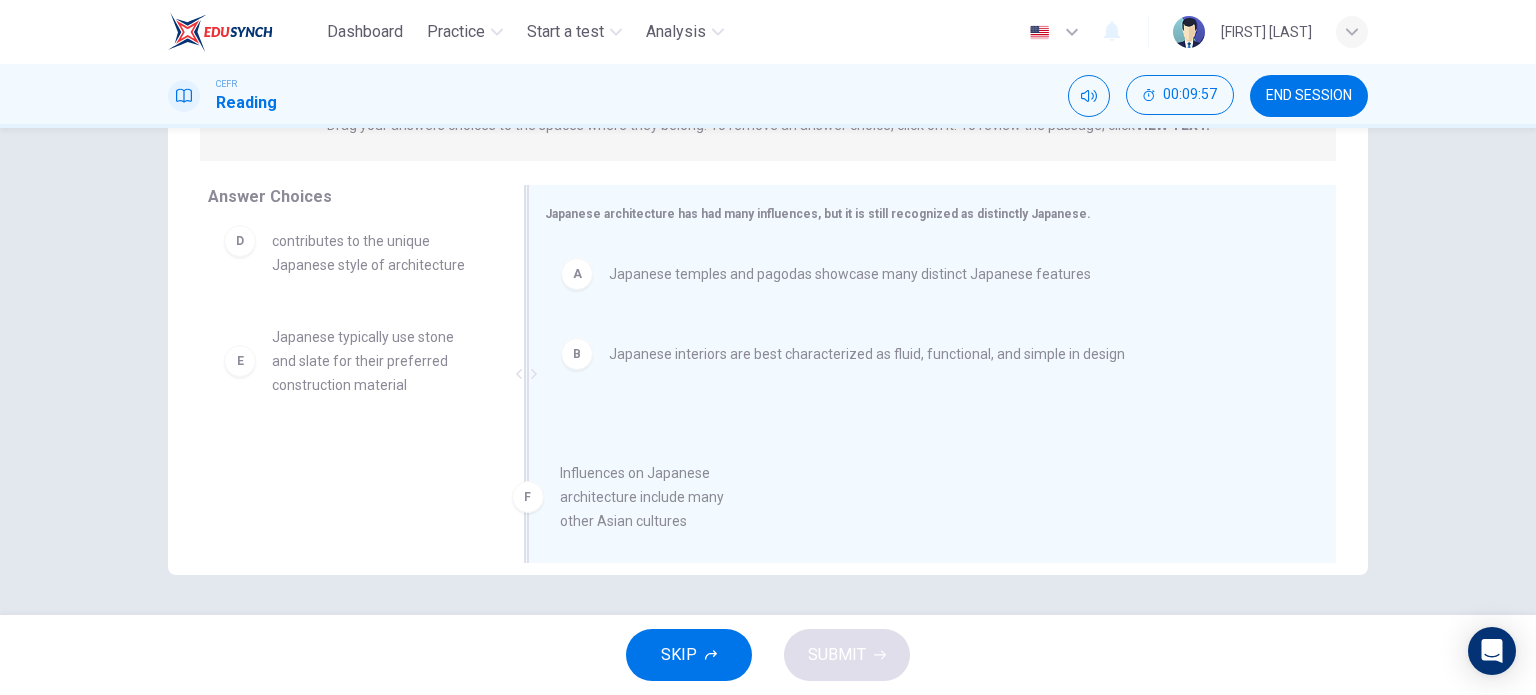 drag, startPoint x: 363, startPoint y: 468, endPoint x: 666, endPoint y: 471, distance: 303.01486 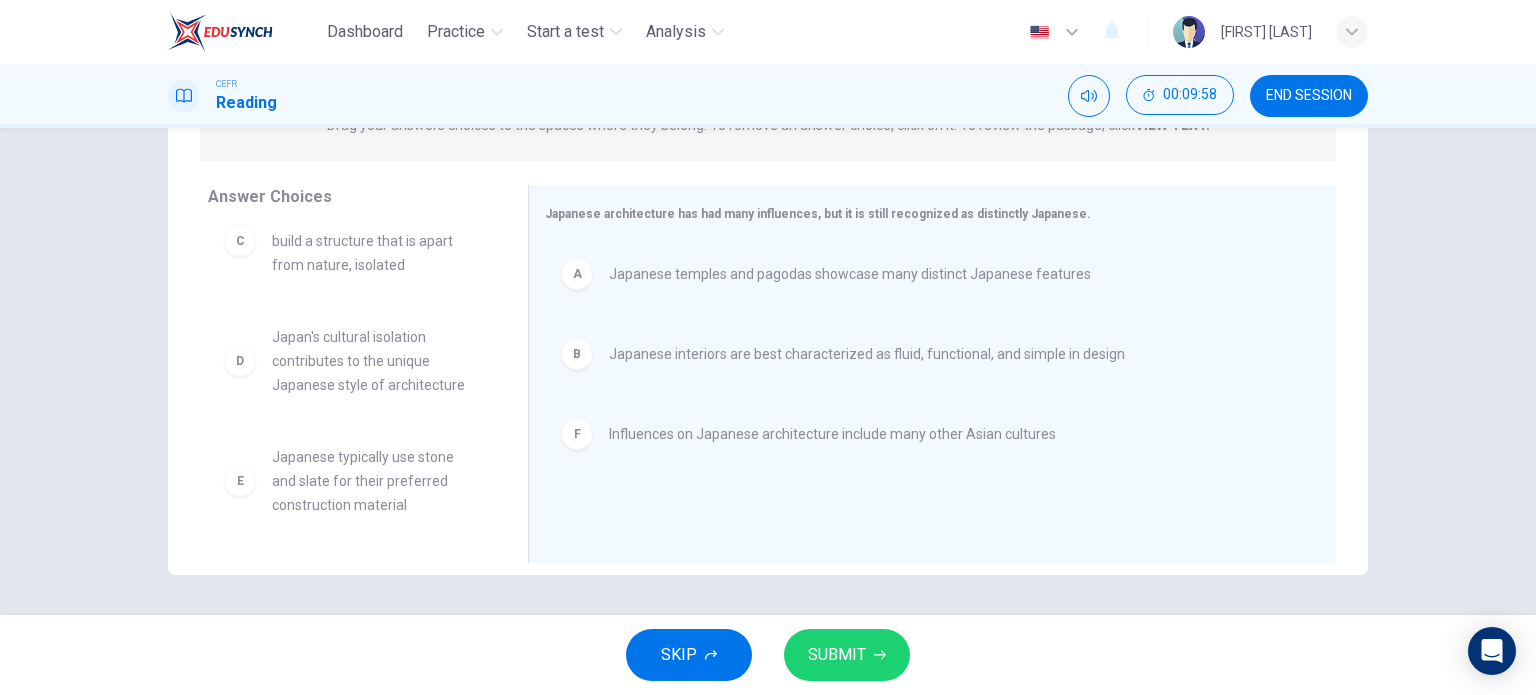 scroll, scrollTop: 36, scrollLeft: 0, axis: vertical 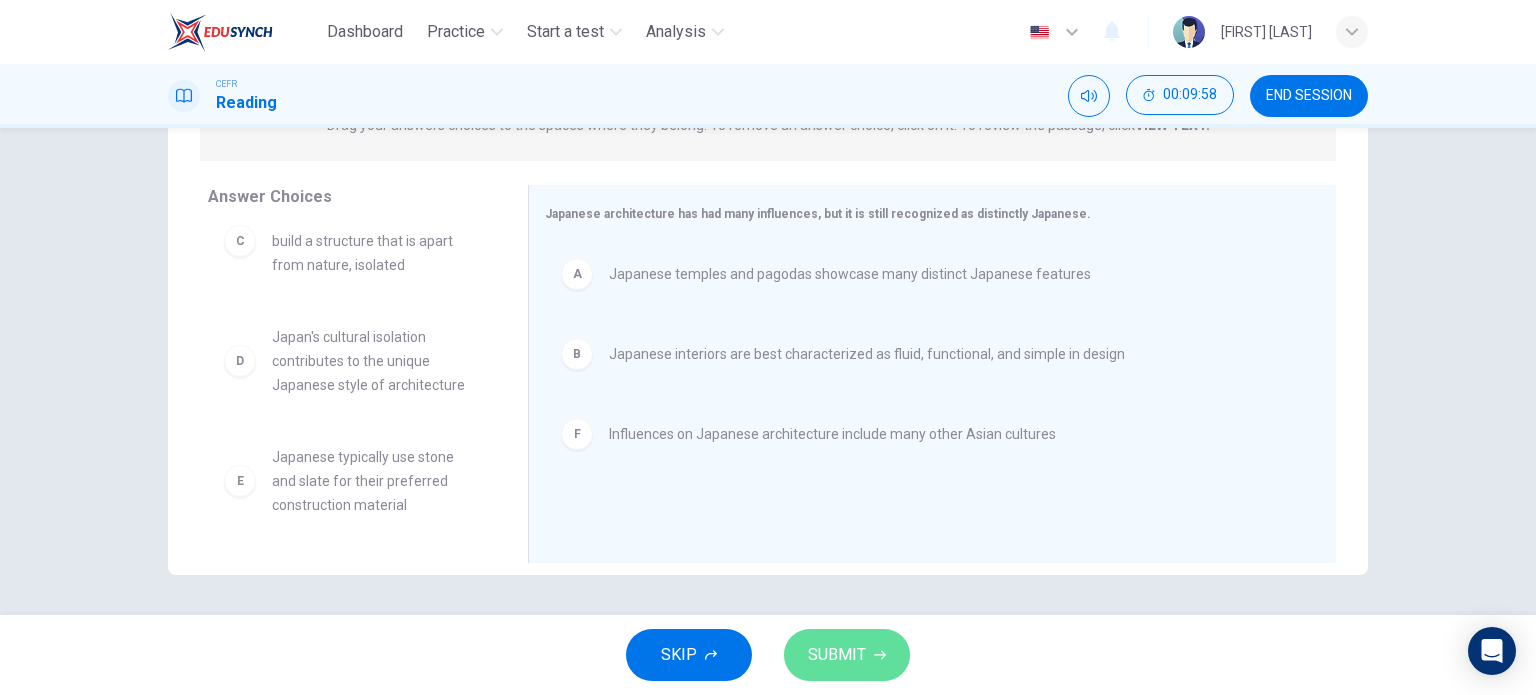 click on "SUBMIT" at bounding box center (837, 655) 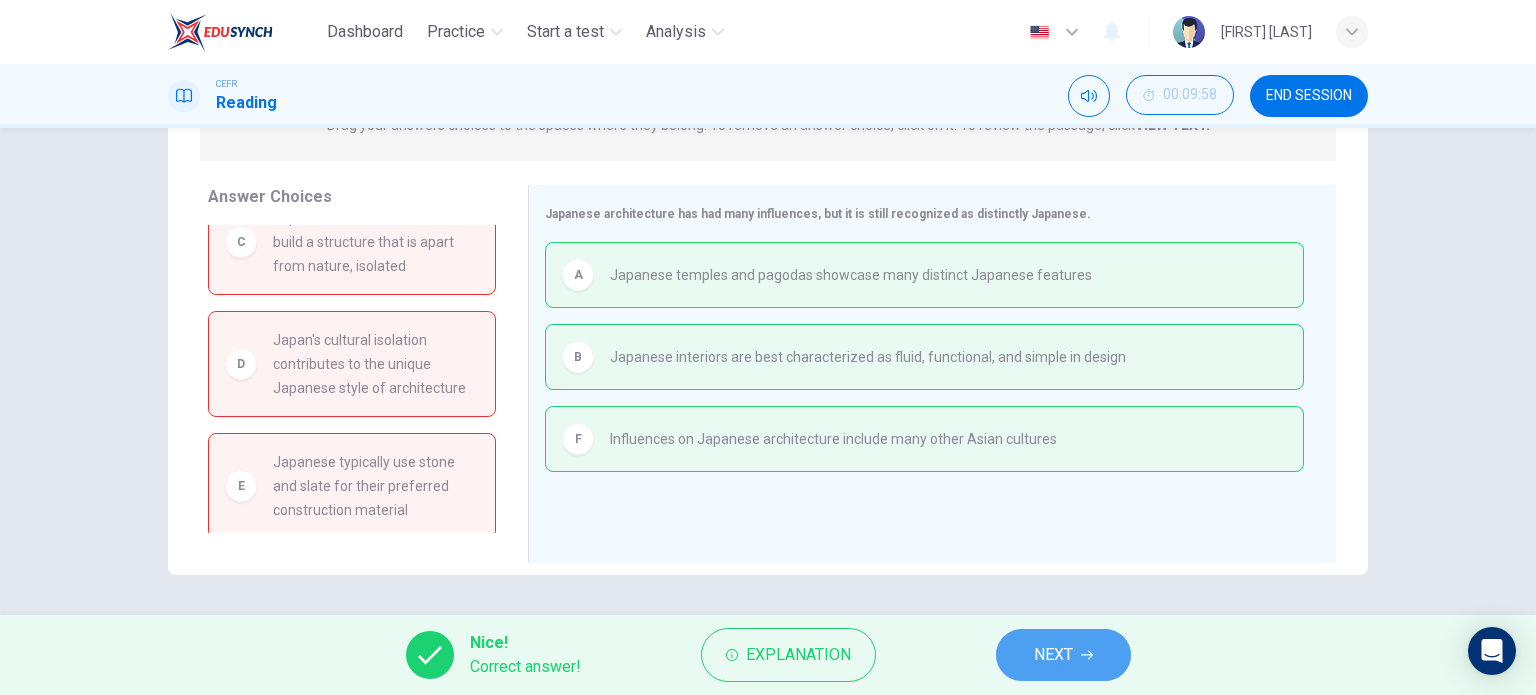 click on "NEXT" at bounding box center [1053, 655] 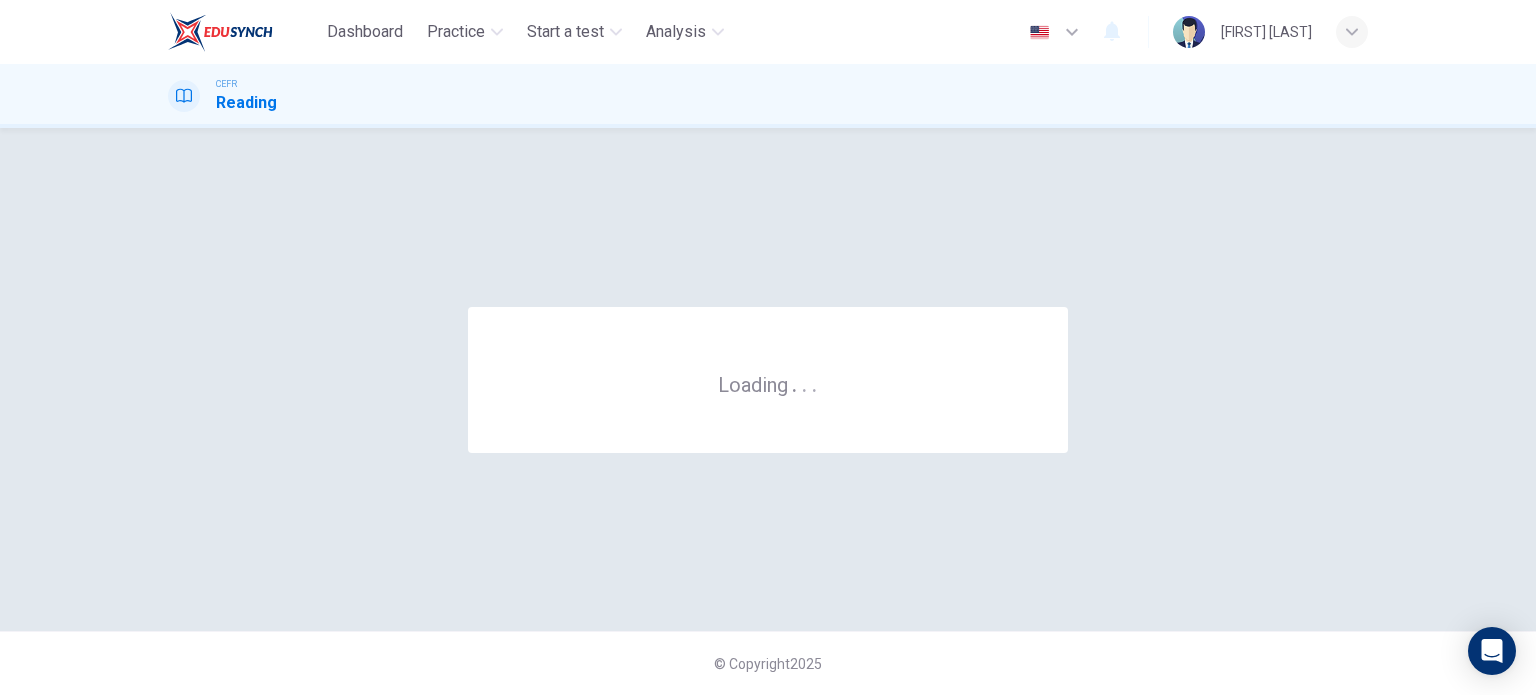 scroll, scrollTop: 0, scrollLeft: 0, axis: both 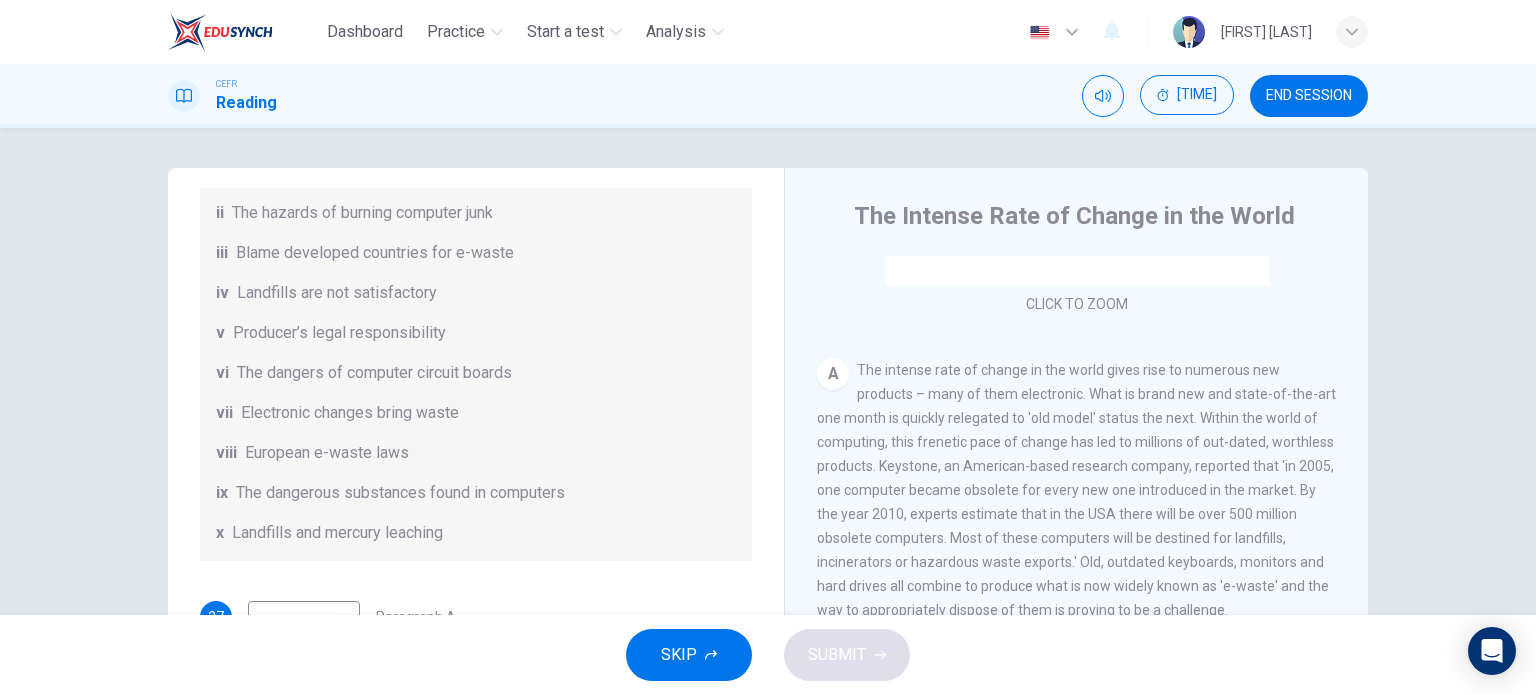 click on "Exporting e-waste" at bounding box center [292, 173] 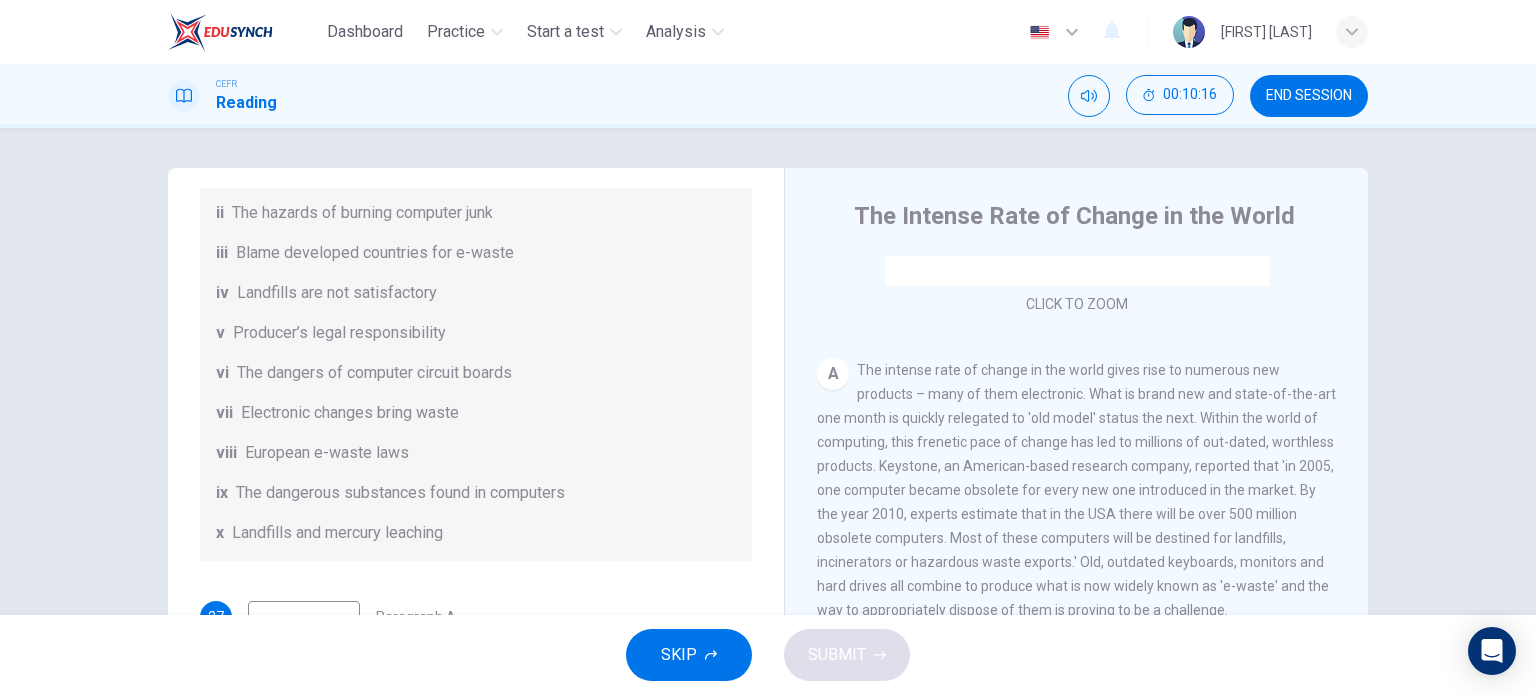 scroll, scrollTop: 488, scrollLeft: 0, axis: vertical 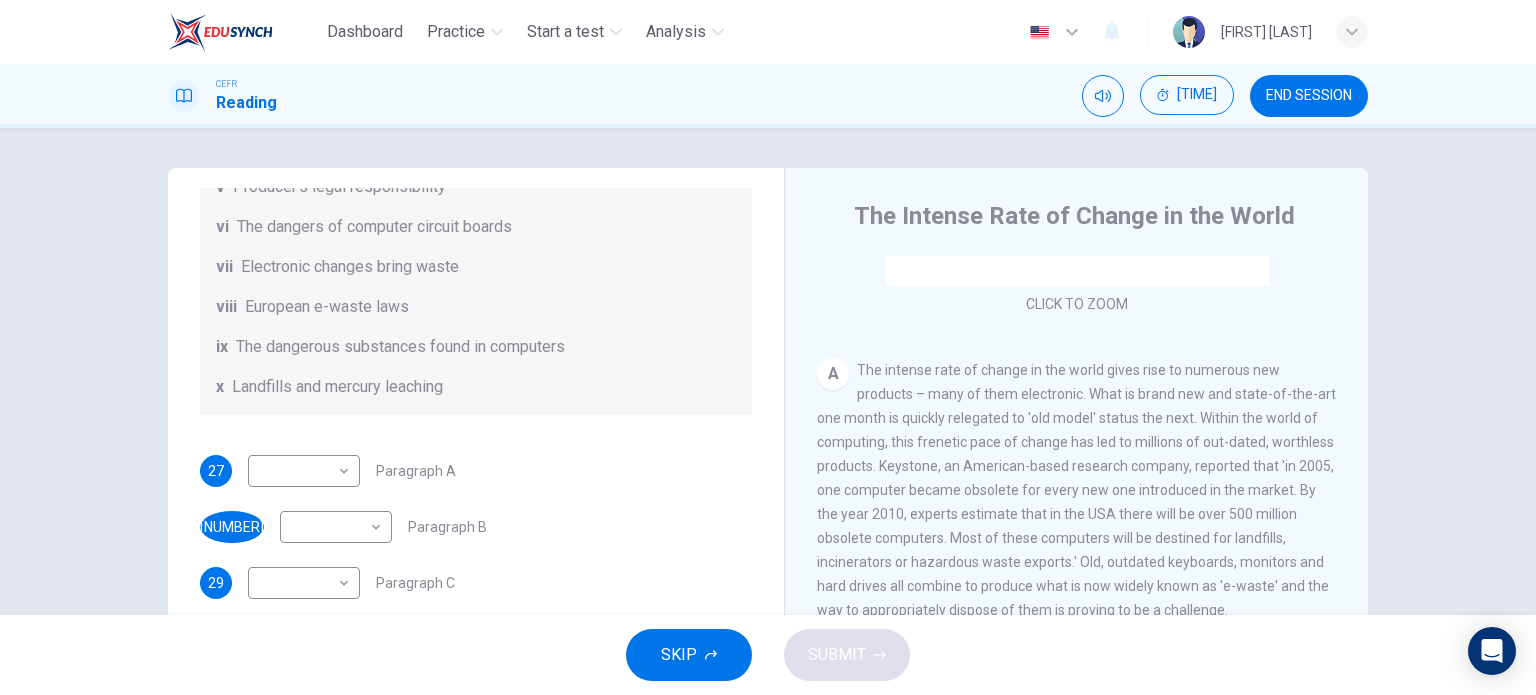 click on "Landfills and mercury leaching" at bounding box center (292, 27) 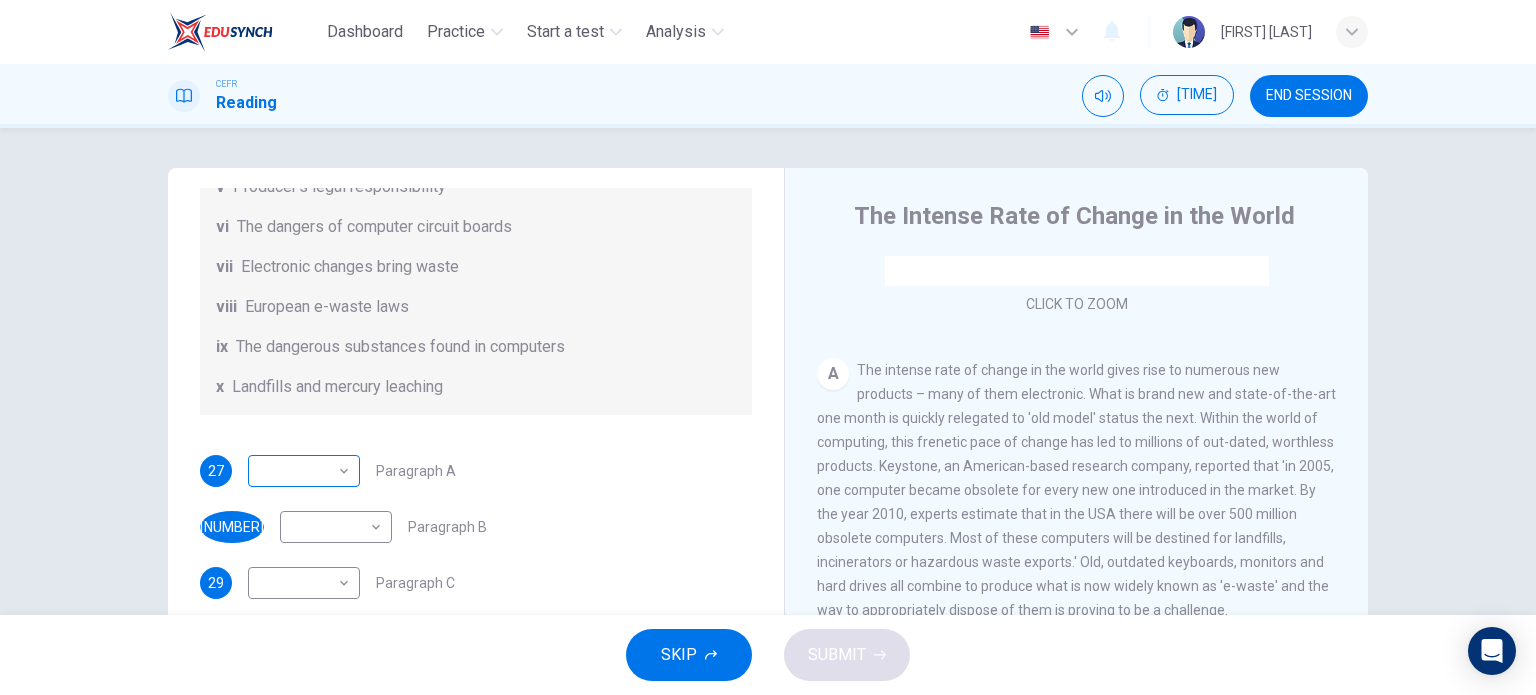 click on "​ ​" at bounding box center [304, 471] 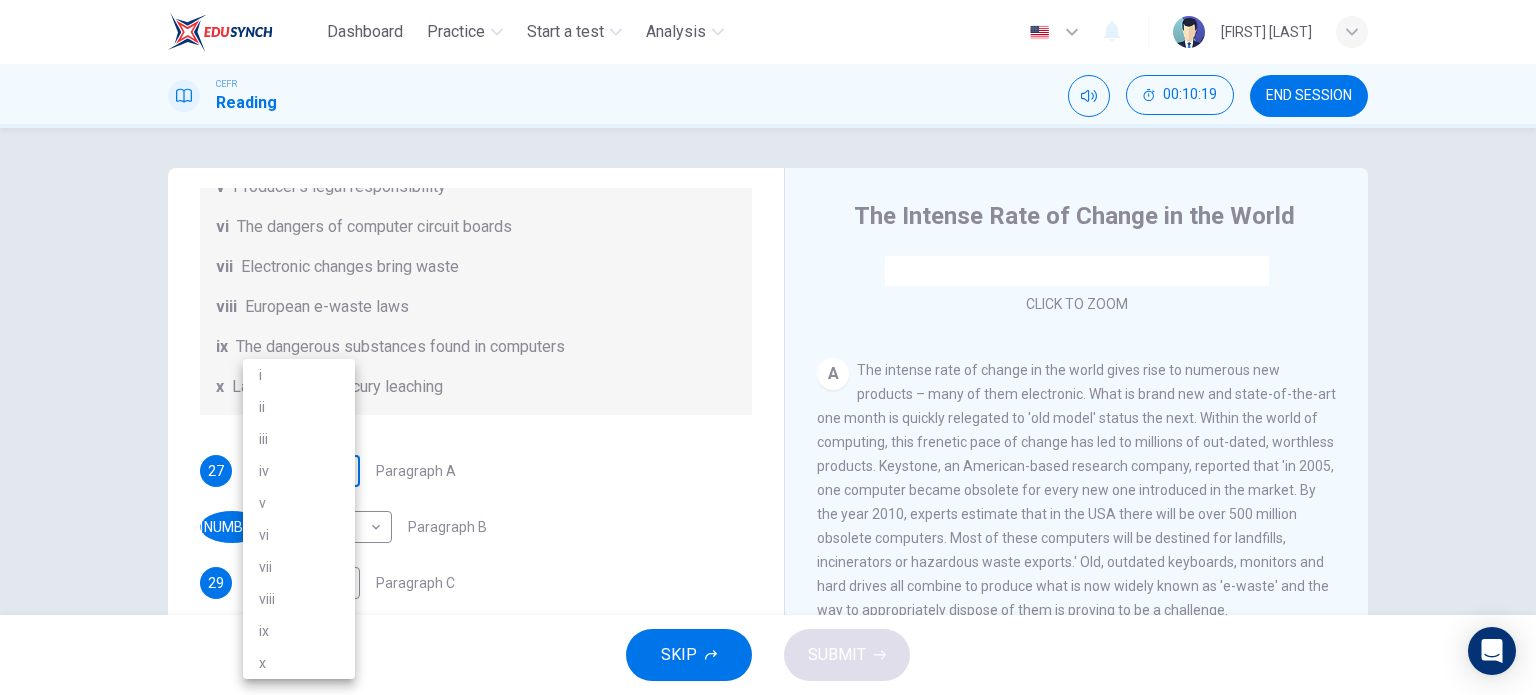 click on "Dashboard Practice Start a test Analysis English en ​ NOR [FULL NAME] CEFR Reading 00:10:19 END SESSION Questions 27 - 33 The Reading Passage has 7 paragraphs,  A-G .
Choose the correct heading for each paragraph from the list of headings below.
Write the correct number,  i-x , in the boxes below. List of Headings i Exporting e-waste ii The hazards of burning computer junk iii Blame developed countries for e-waste iv Landfills are not satisfactory v Producer’s legal responsibility vi The dangers of computer circuit boards vii Electronic changes bring waste viii European e-waste laws ix The dangerous substances found in computers x Landfills and mercury leaching 27 ​ ​ Paragraph A 28 ​ ​ Paragraph B 29 ​ ​ Paragraph C 30 ​ ​ Paragraph D 31 ​ ​ Paragraph E 32 ​ ​ Paragraph F 33 ​ ​ Paragraph G The Intense Rate of Change in the World CLICK TO ZOOM Click to Zoom A B C D E F G SKIP SUBMIT EduSynch - Online Language Proficiency Testing
Dashboard Practice i v" at bounding box center (768, 347) 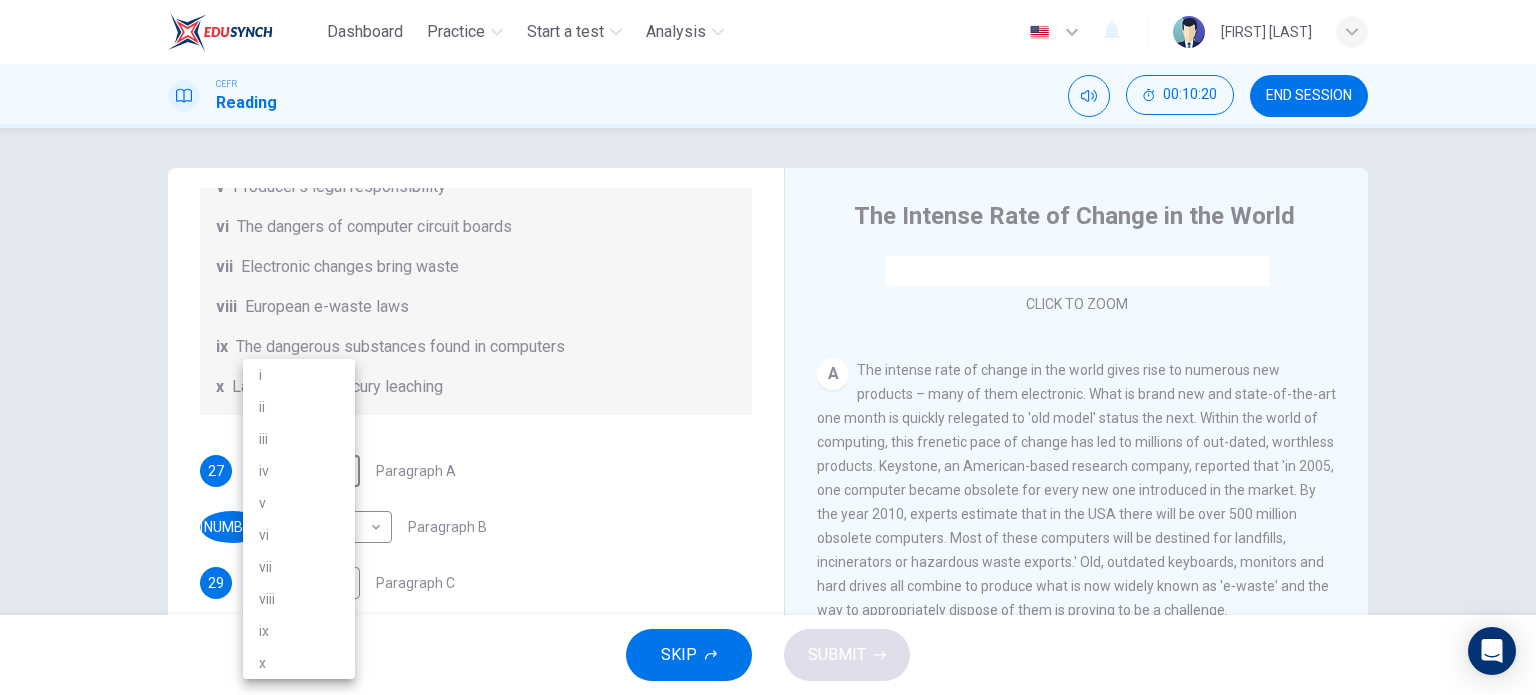 click at bounding box center (768, 347) 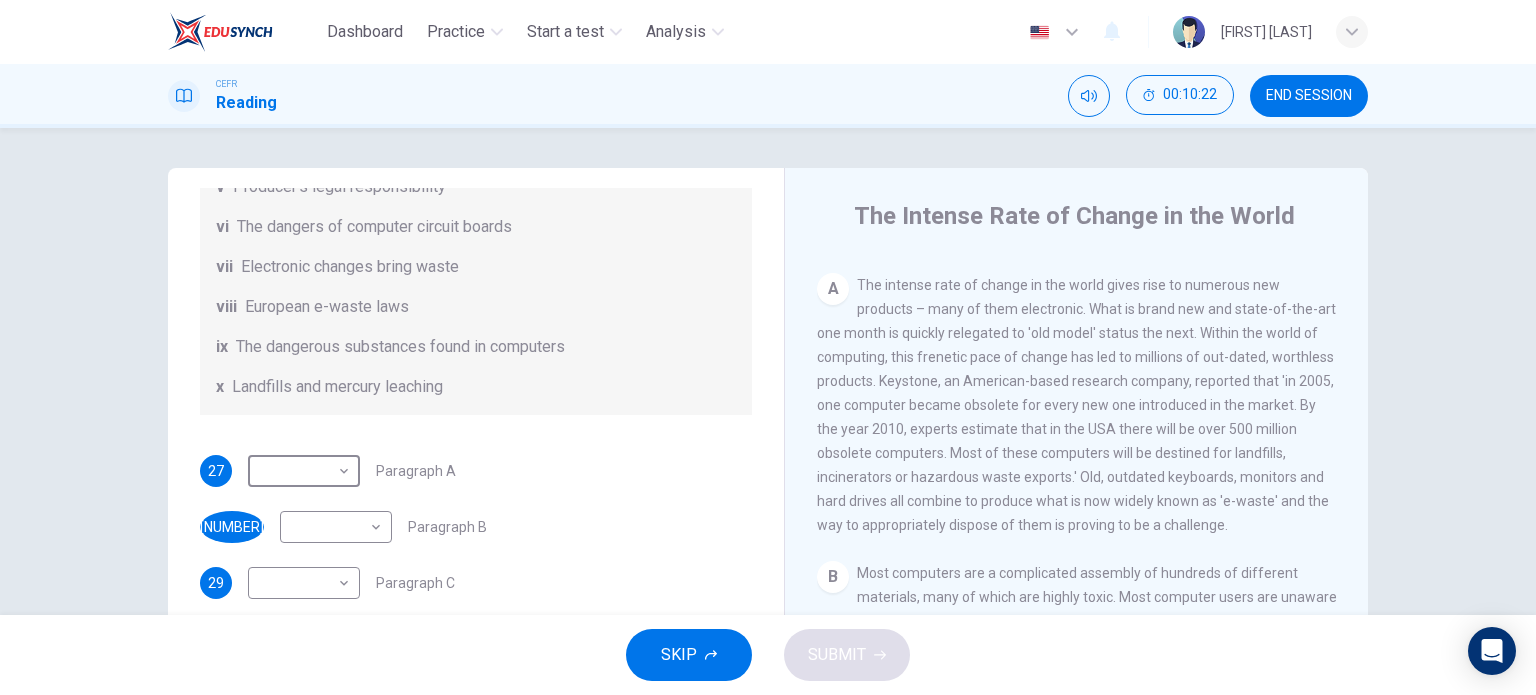 scroll, scrollTop: 402, scrollLeft: 0, axis: vertical 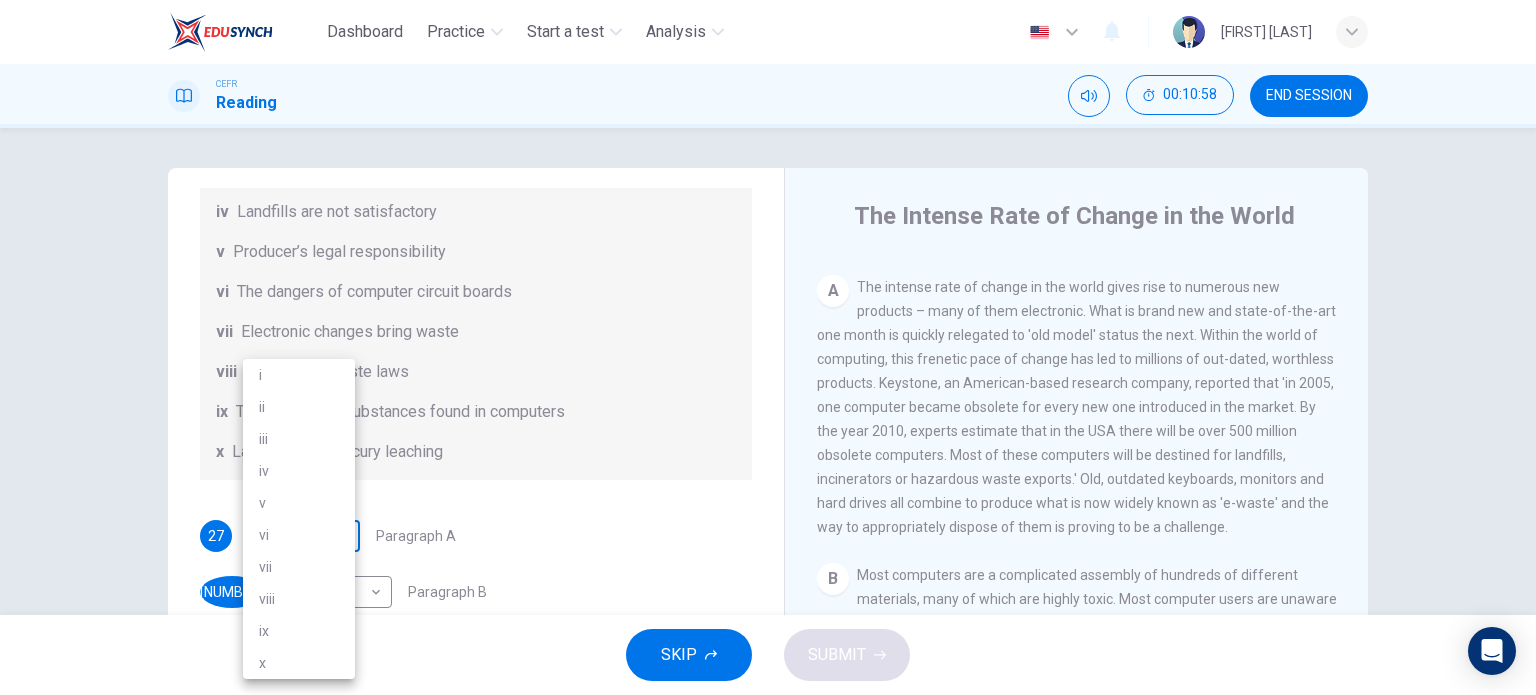 click on "Dashboard Practice Start a test Analysis English en ​ NOR [FULL NAME] CEFR Reading 00:10:58 END SESSION Questions 27 - 33 The Reading Passage has 7 paragraphs,  A-G .
Choose the correct heading for each paragraph from the list of headings below.
Write the correct number,  i-x , in the boxes below. List of Headings i Exporting e-waste ii The hazards of burning computer junk iii Blame developed countries for e-waste iv Landfills are not satisfactory v Producer’s legal responsibility vi The dangers of computer circuit boards vii Electronic changes bring waste viii European e-waste laws ix The dangerous substances found in computers x Landfills and mercury leaching 27 ​ ​ Paragraph A 28 ​ ​ Paragraph B 29 ​ ​ Paragraph C 30 ​ ​ Paragraph D 31 ​ ​ Paragraph E 32 ​ ​ Paragraph F 33 ​ ​ Paragraph G The Intense Rate of Change in the World CLICK TO ZOOM Click to Zoom A B C D E F G SKIP SUBMIT EduSynch - Online Language Proficiency Testing
Dashboard Practice i v" at bounding box center (768, 347) 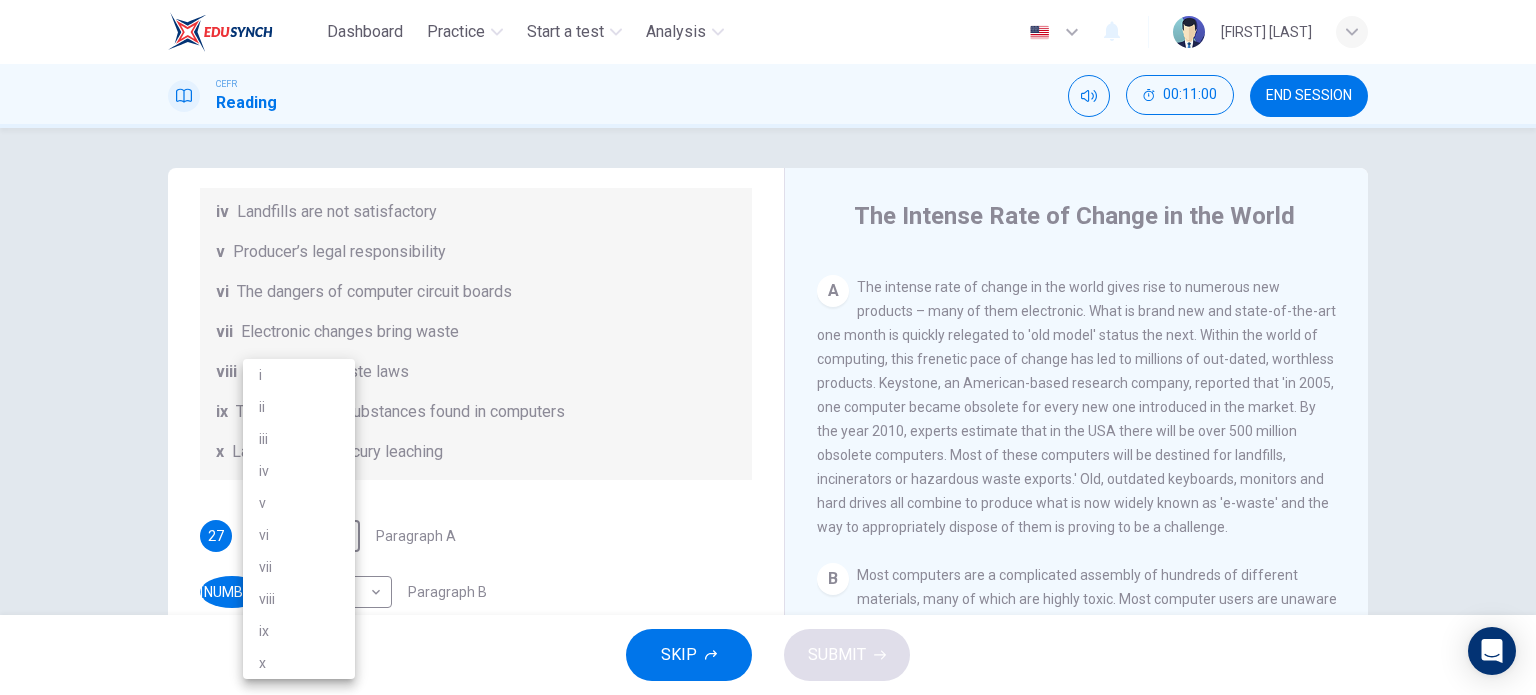 click on "vii" at bounding box center (299, 567) 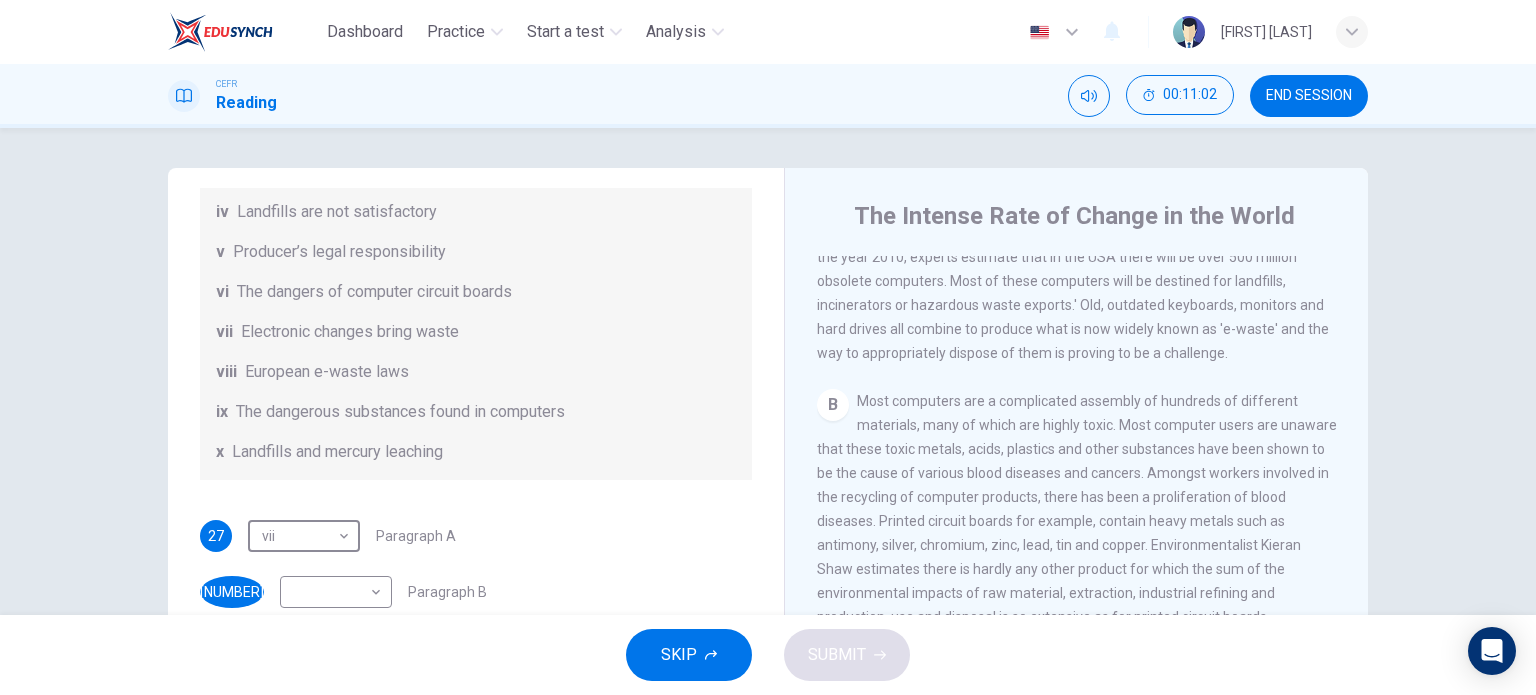 scroll, scrollTop: 578, scrollLeft: 0, axis: vertical 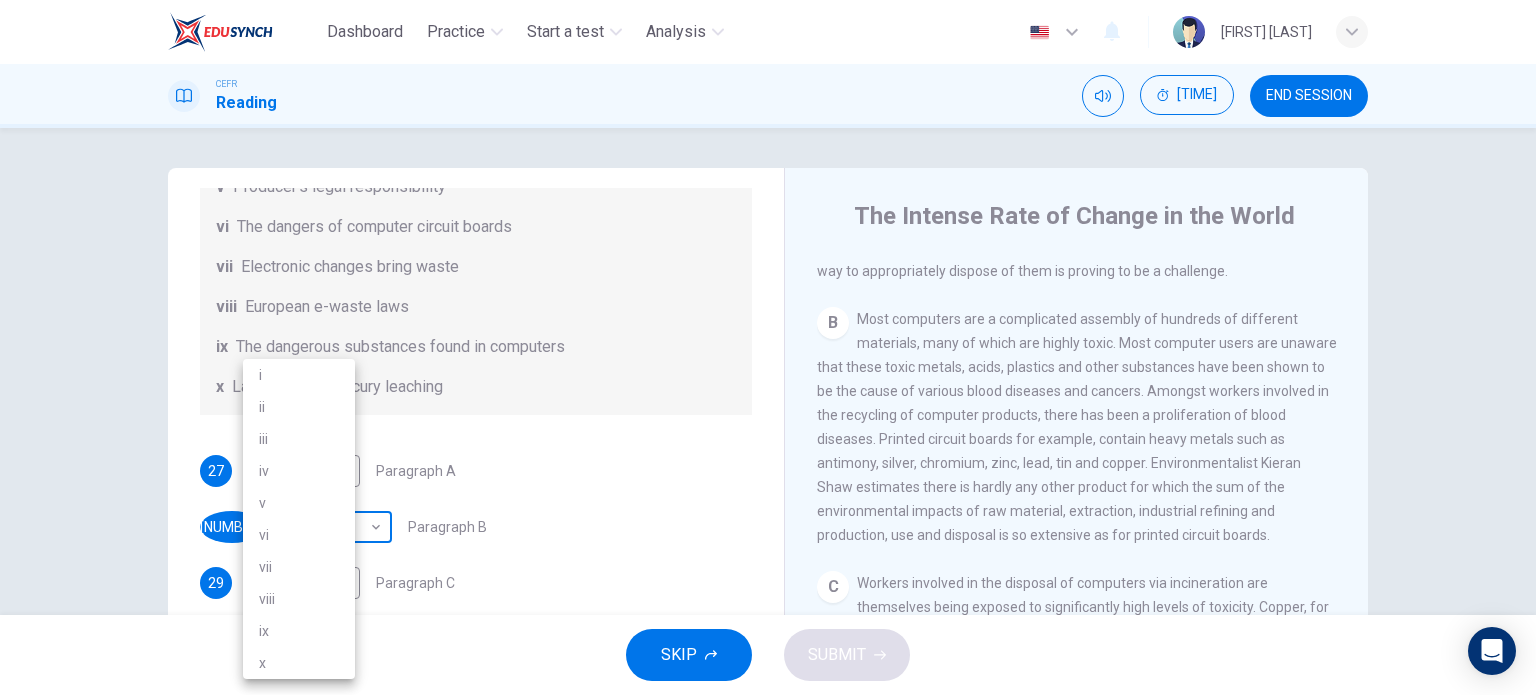 click on "Dashboard Practice Start a test Analysis English en ​ [FIRST] [LAST] CEFR Reading 00:11:37 END SESSION Questions 27 - 33 The Reading Passage has 7 paragraphs,  A-G .
Choose the correct heading for each paragraph from the list of headings below.
Write the correct correct number,  i-x , in the boxes below. List of Headings i Exporting e-waste ii The hazards of burning computer junk iii Blame developed countries for e-waste iv Landfills are not satisfactory v Producer’s legal responsibility vi The dangers of computer circuit boards vii Electronic changes bring waste viii European e-waste laws ix The dangerous substances found in computers x Landfills and mercury leaching 27 vii vii ​ Paragraph A 28 ​ ​ Paragraph B 29 ​ ​ Paragraph C 30 ​ ​ Paragraph D 31 ​ ​ Paragraph E 32 ​ ​ Paragraph F 33 ​ ​ Paragraph G The Intense Rate of Change in the World CLICK TO ZOOM Click to Zoom A B C D E F G SKIP SUBMIT EduSynch - Online Language Proficiency Testing
Dashboard Practice" at bounding box center [768, 347] 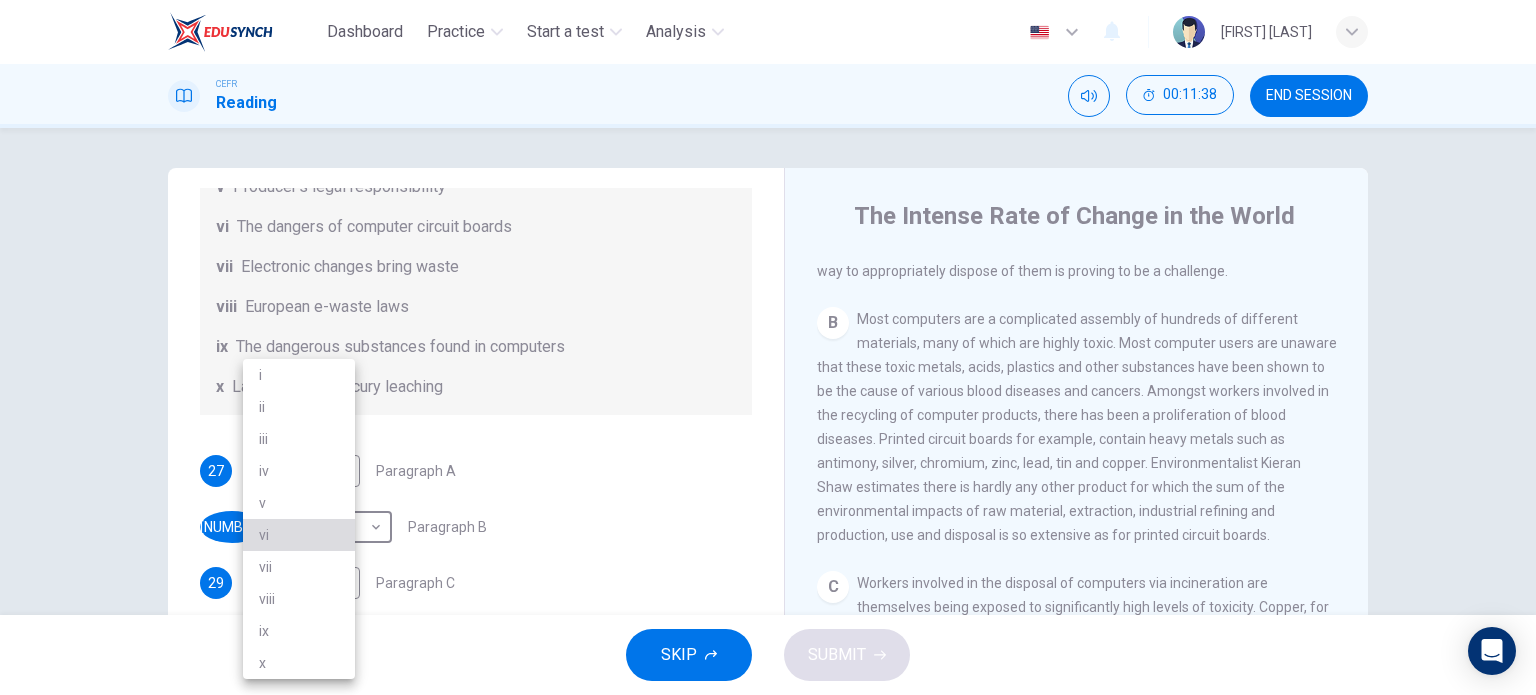 click on "vi" at bounding box center (299, 535) 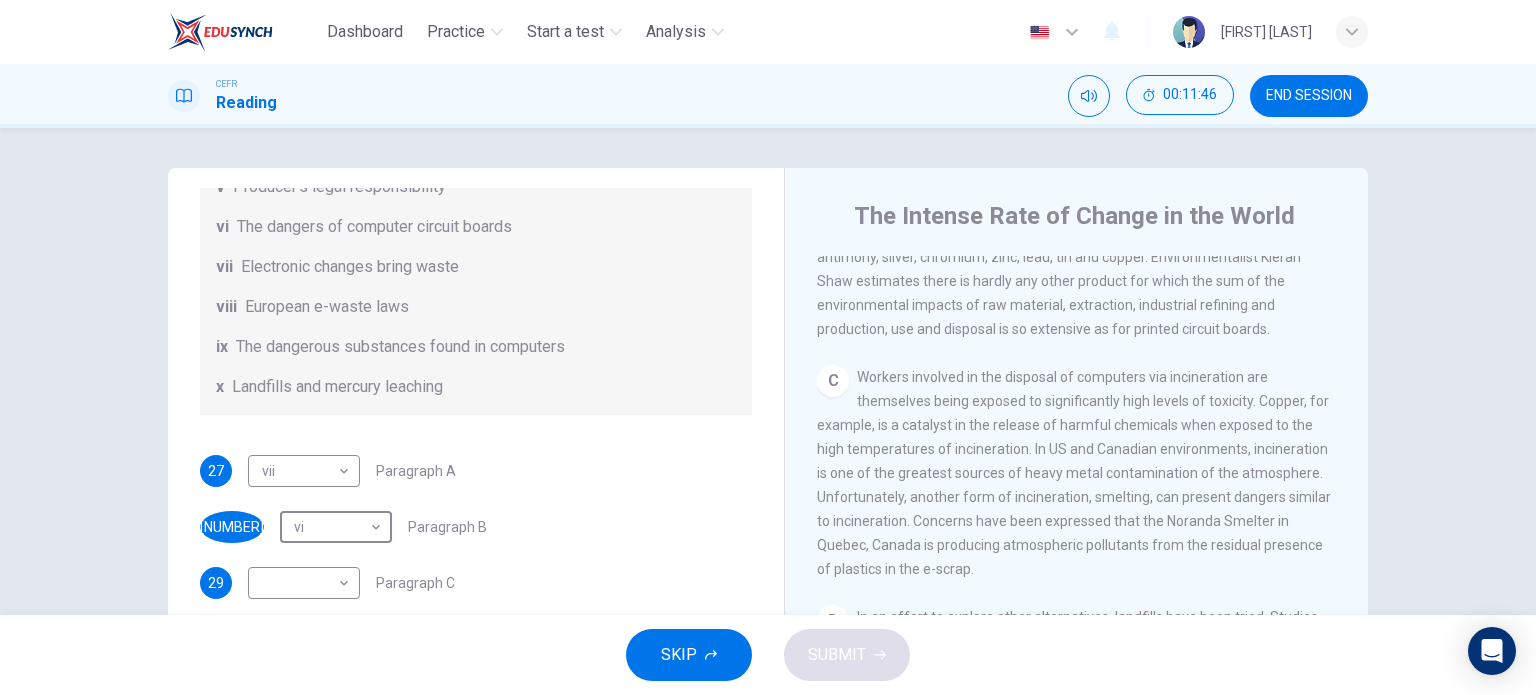 scroll, scrollTop: 882, scrollLeft: 0, axis: vertical 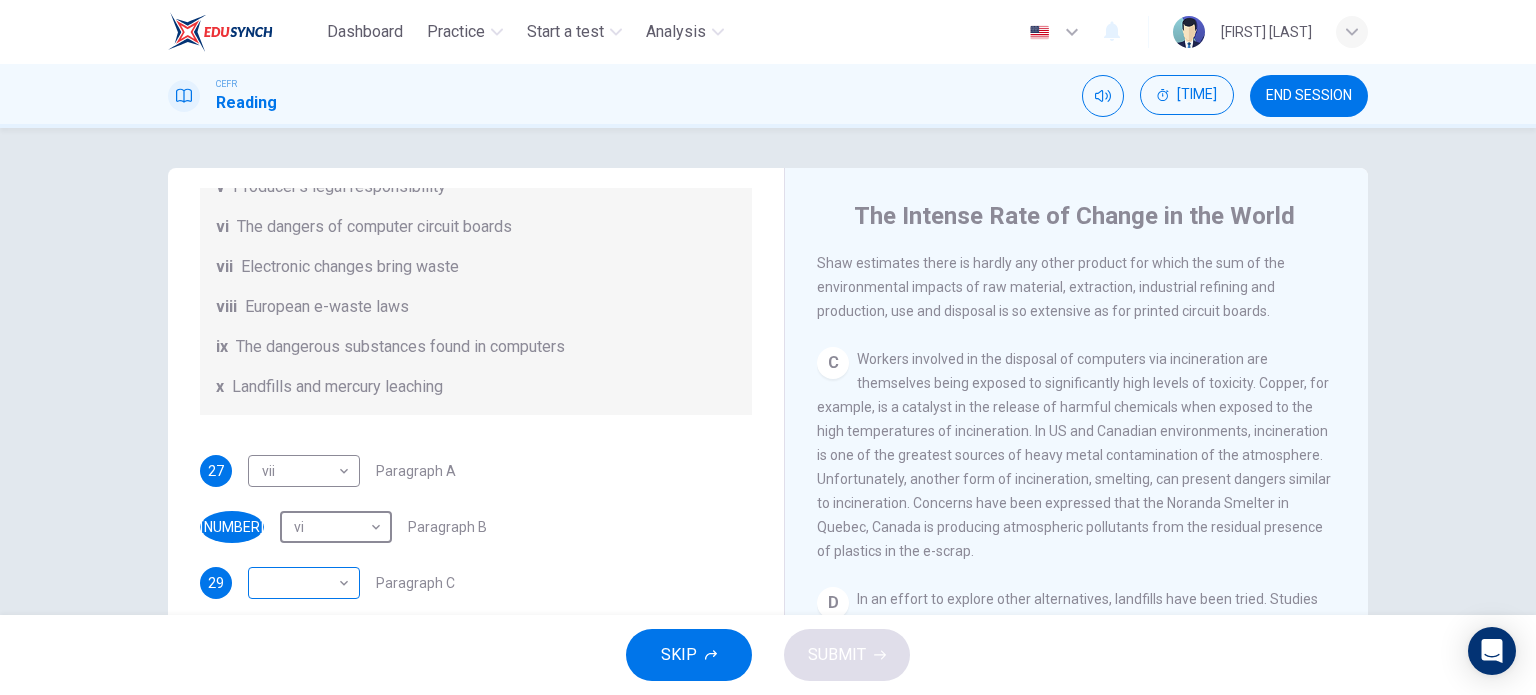 click on "Dashboard Practice Start a test Analysis English en ​ NOR [FULL NAME] CEFR Reading 00:11:58 END SESSION Questions 27 - 33 The Reading Passage has 7 paragraphs,  A-G .
Choose the correct heading for each paragraph from the list of headings below.
Write the correct number,  i-x , in the boxes below. List of Headings i Exporting e-waste ii The hazards of burning computer junk iii Blame developed countries for e-waste iv Landfills are not satisfactory v Producer’s legal responsibility vi The dangers of computer circuit boards vii Electronic changes bring waste viii European e-waste laws ix The dangerous substances found in computers x Landfills and mercury leaching 27 vii vii ​ Paragraph A 28 vi vi ​ Paragraph B 29 ​ ​ Paragraph C 30 ​ ​ Paragraph D 31 ​ ​ Paragraph E 32 ​ ​ Paragraph F 33 ​ ​ Paragraph G The Intense Rate of Change in the World CLICK TO ZOOM Click to Zoom A B C D E F G SKIP SUBMIT EduSynch - Online Language Proficiency Testing
Dashboard 2025" at bounding box center [768, 347] 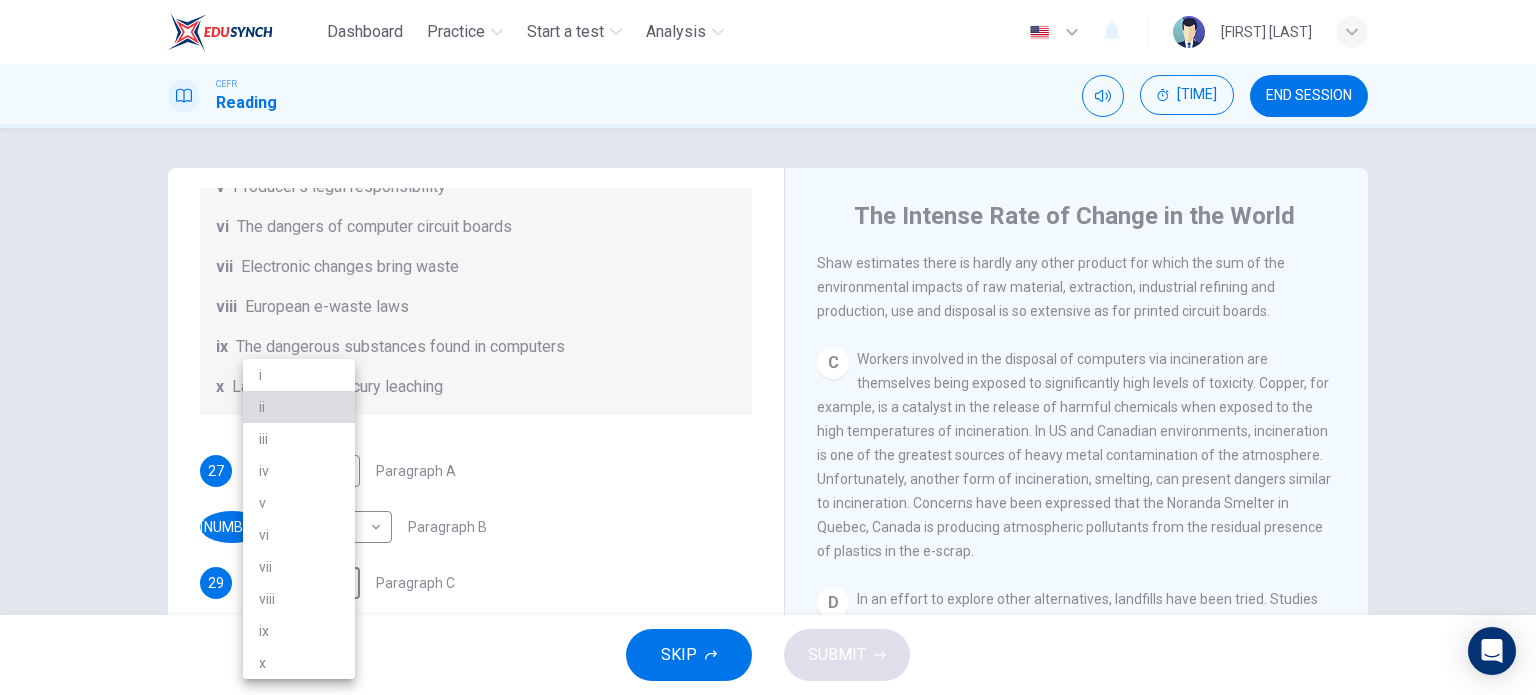 click on "ii" at bounding box center (299, 407) 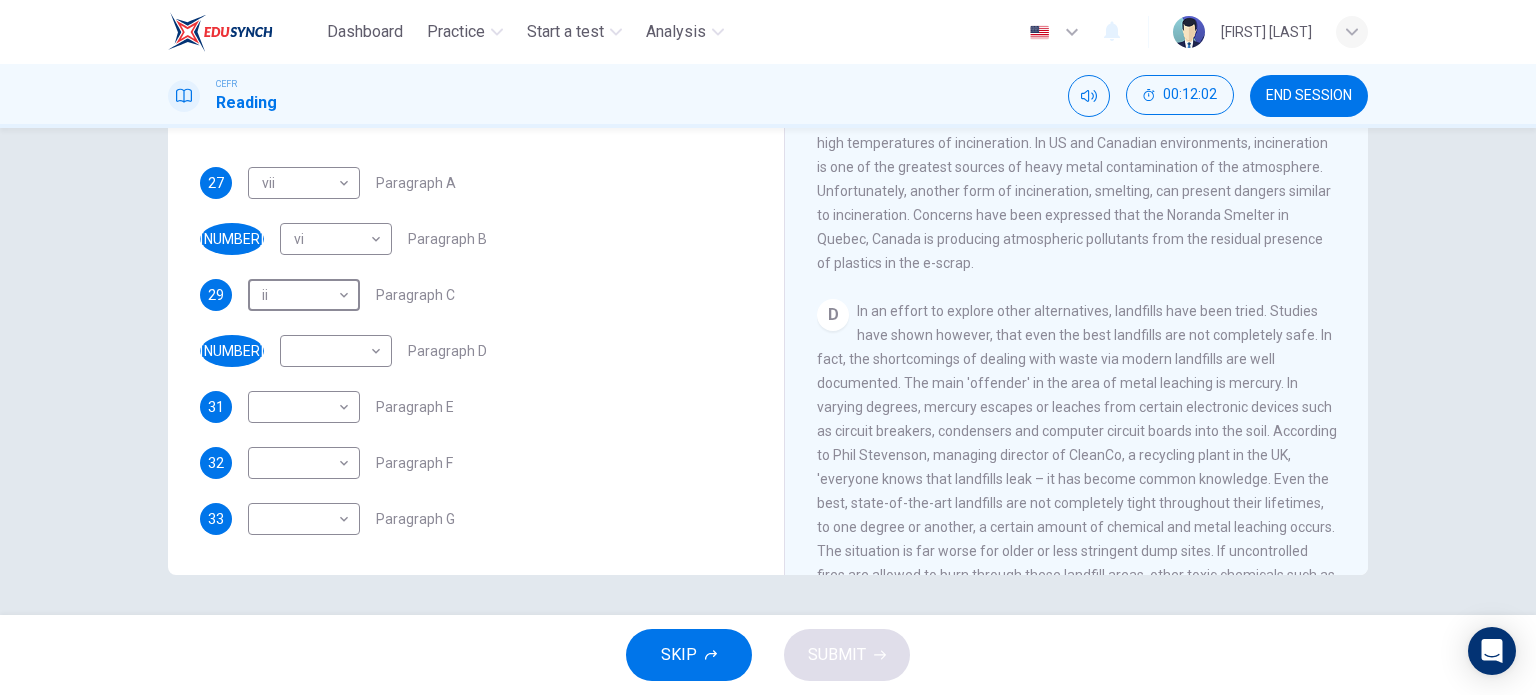 scroll, scrollTop: 284, scrollLeft: 0, axis: vertical 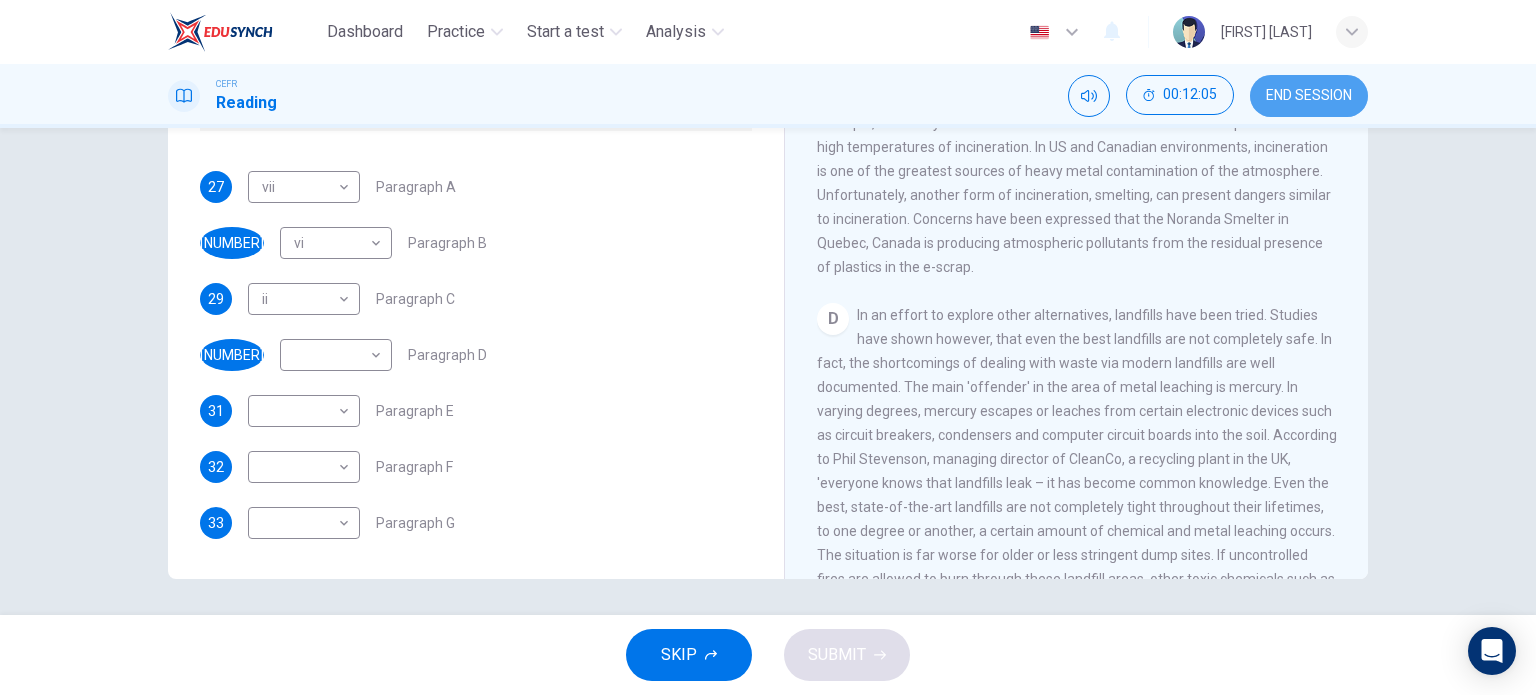 click on "END SESSION" at bounding box center [1309, 96] 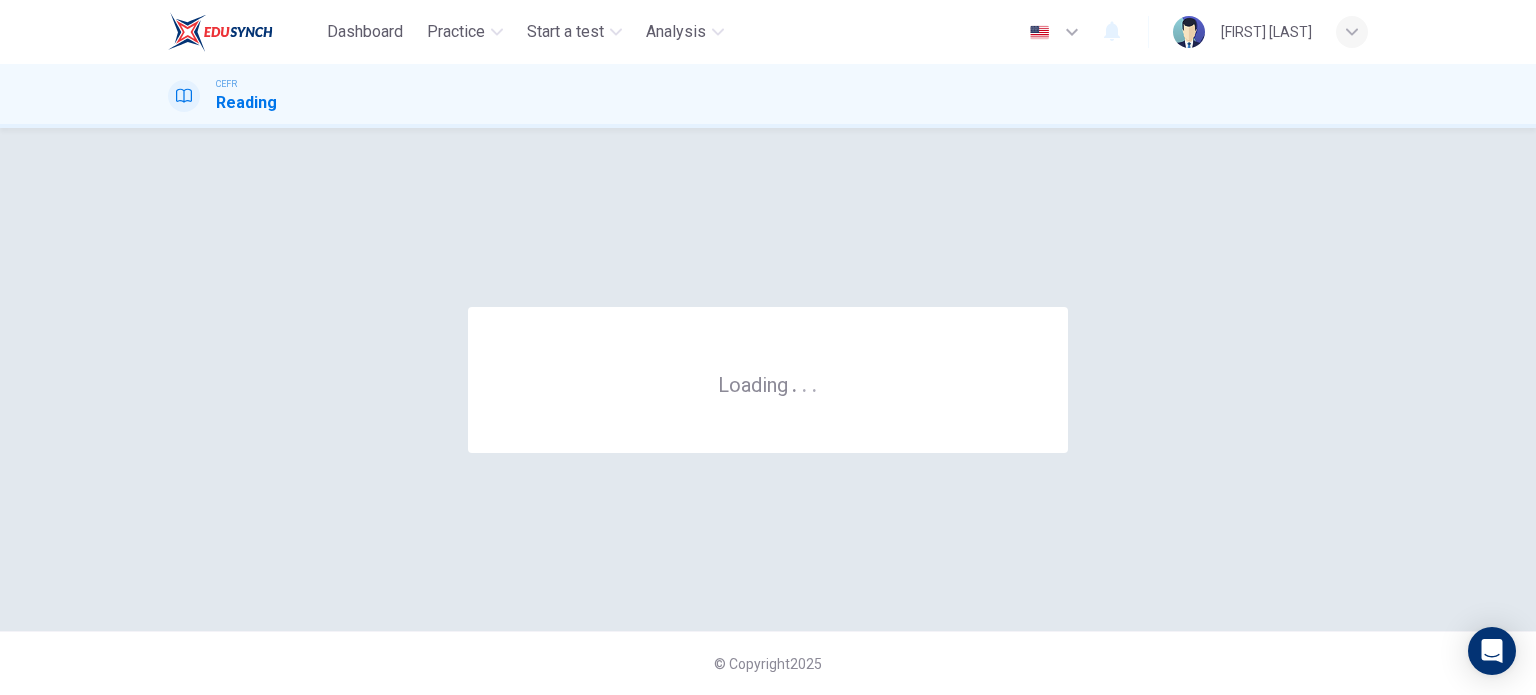 scroll, scrollTop: 0, scrollLeft: 0, axis: both 